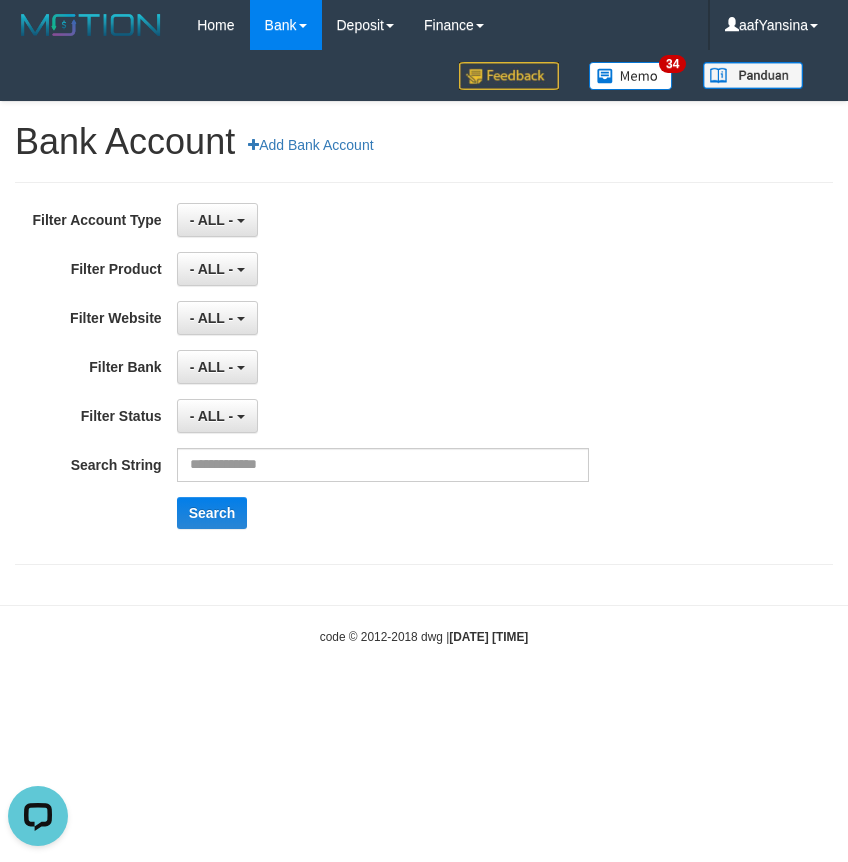 scroll, scrollTop: 0, scrollLeft: 0, axis: both 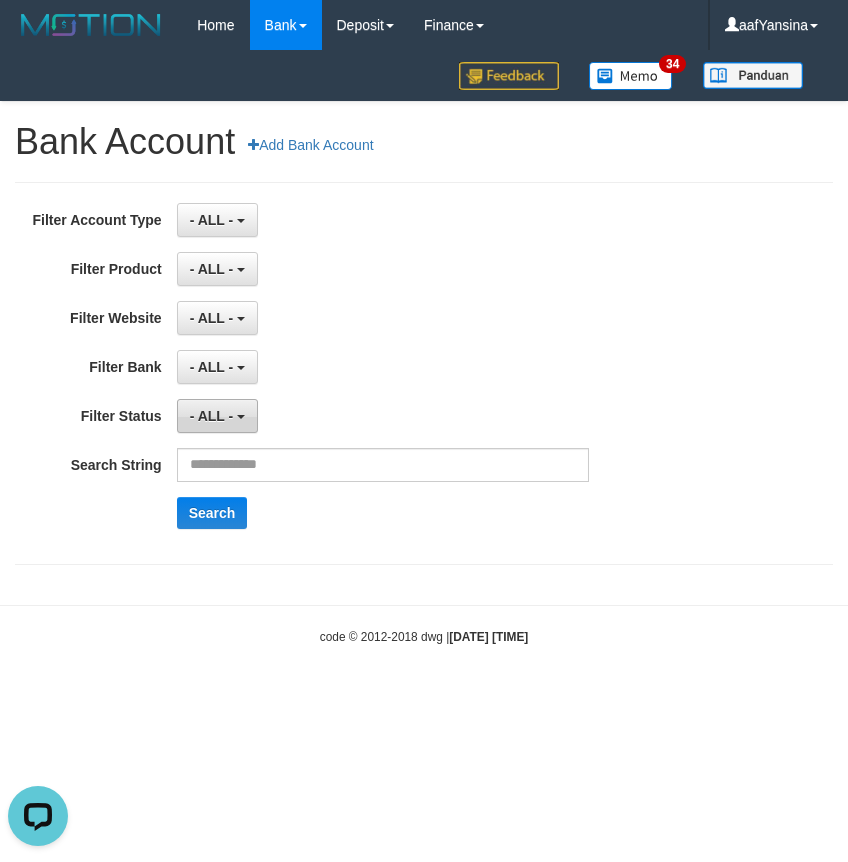 drag, startPoint x: 0, startPoint y: 0, endPoint x: 203, endPoint y: 421, distance: 467.38635 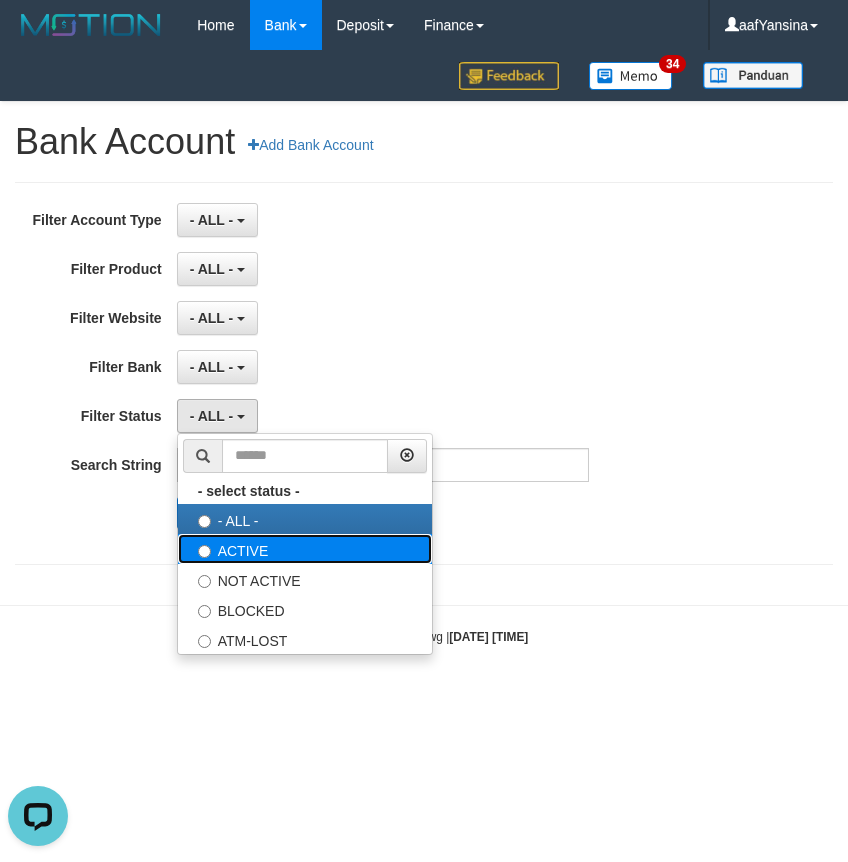 click on "ACTIVE" at bounding box center (305, 549) 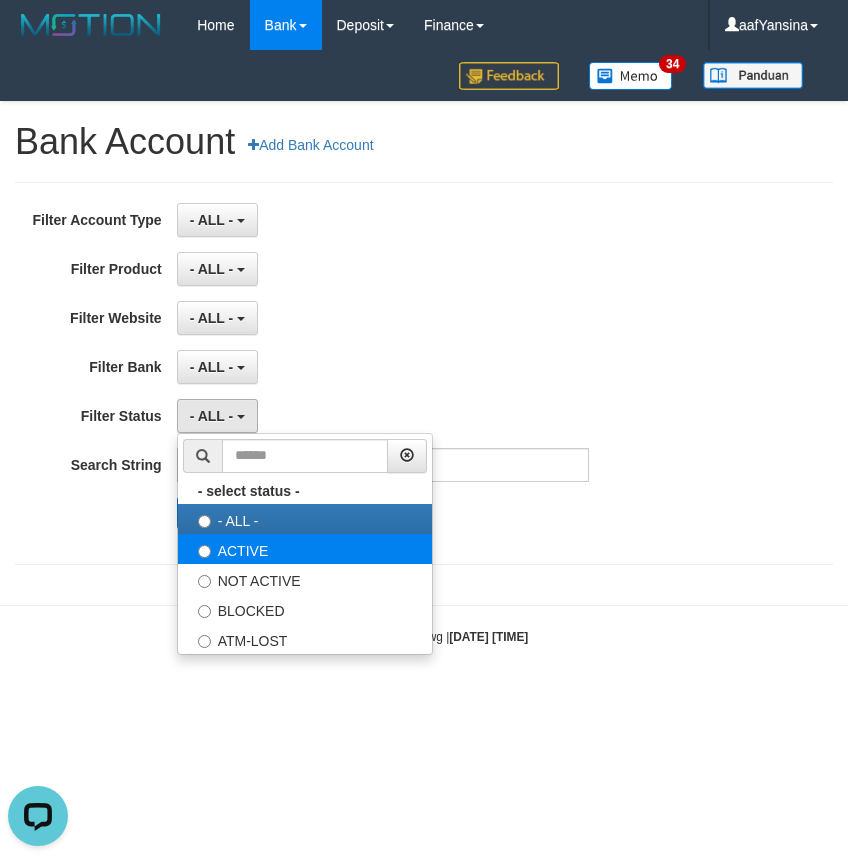 select on "*" 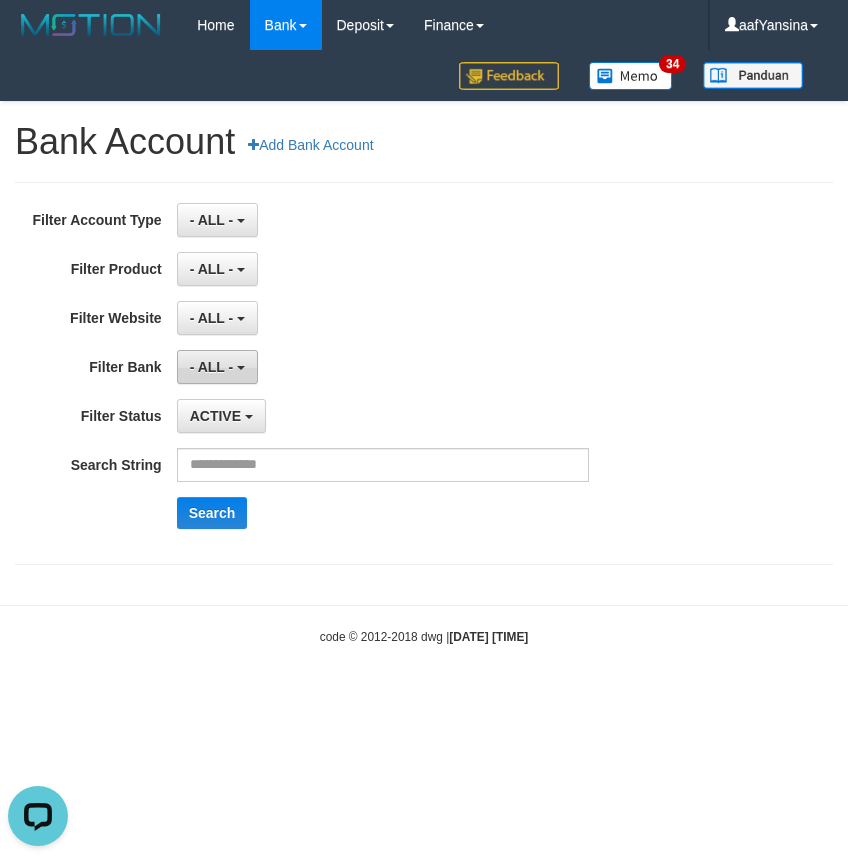 click on "- ALL -" at bounding box center (217, 367) 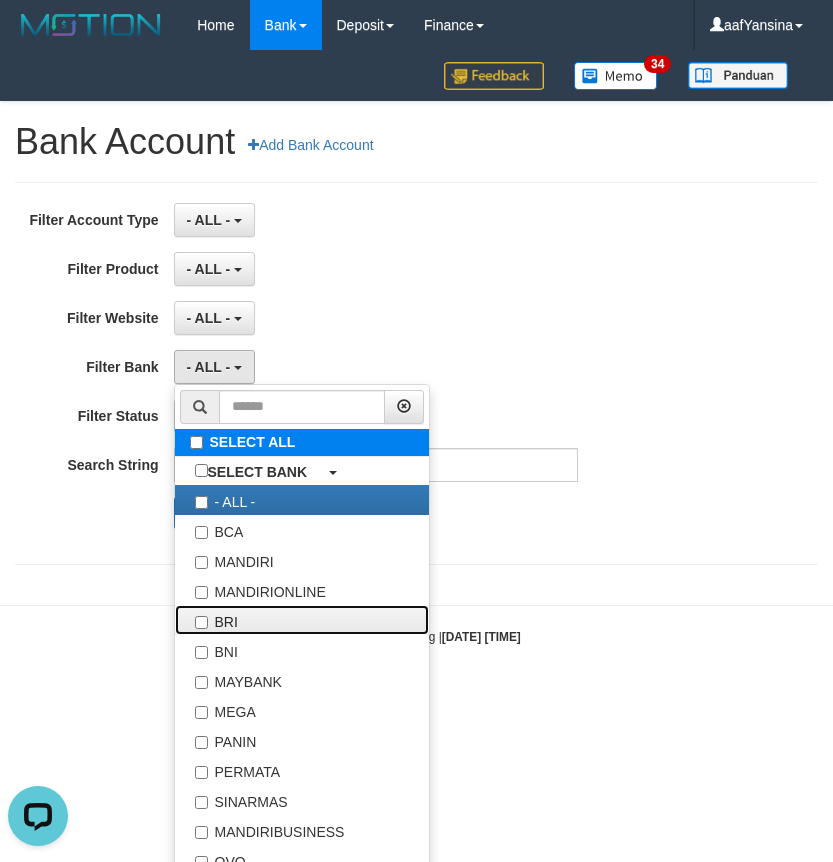 drag, startPoint x: 221, startPoint y: 615, endPoint x: 246, endPoint y: 439, distance: 177.76671 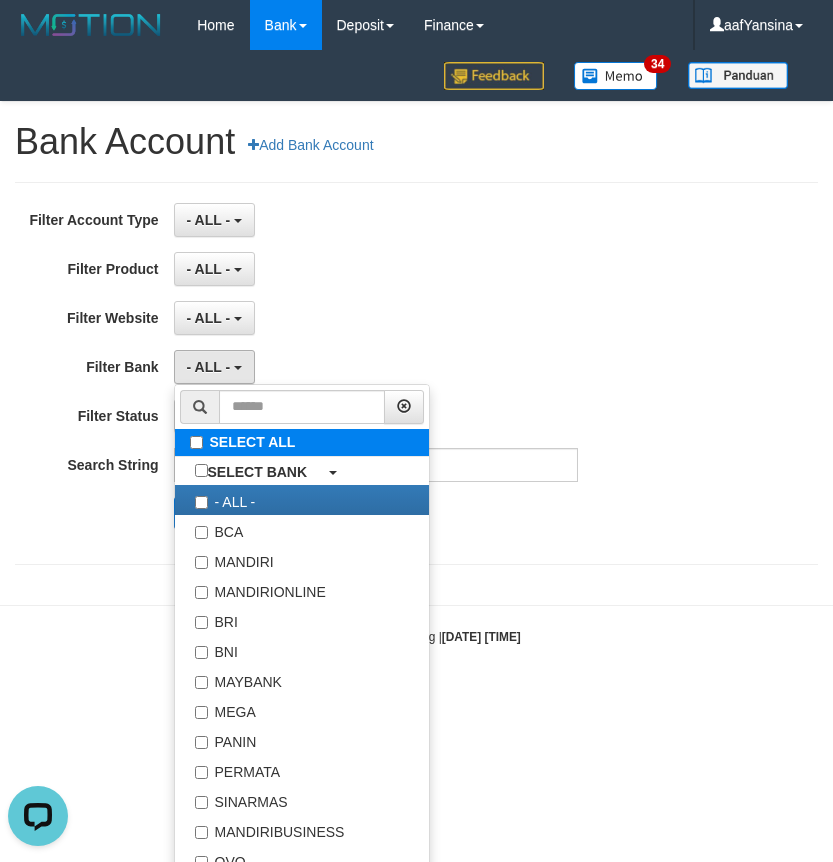 select on "***" 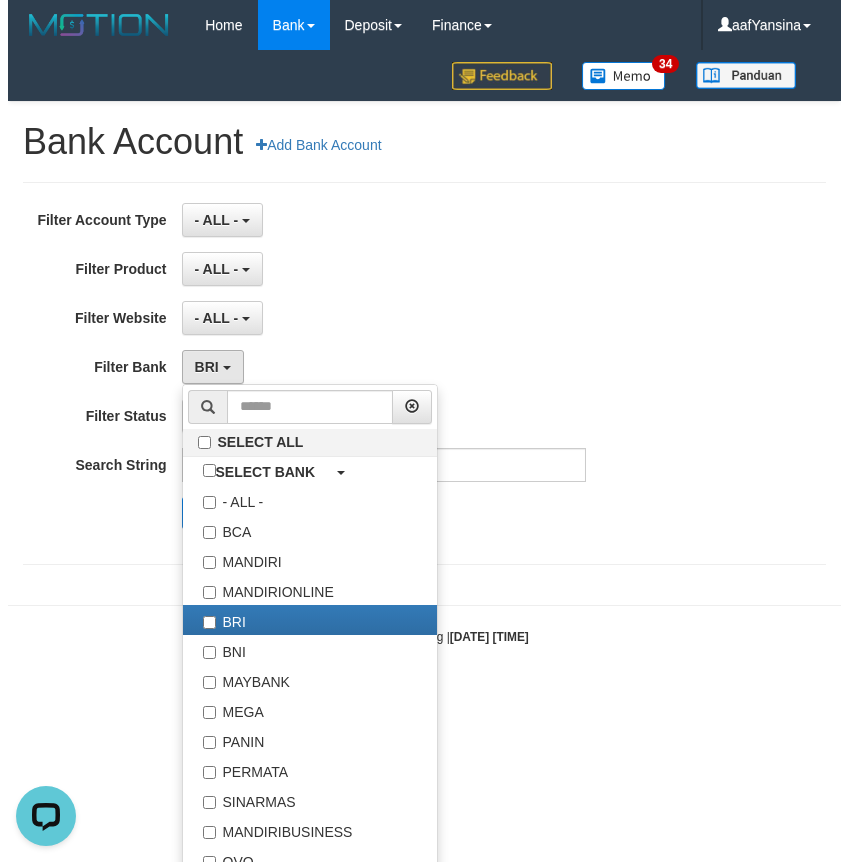 scroll, scrollTop: 18, scrollLeft: 0, axis: vertical 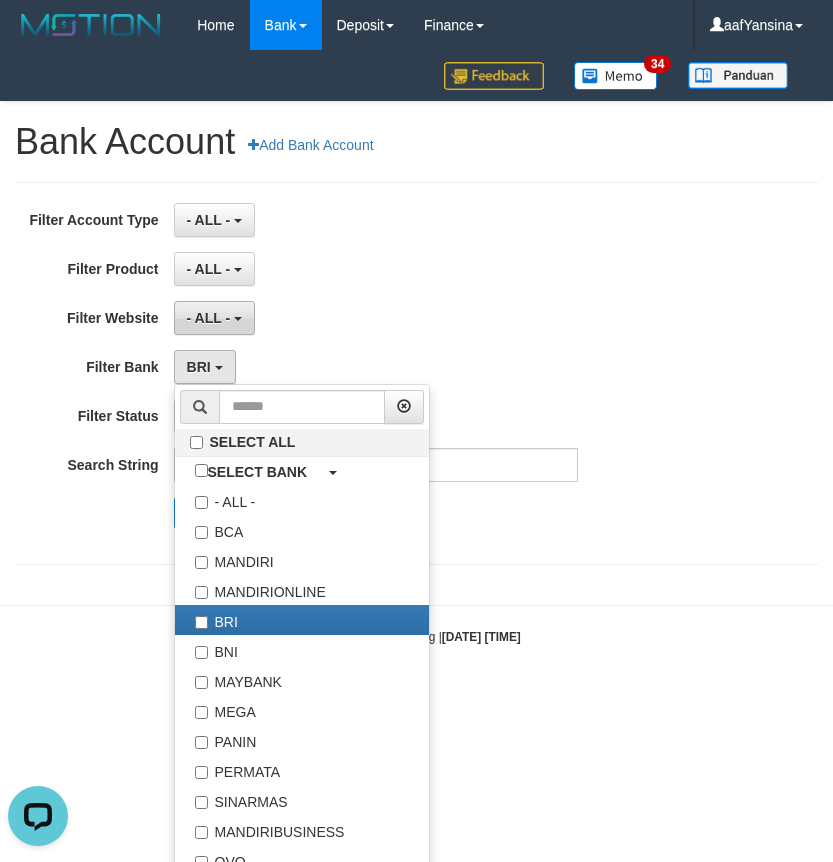 click on "- ALL -" at bounding box center [214, 318] 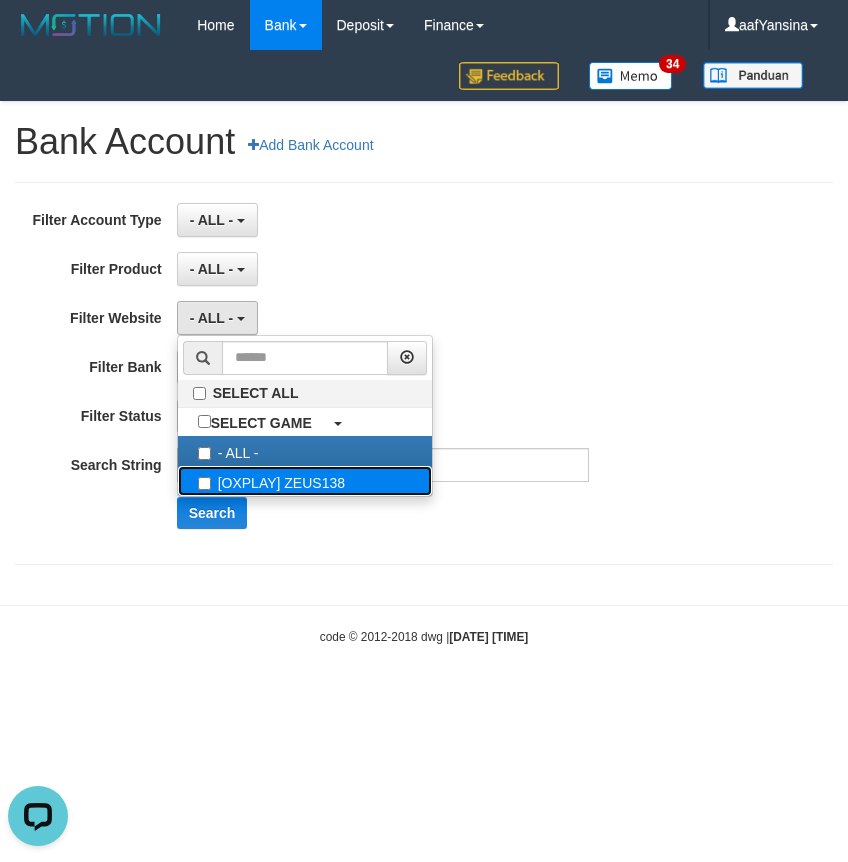 click on "[OXPLAY] ZEUS138" at bounding box center (305, 481) 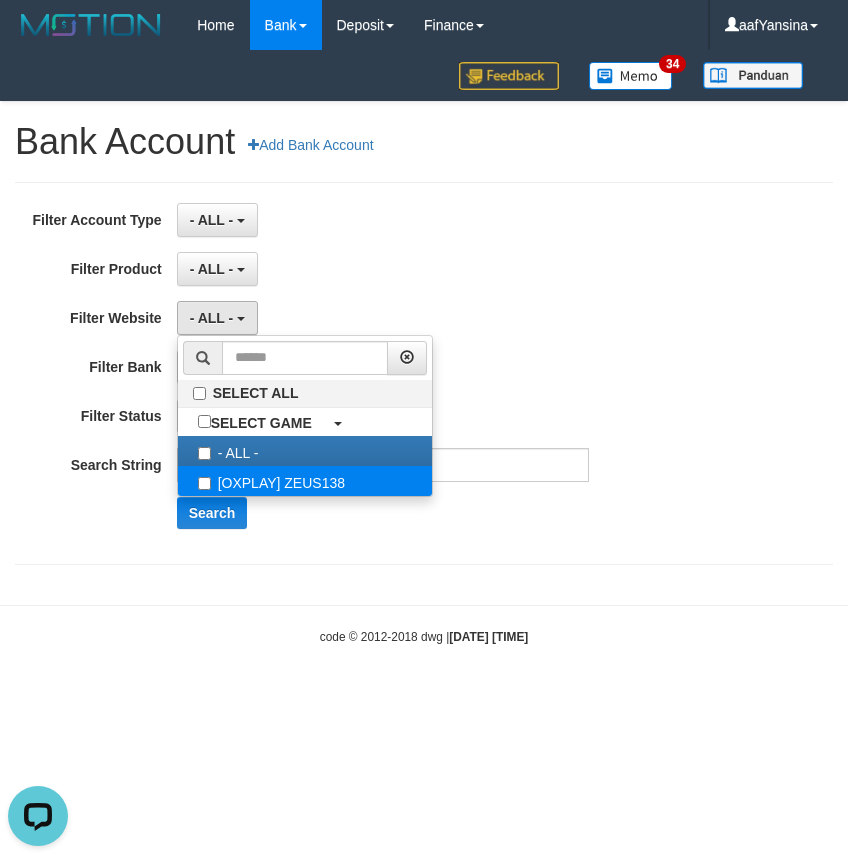 select on "***" 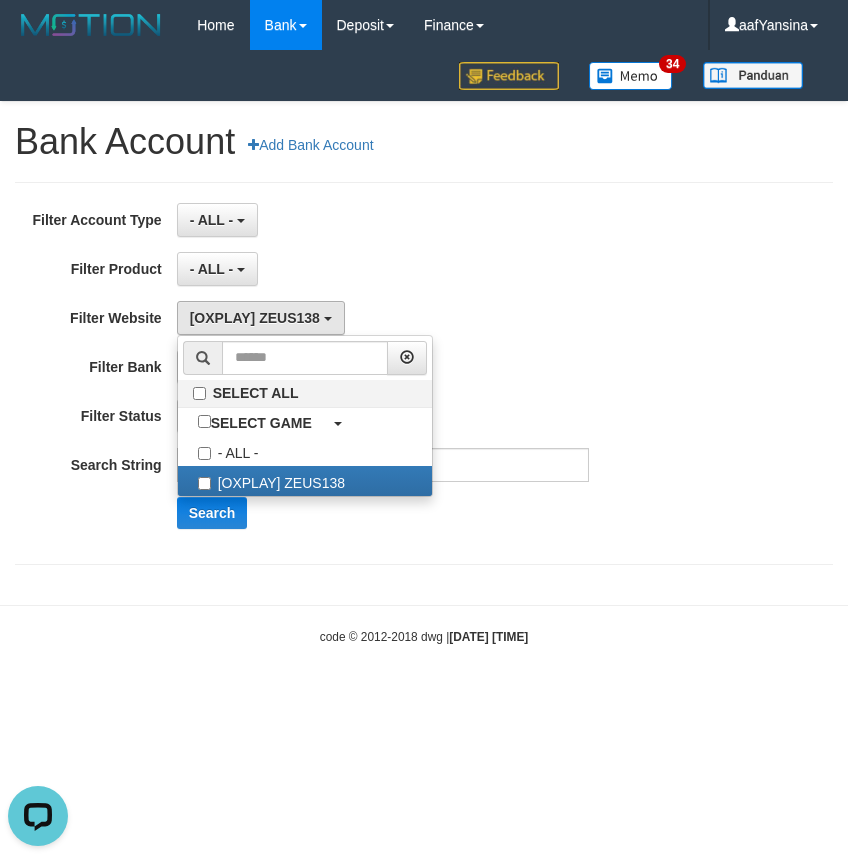 scroll, scrollTop: 18, scrollLeft: 0, axis: vertical 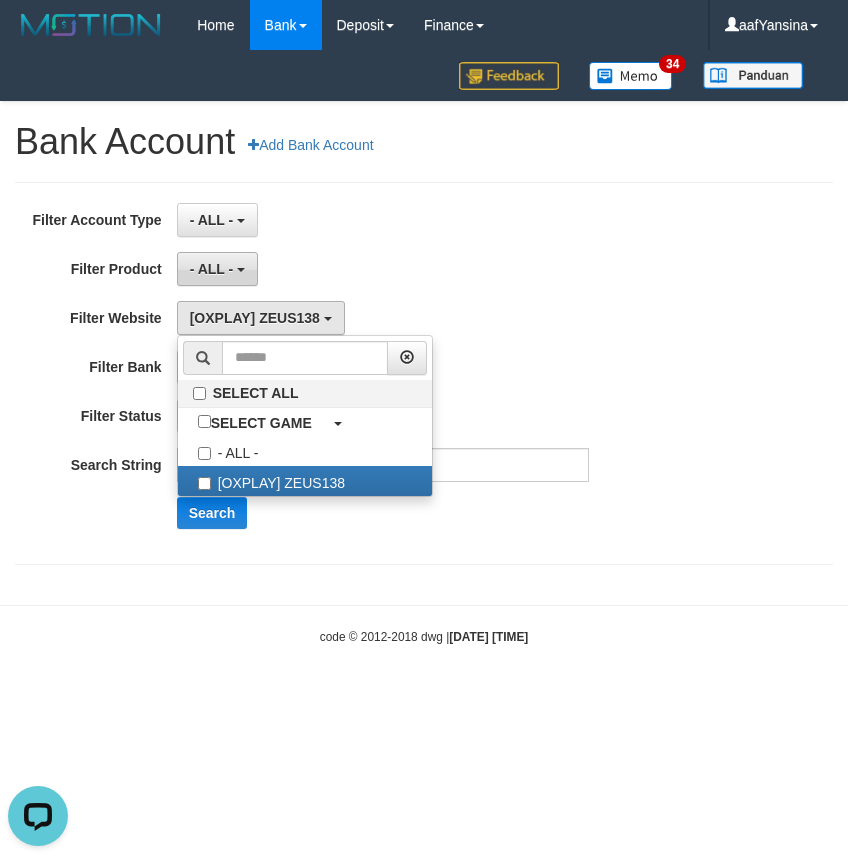 drag, startPoint x: 213, startPoint y: 264, endPoint x: 250, endPoint y: 403, distance: 143.8402 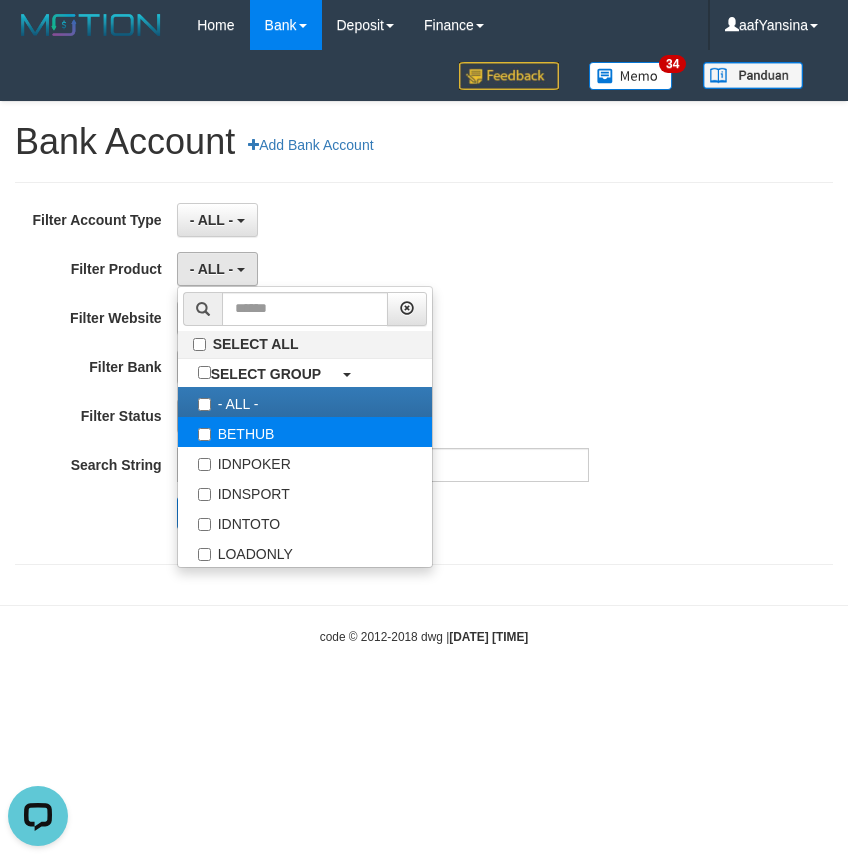 select on "*" 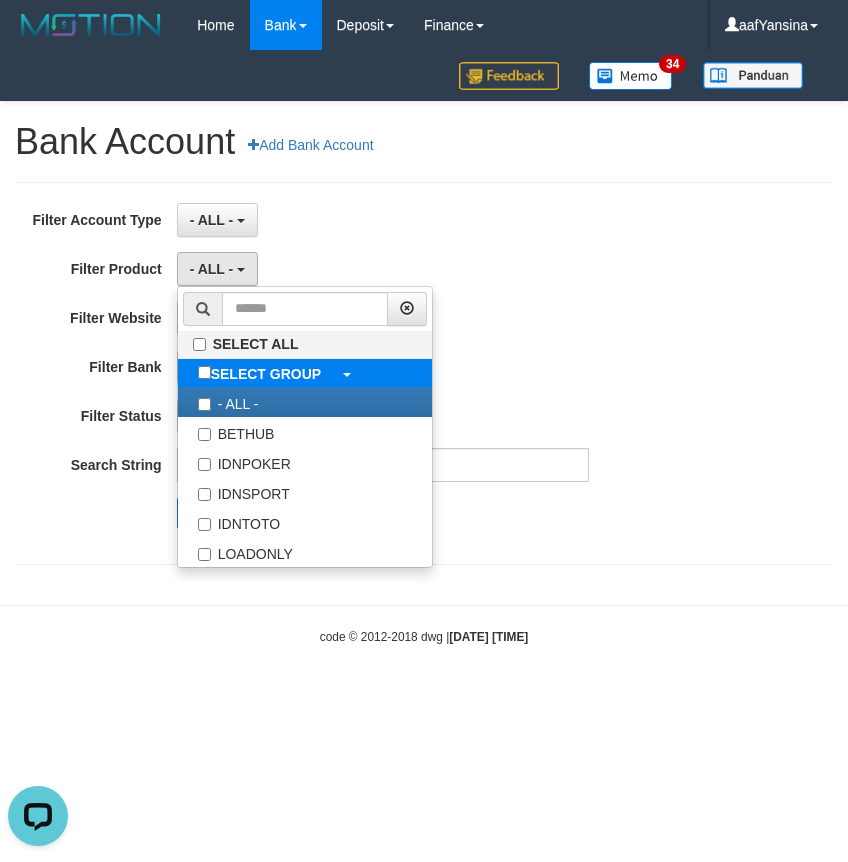 scroll, scrollTop: 18, scrollLeft: 0, axis: vertical 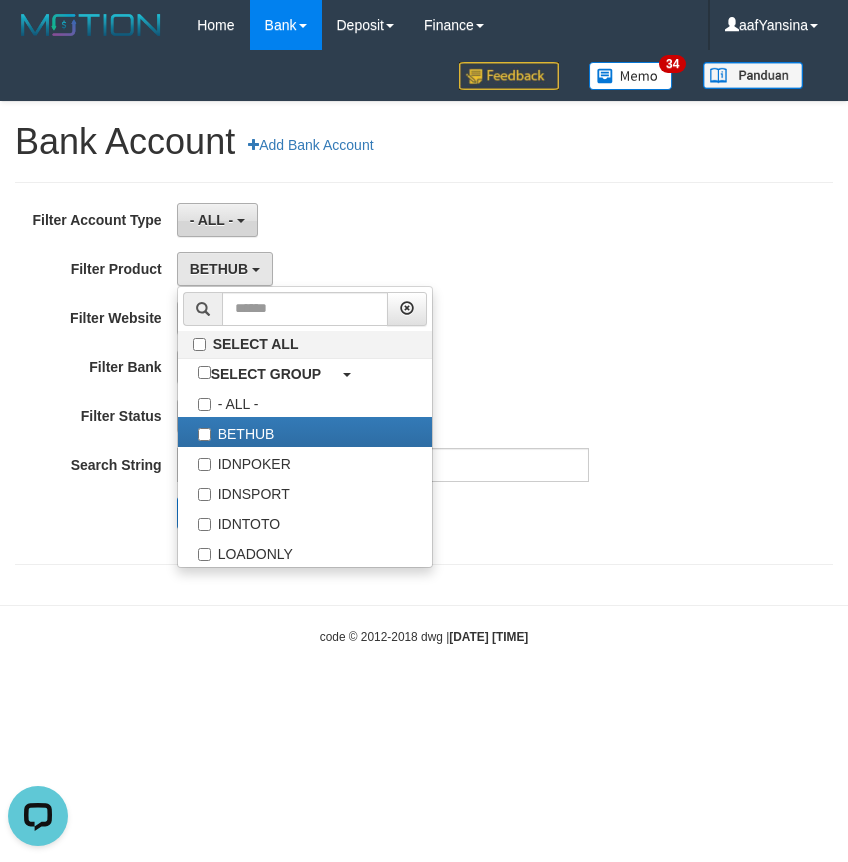 click on "- ALL -" at bounding box center (212, 220) 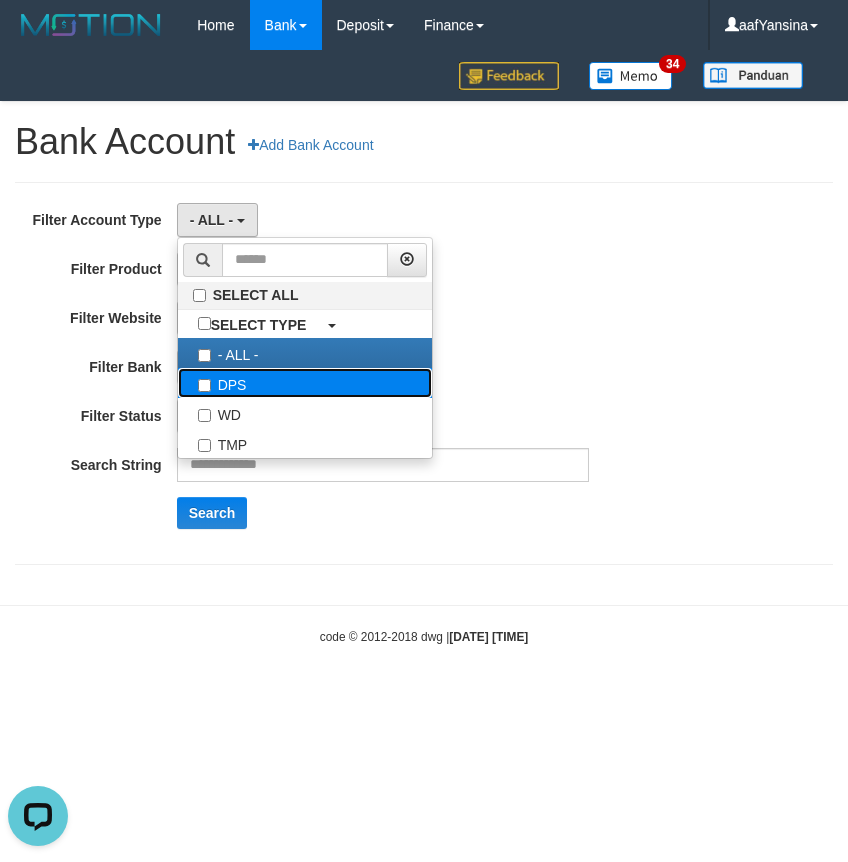 click on "DPS" at bounding box center [305, 383] 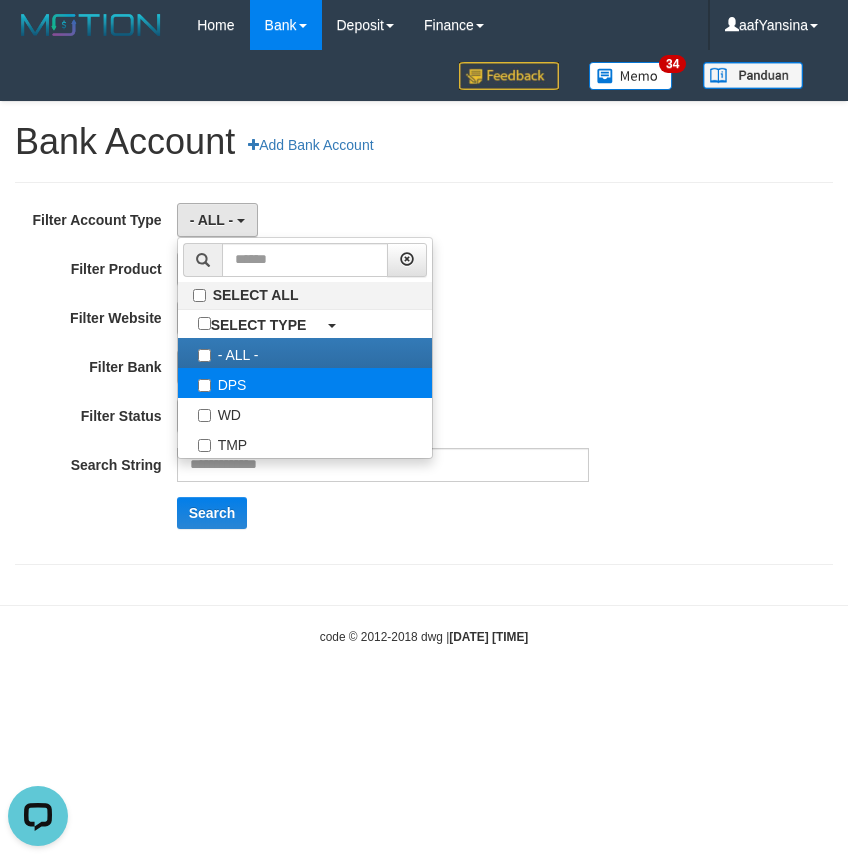 select on "***" 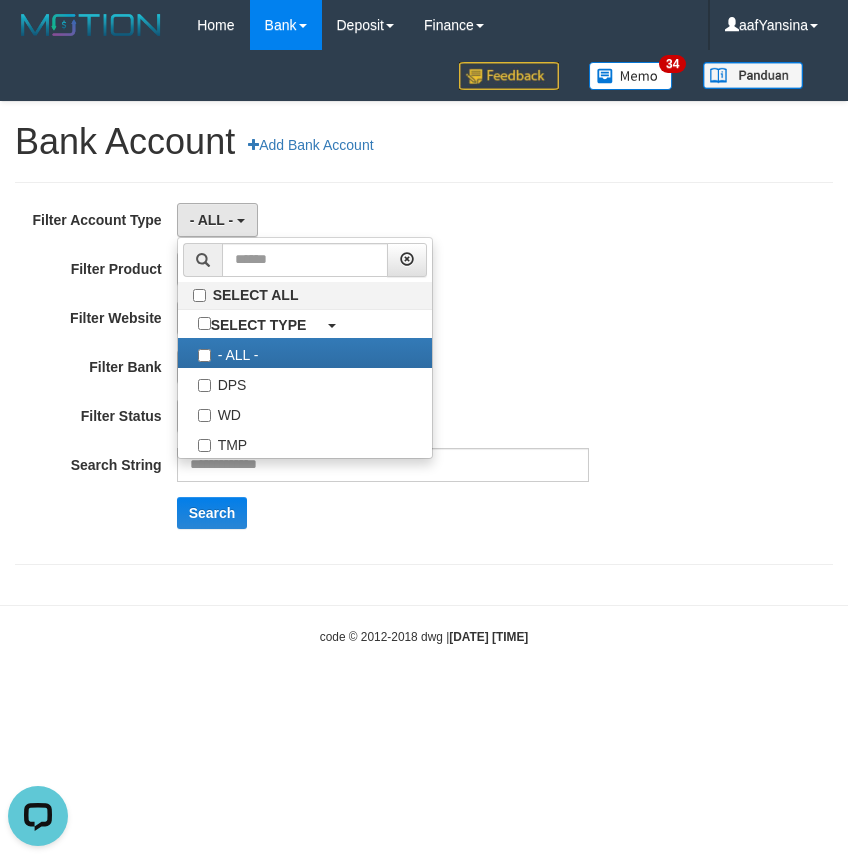 scroll, scrollTop: 18, scrollLeft: 0, axis: vertical 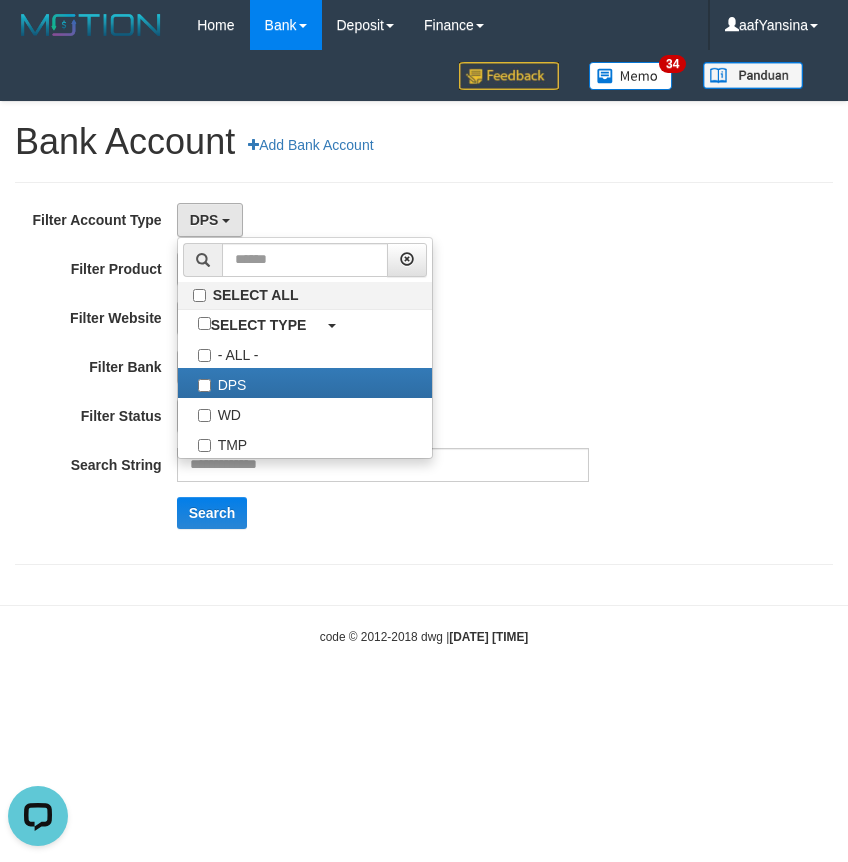 click on "Toggle navigation
Home
Bank
Account List
Deposit
History
Finance
Financial Data
aafYansina
My Profile
Log Out
34
Bank Account
Add Bank Account" at bounding box center [424, 348] 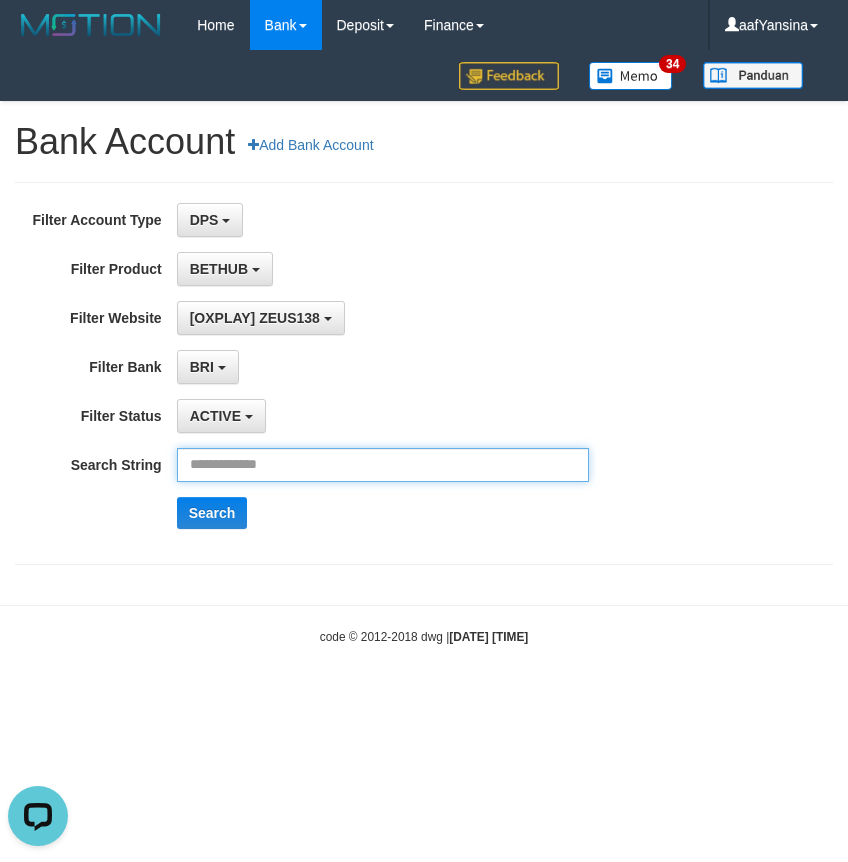 click at bounding box center (383, 465) 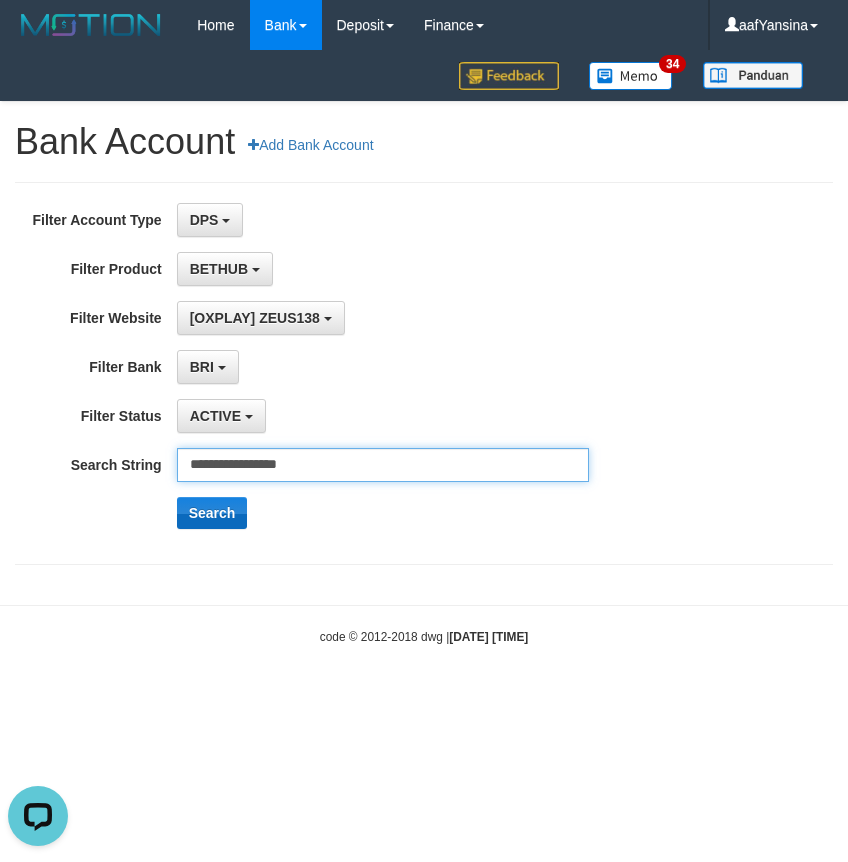 type on "**********" 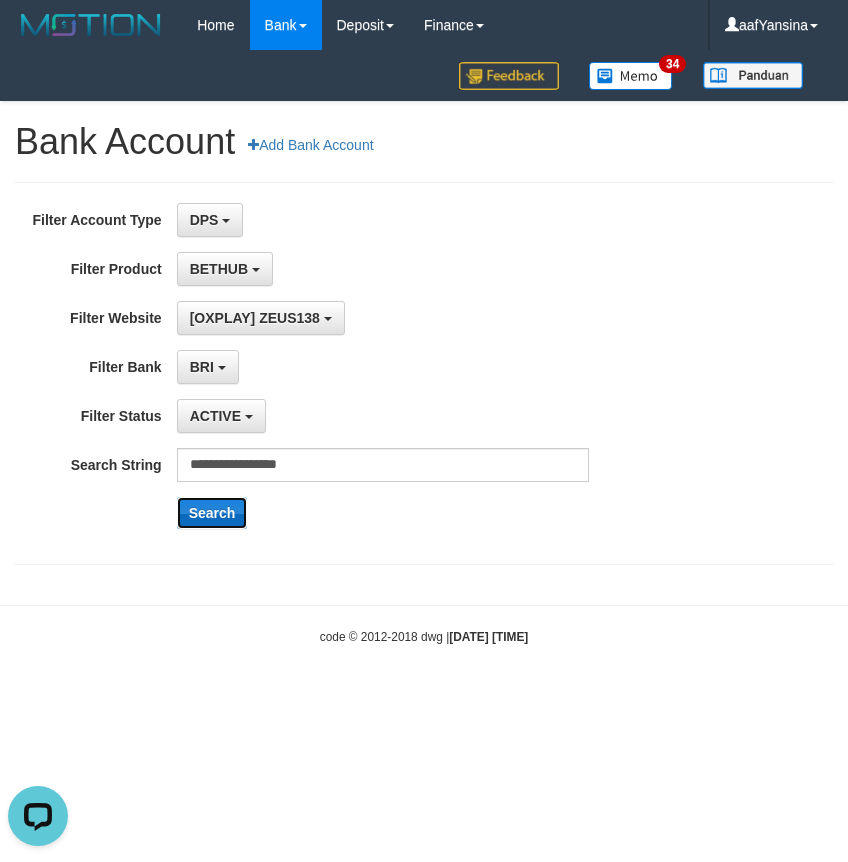 click on "Search" at bounding box center [212, 513] 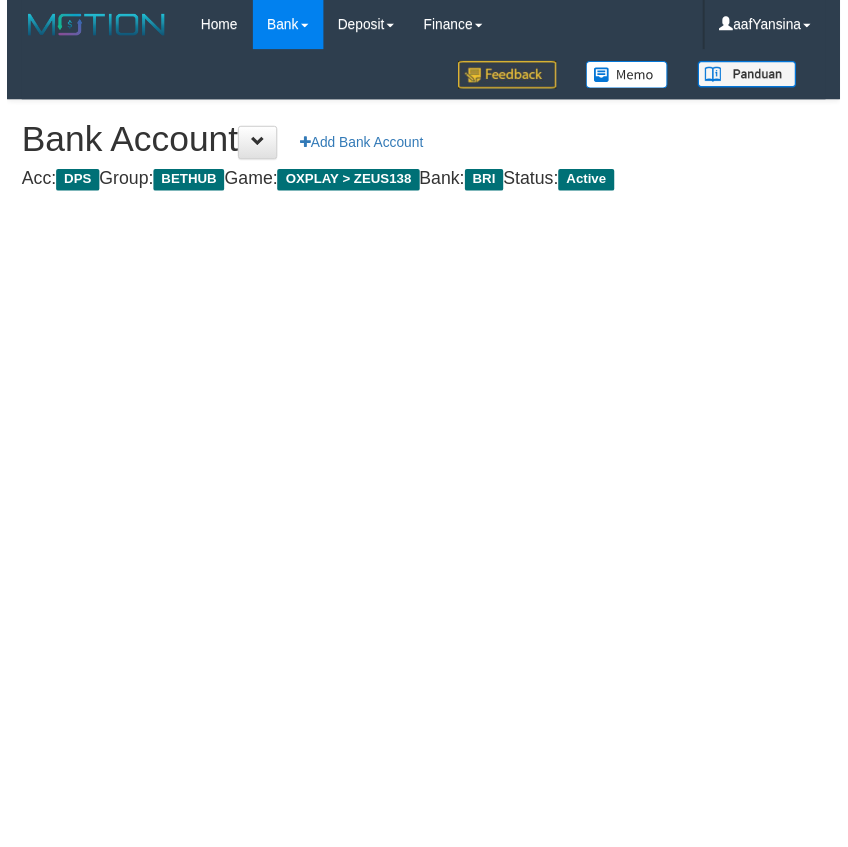 scroll, scrollTop: 0, scrollLeft: 0, axis: both 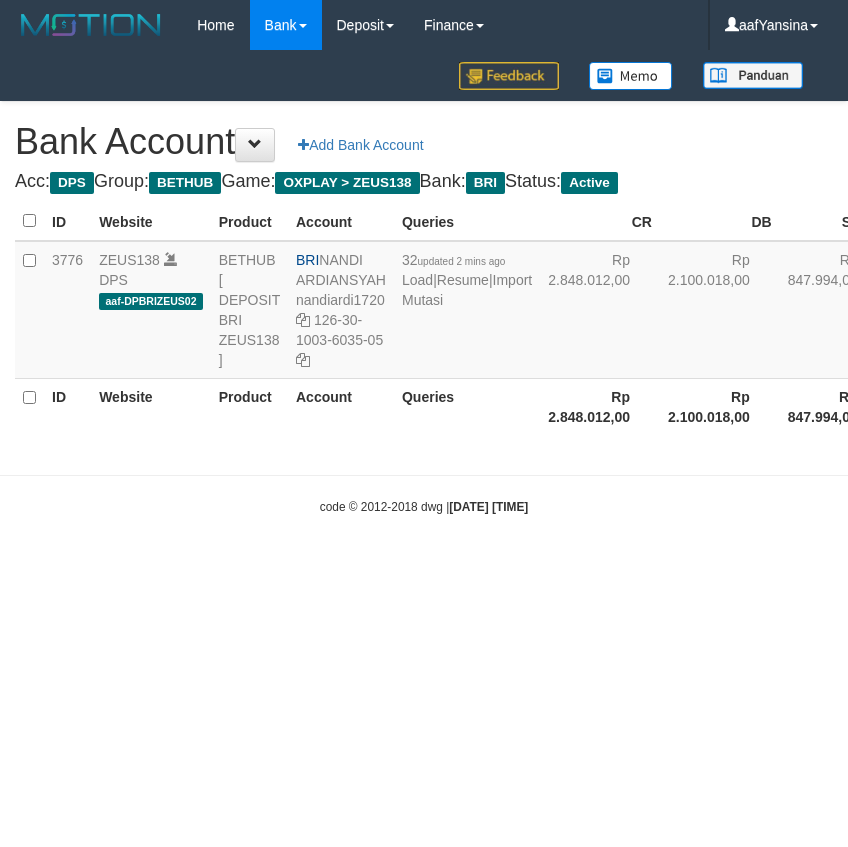 select on "***" 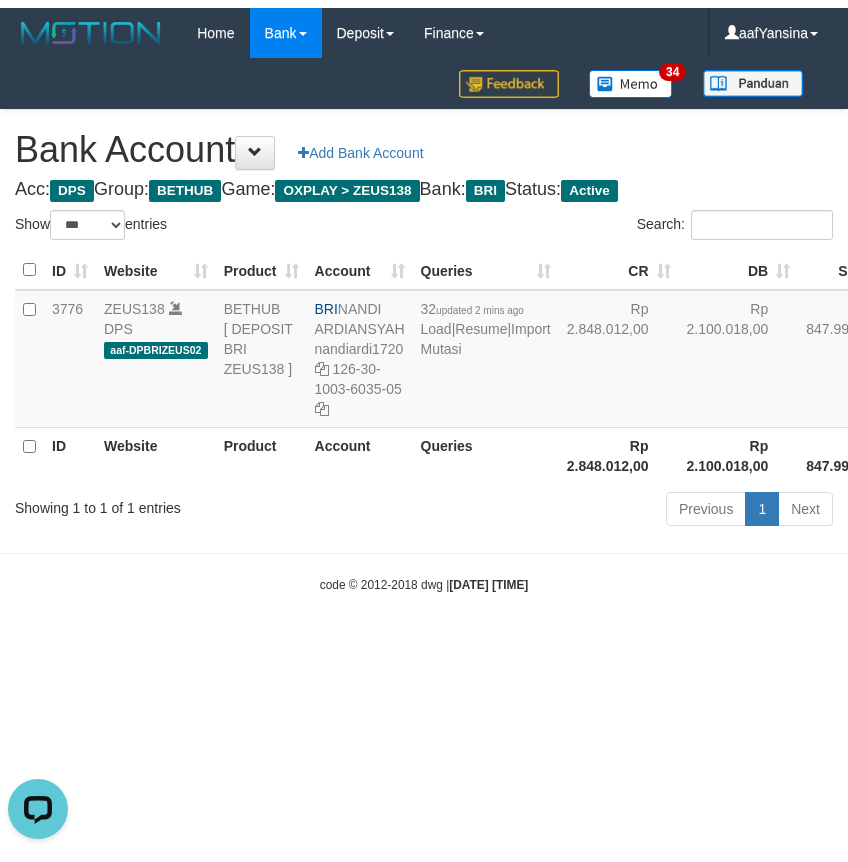 scroll, scrollTop: 0, scrollLeft: 0, axis: both 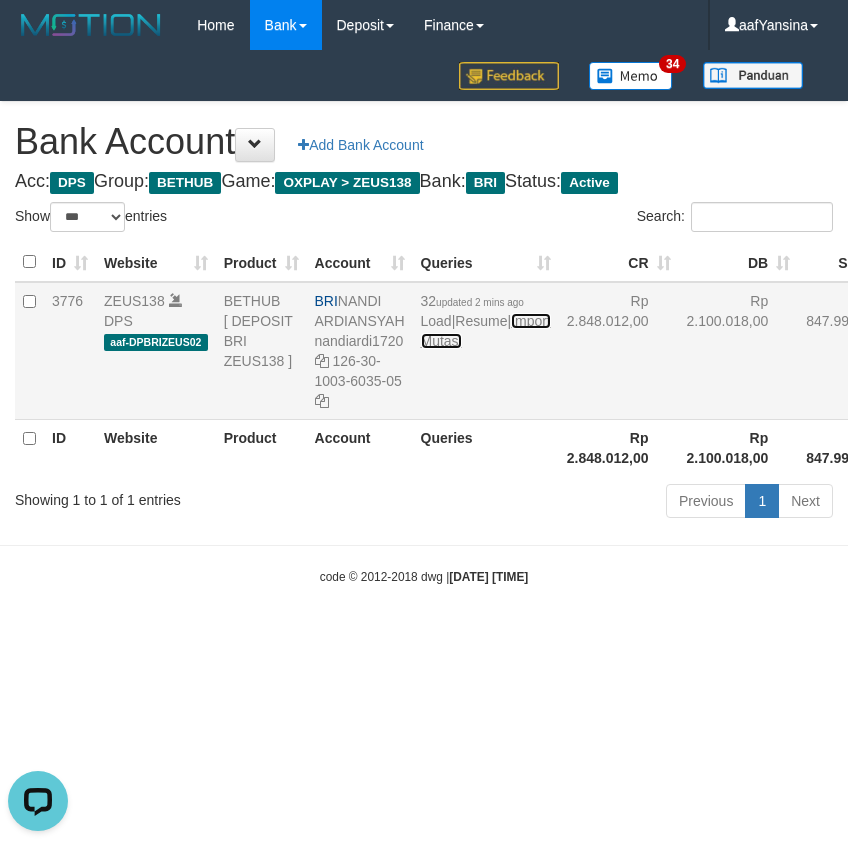 click on "Import Mutasi" at bounding box center (486, 331) 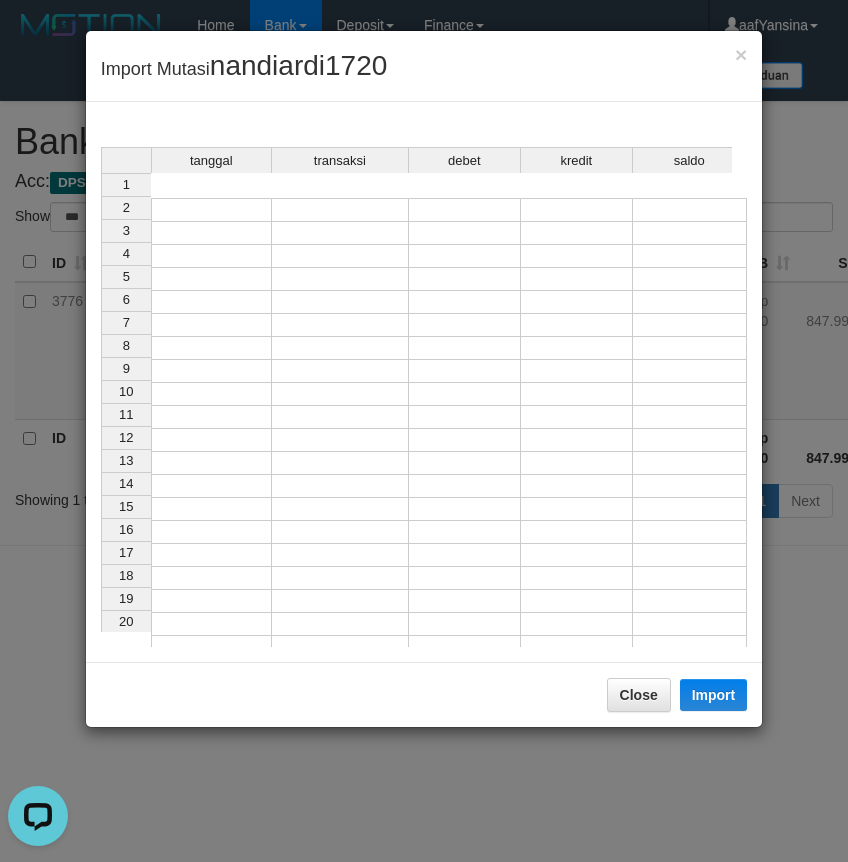 click on "tanggal transaksi debet kredit saldo 1 2 3 4 5 6 7 8 9 10 11 12 13 14 15 16 17 18 19 20 21" at bounding box center (424, 427) 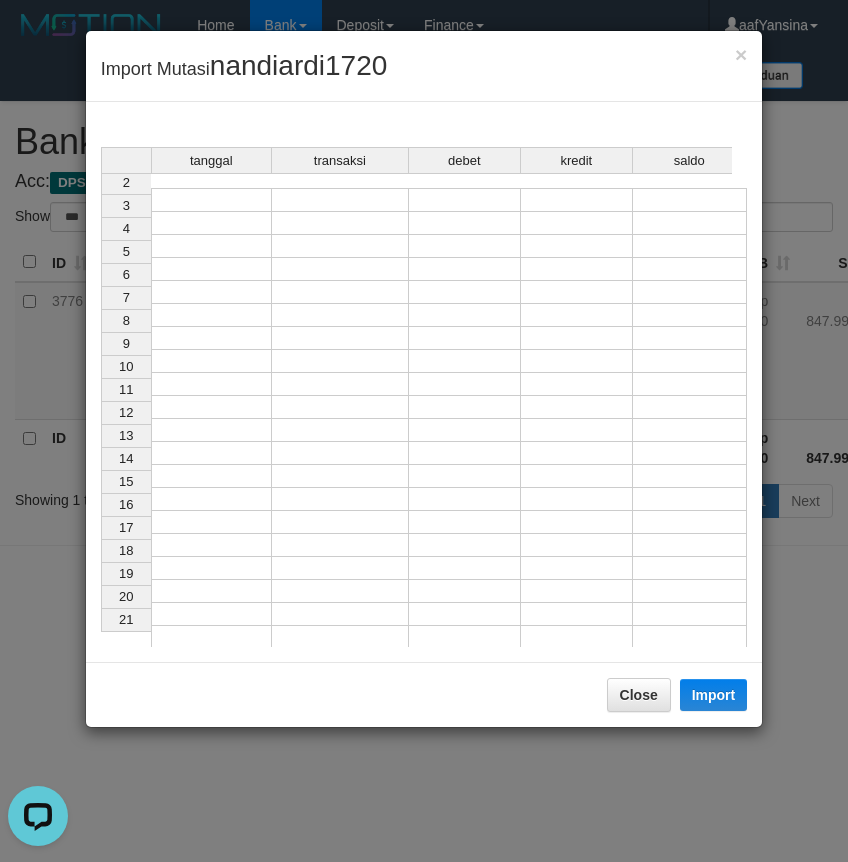 scroll, scrollTop: 0, scrollLeft: 0, axis: both 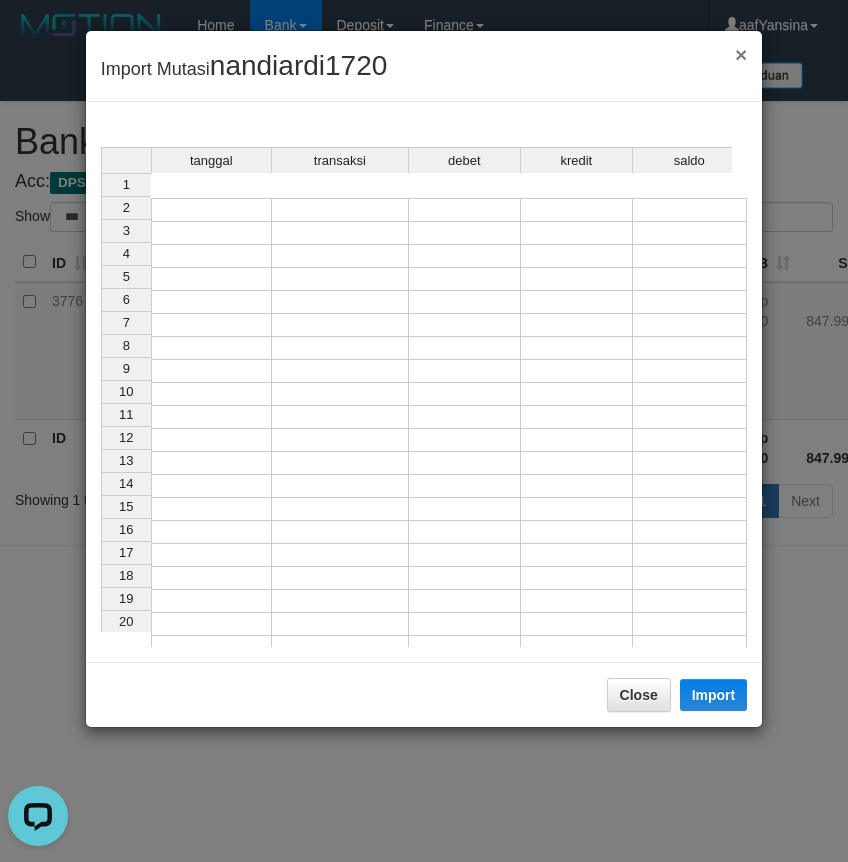 drag, startPoint x: 744, startPoint y: 55, endPoint x: 767, endPoint y: 372, distance: 317.83328 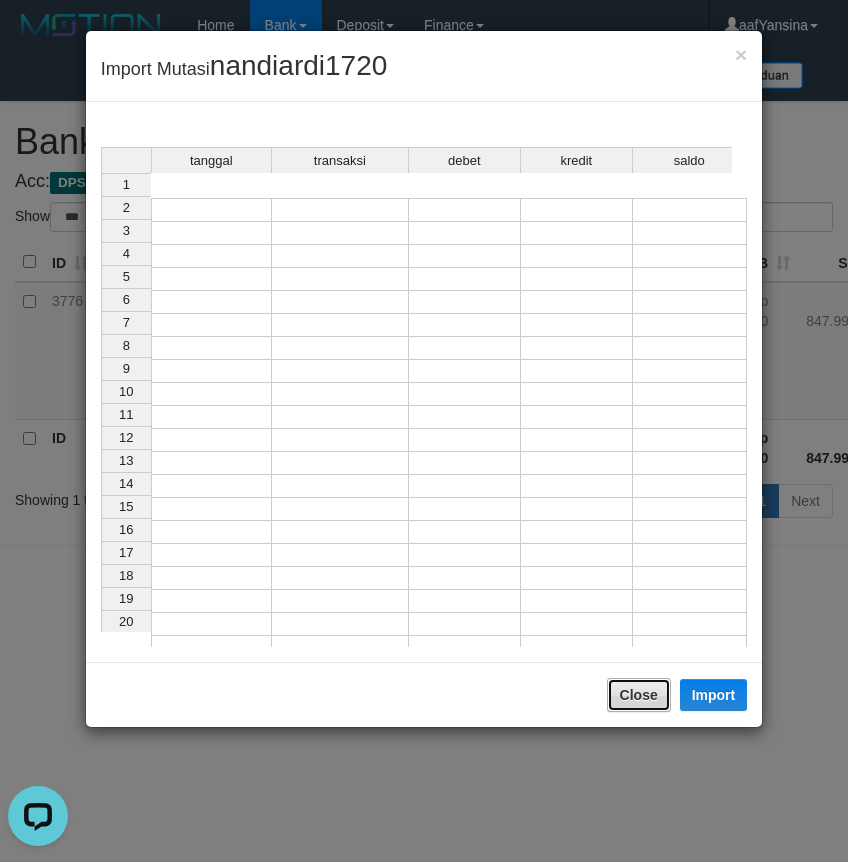 click on "Close" at bounding box center (639, 695) 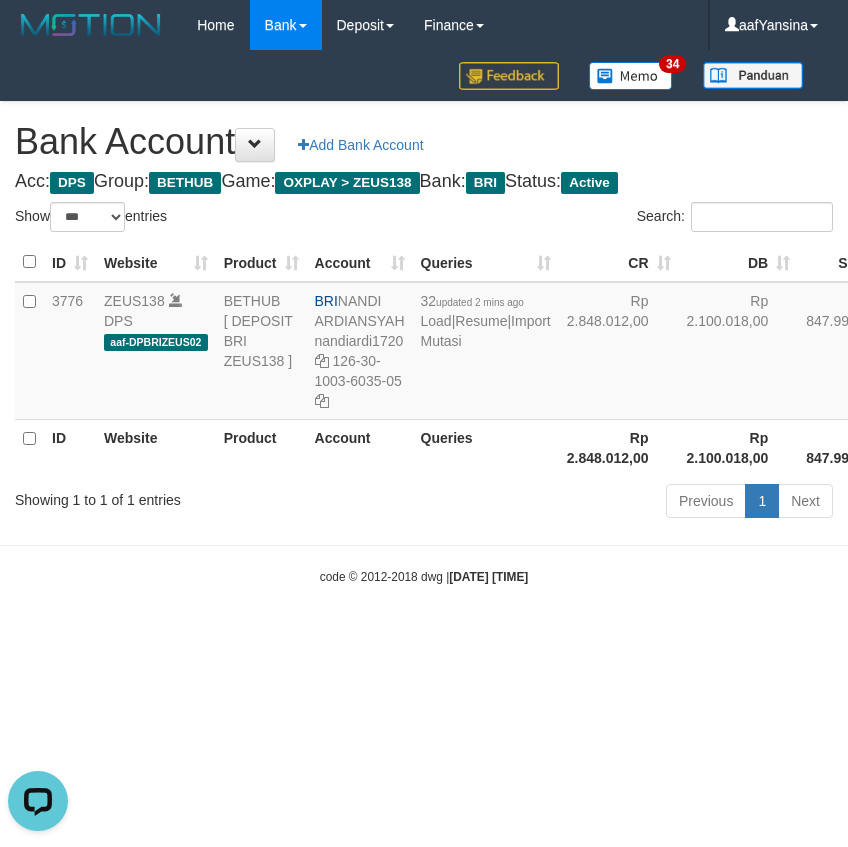 drag, startPoint x: 599, startPoint y: 806, endPoint x: 525, endPoint y: 621, distance: 199.2511 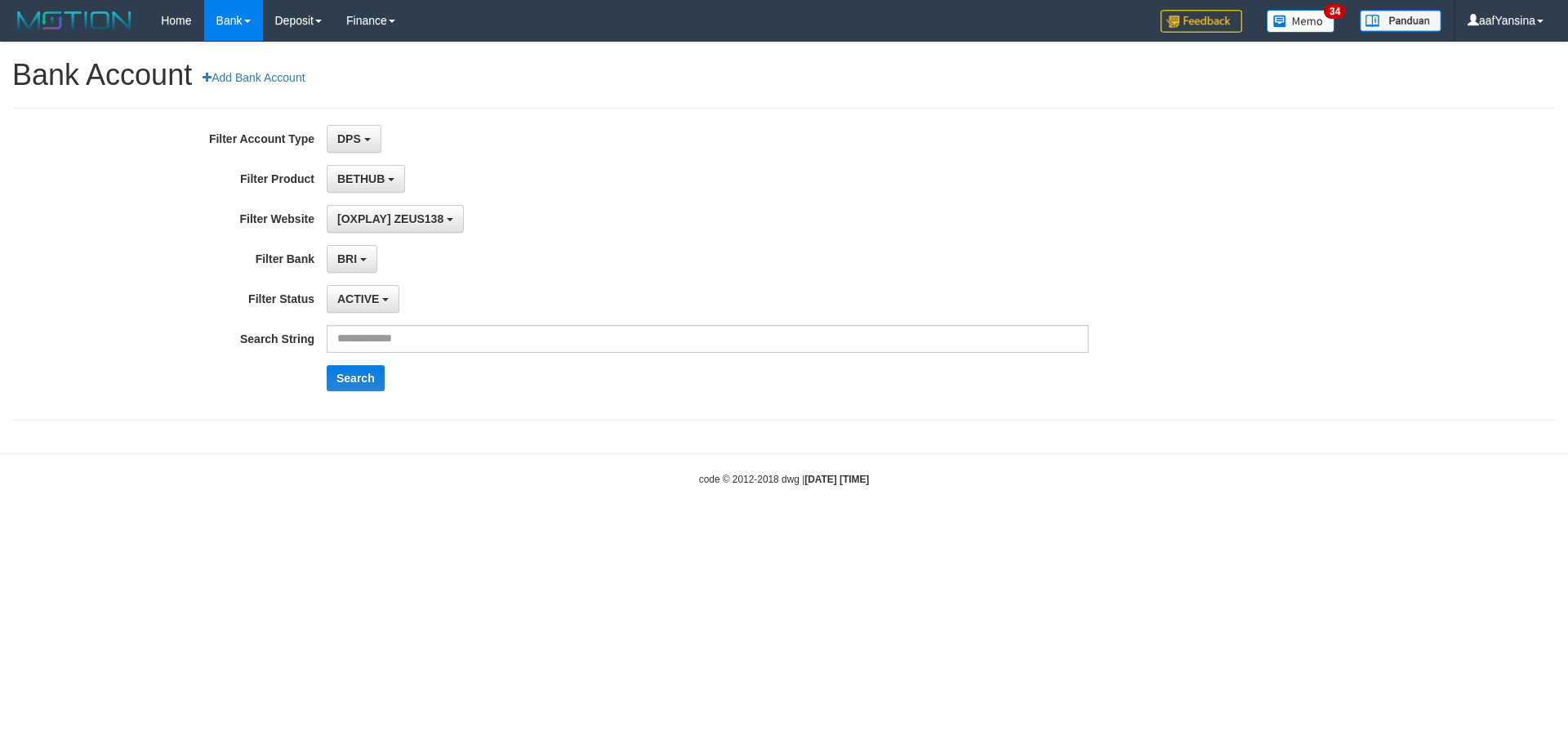 select on "***" 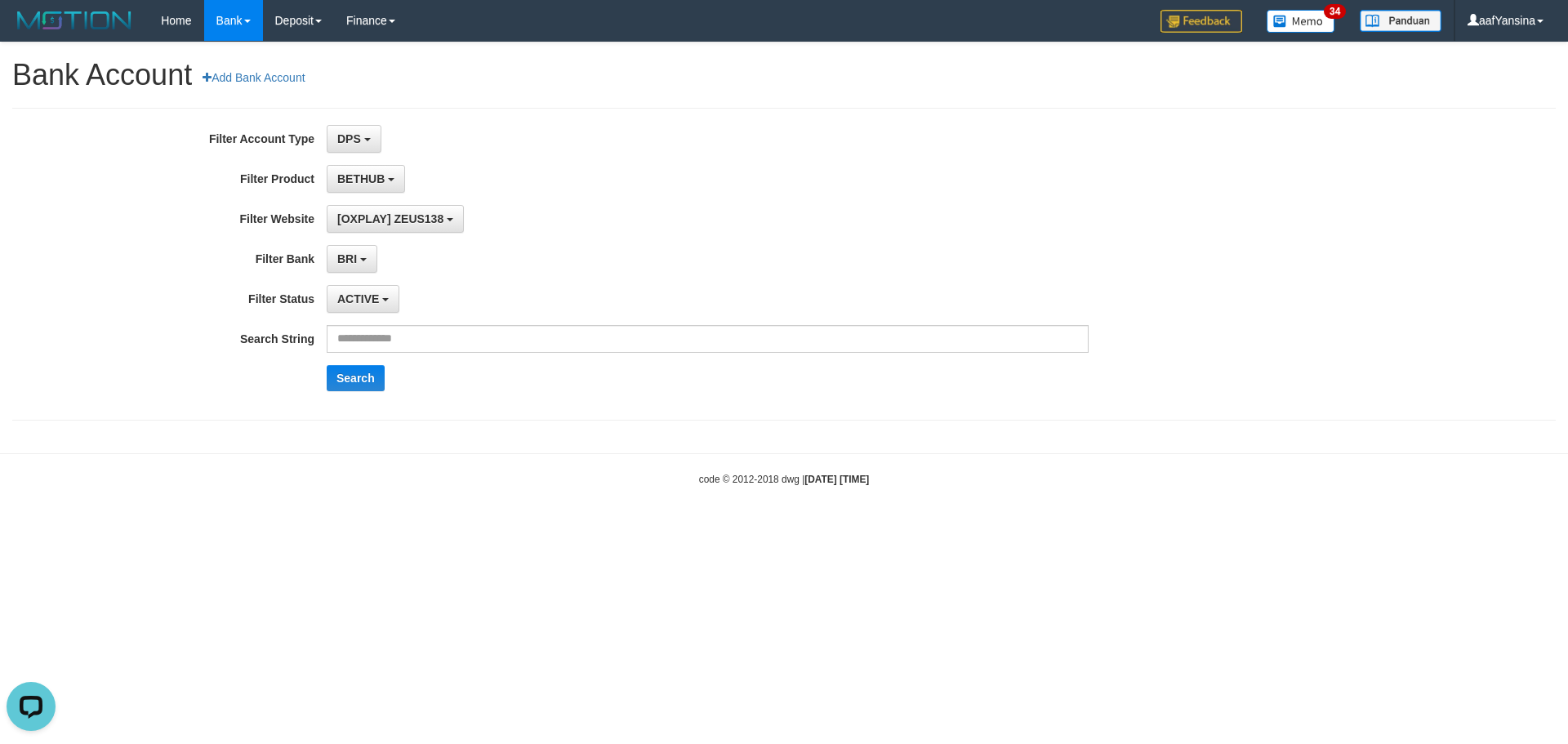 scroll, scrollTop: 0, scrollLeft: 0, axis: both 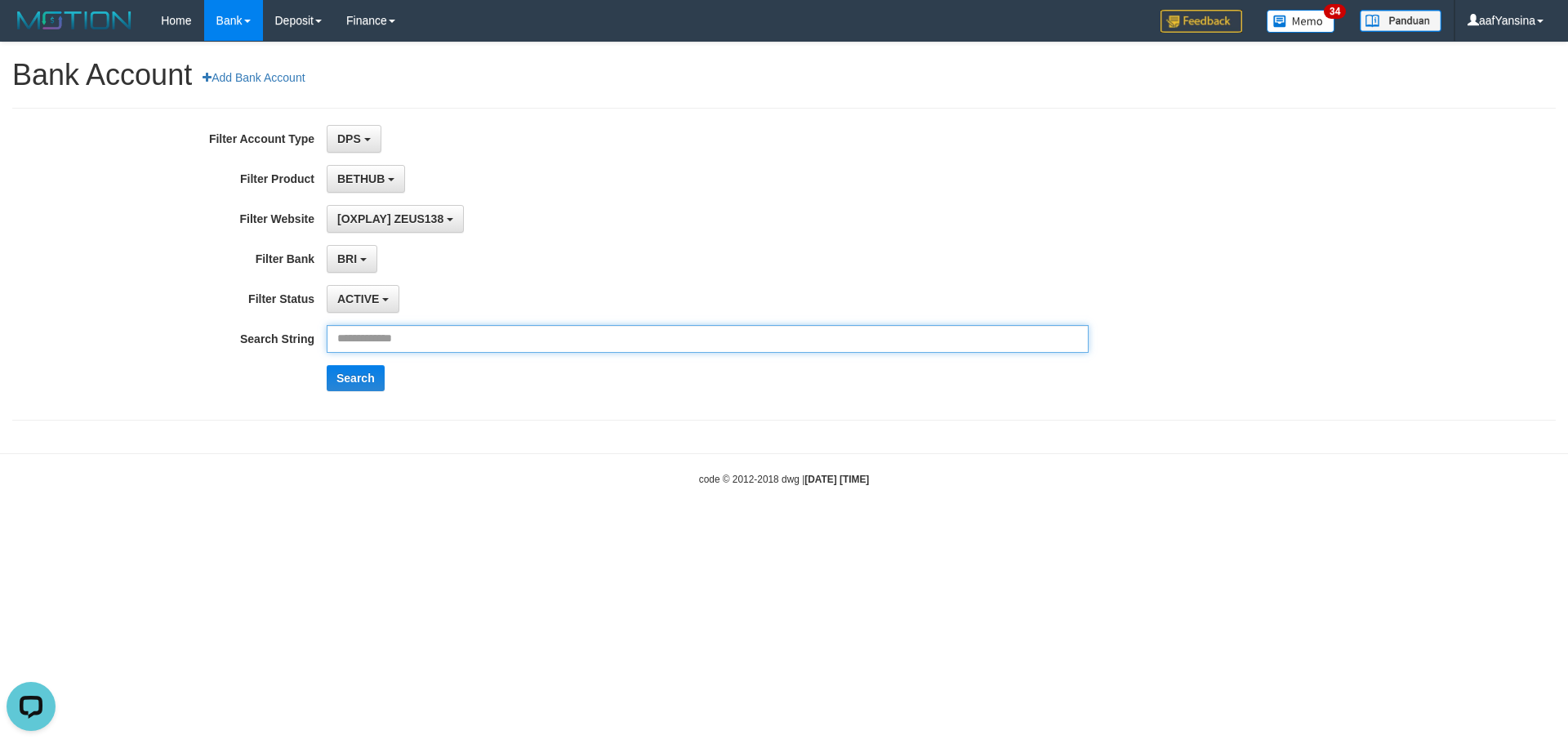 click at bounding box center (707, 339) 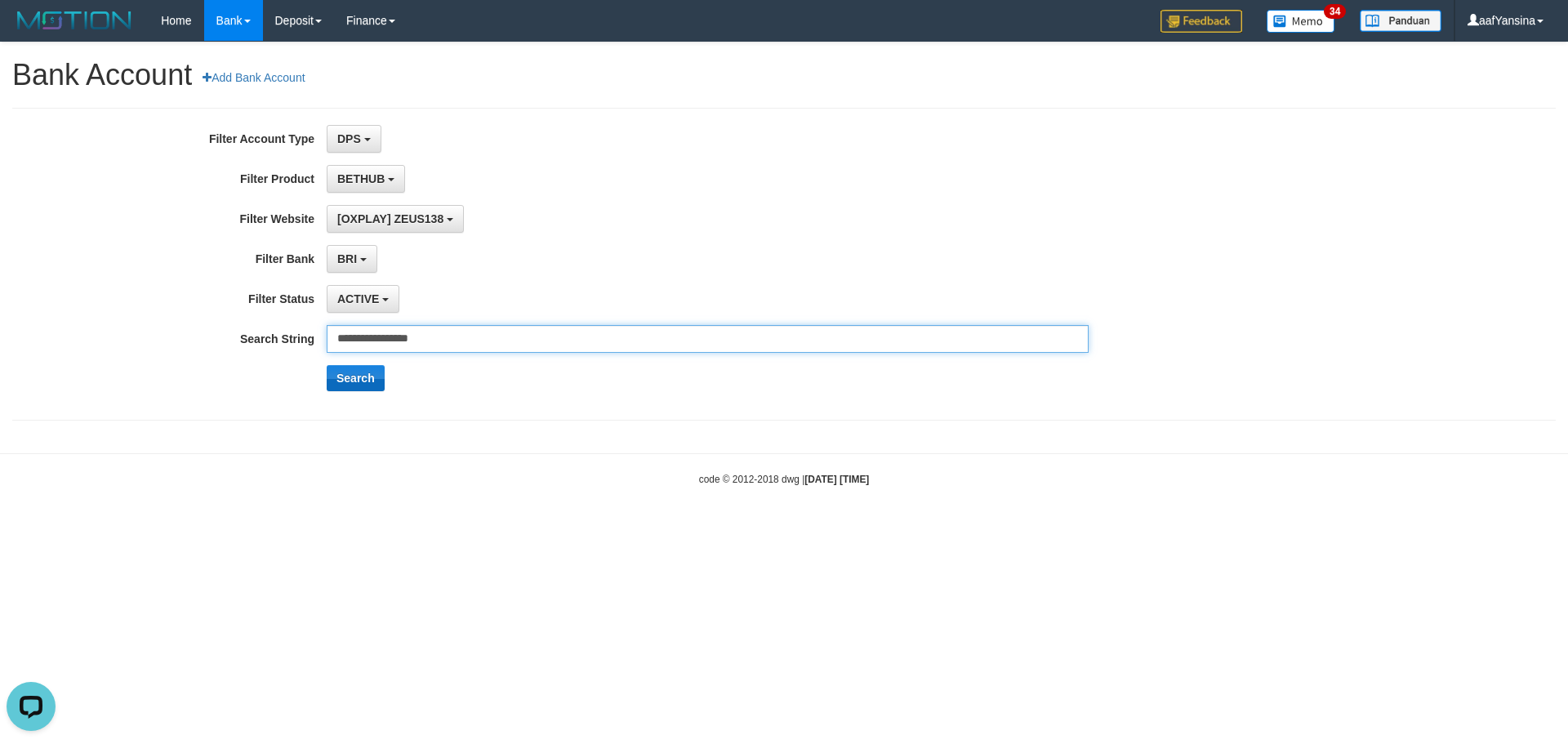type on "**********" 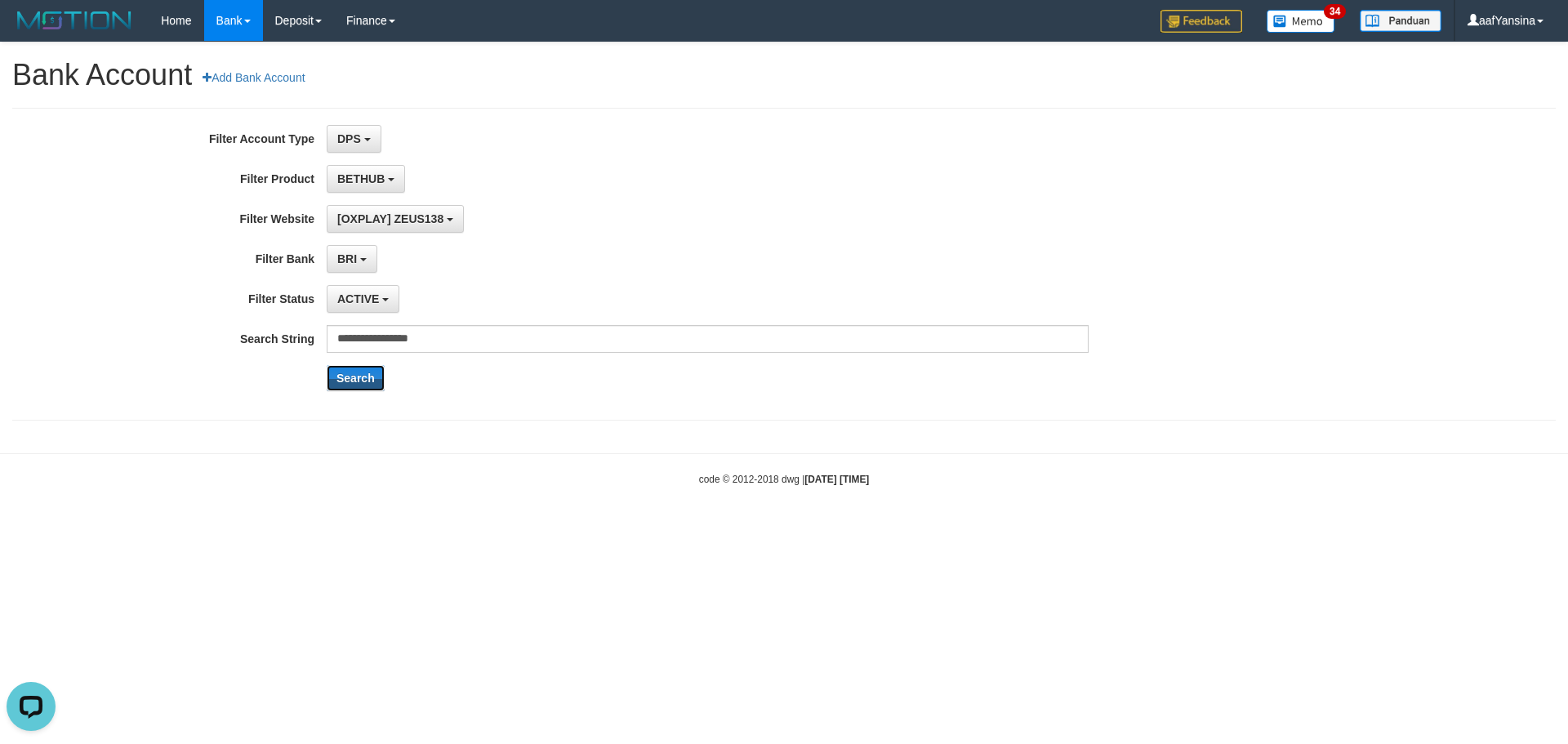 drag, startPoint x: 363, startPoint y: 375, endPoint x: 840, endPoint y: 67, distance: 567.7966 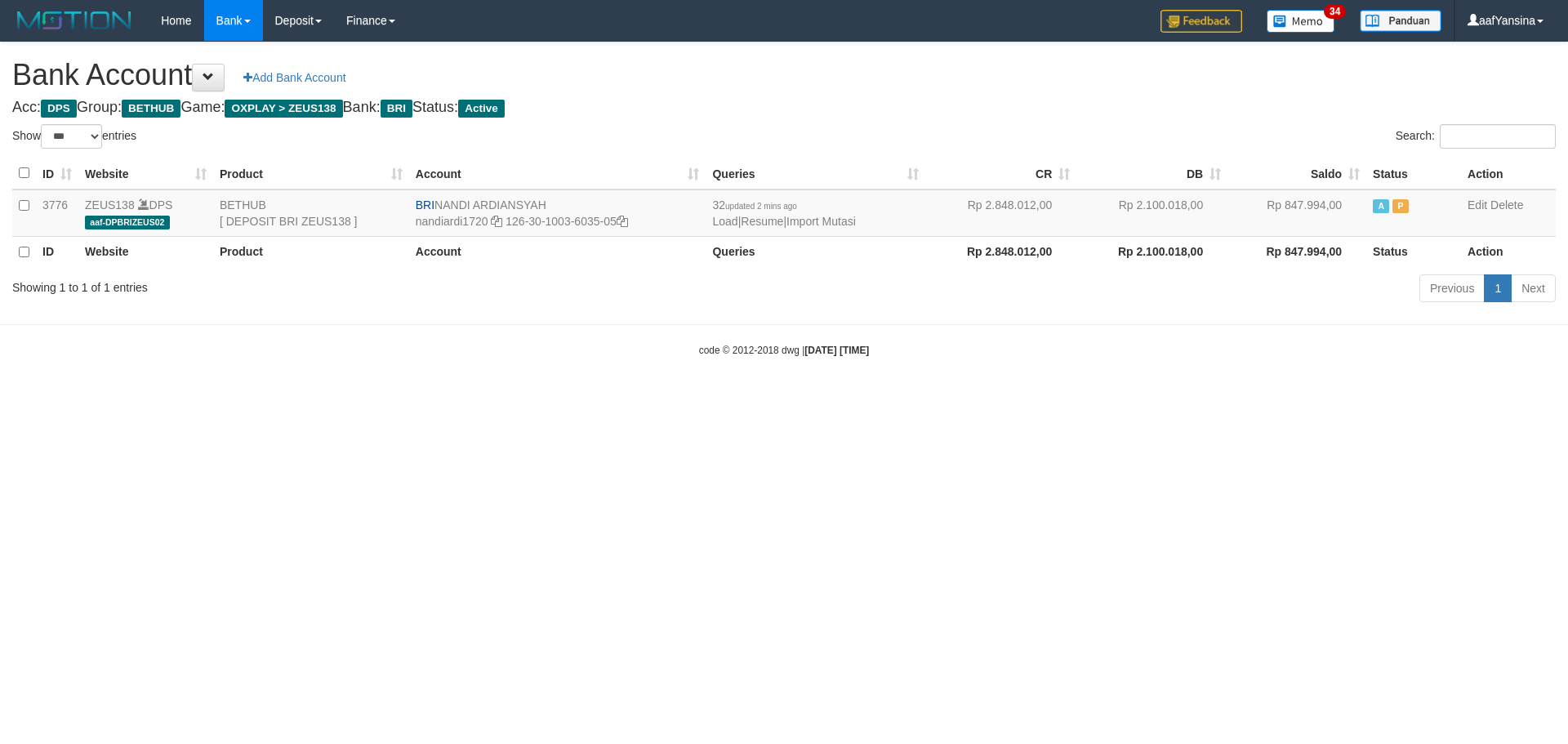 select on "***" 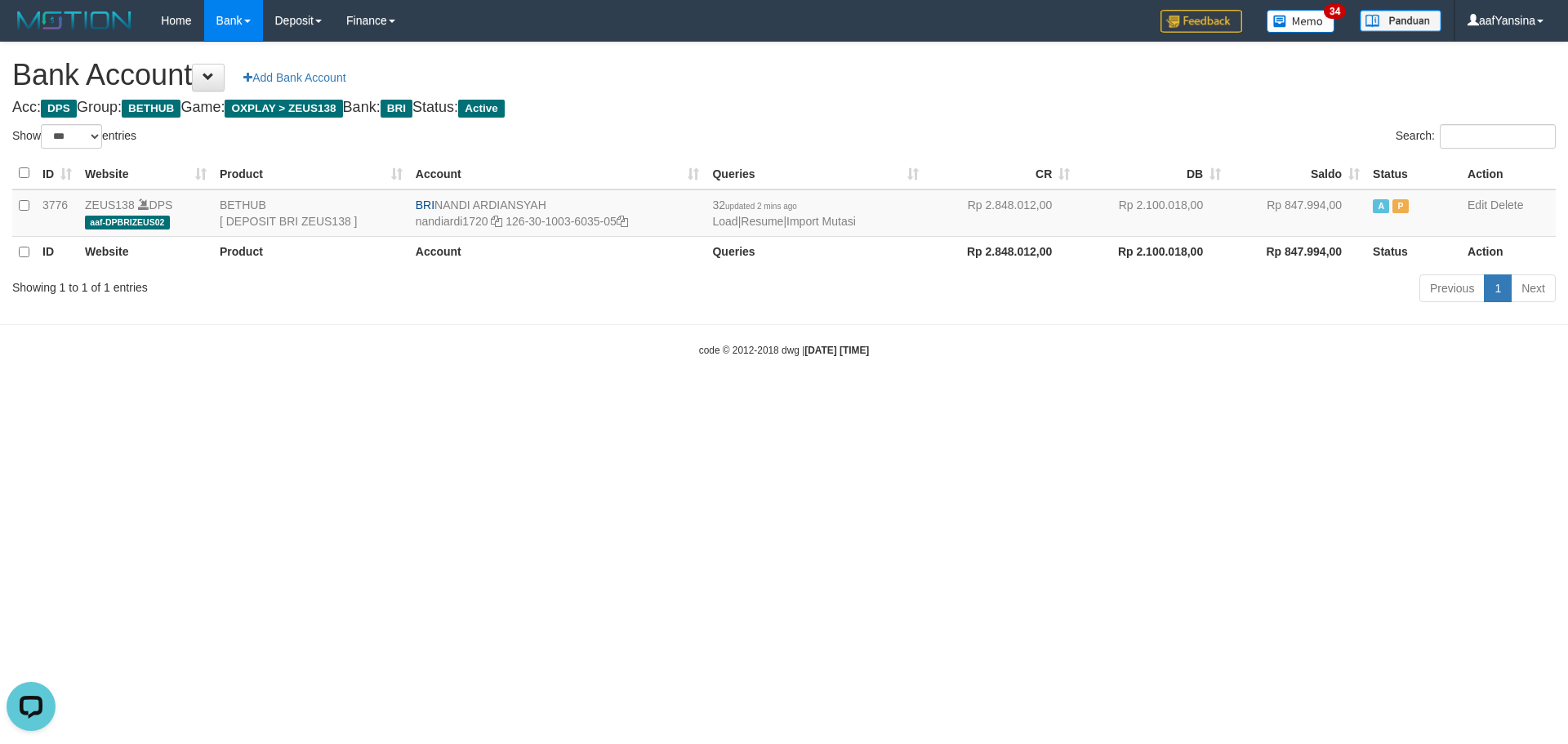 scroll, scrollTop: 0, scrollLeft: 0, axis: both 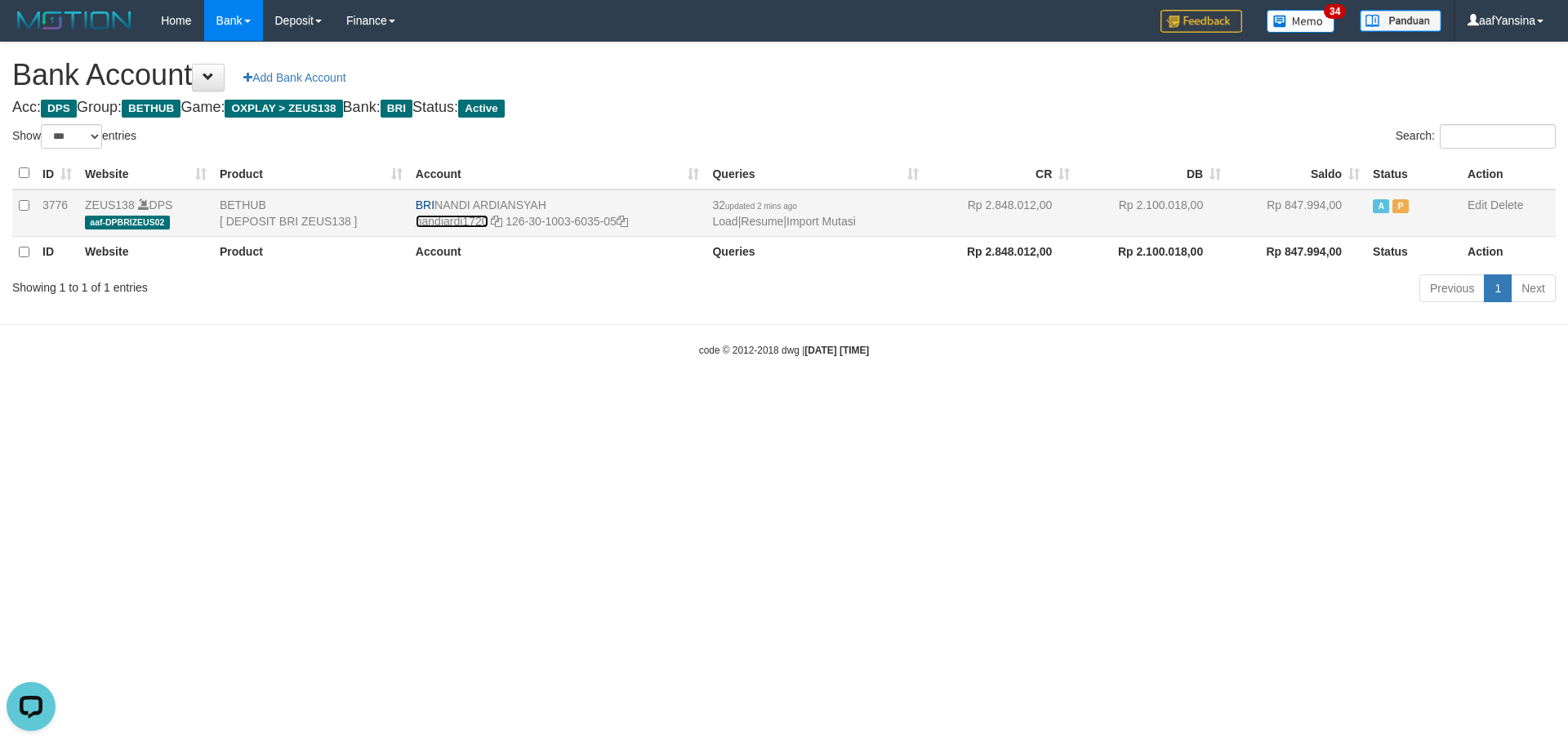 click on "nandiardi1720" at bounding box center [452, 221] 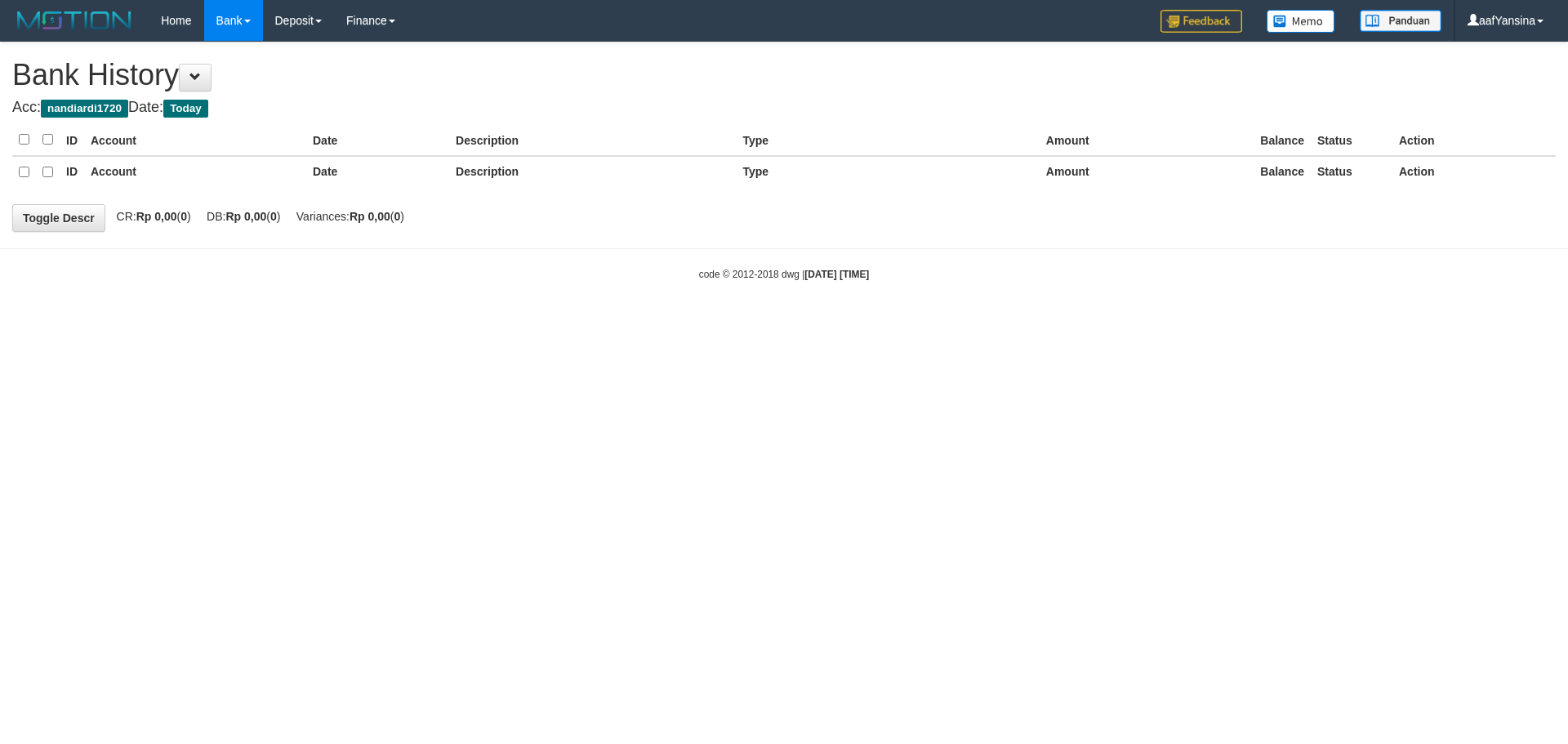 scroll, scrollTop: 0, scrollLeft: 0, axis: both 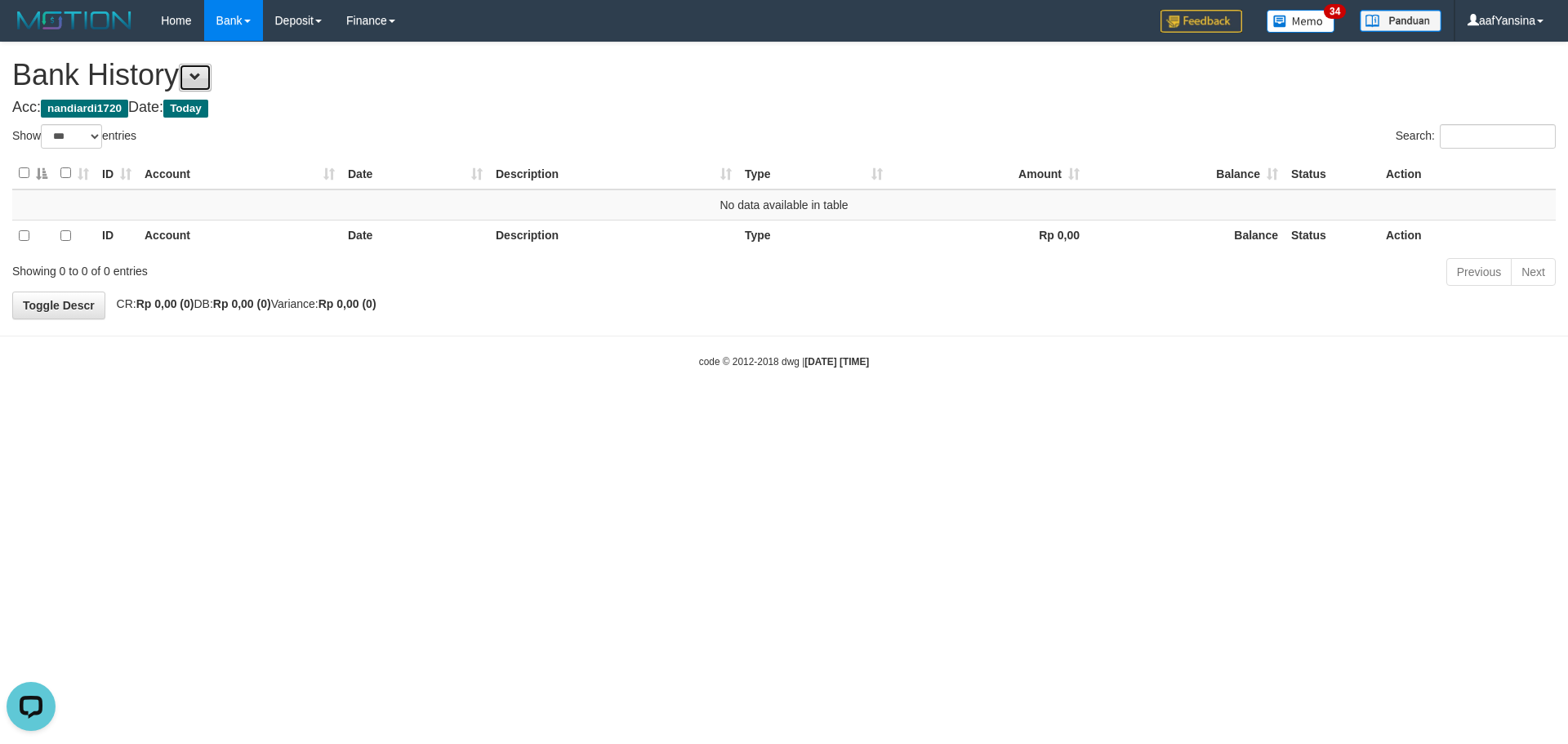 click at bounding box center [195, 77] 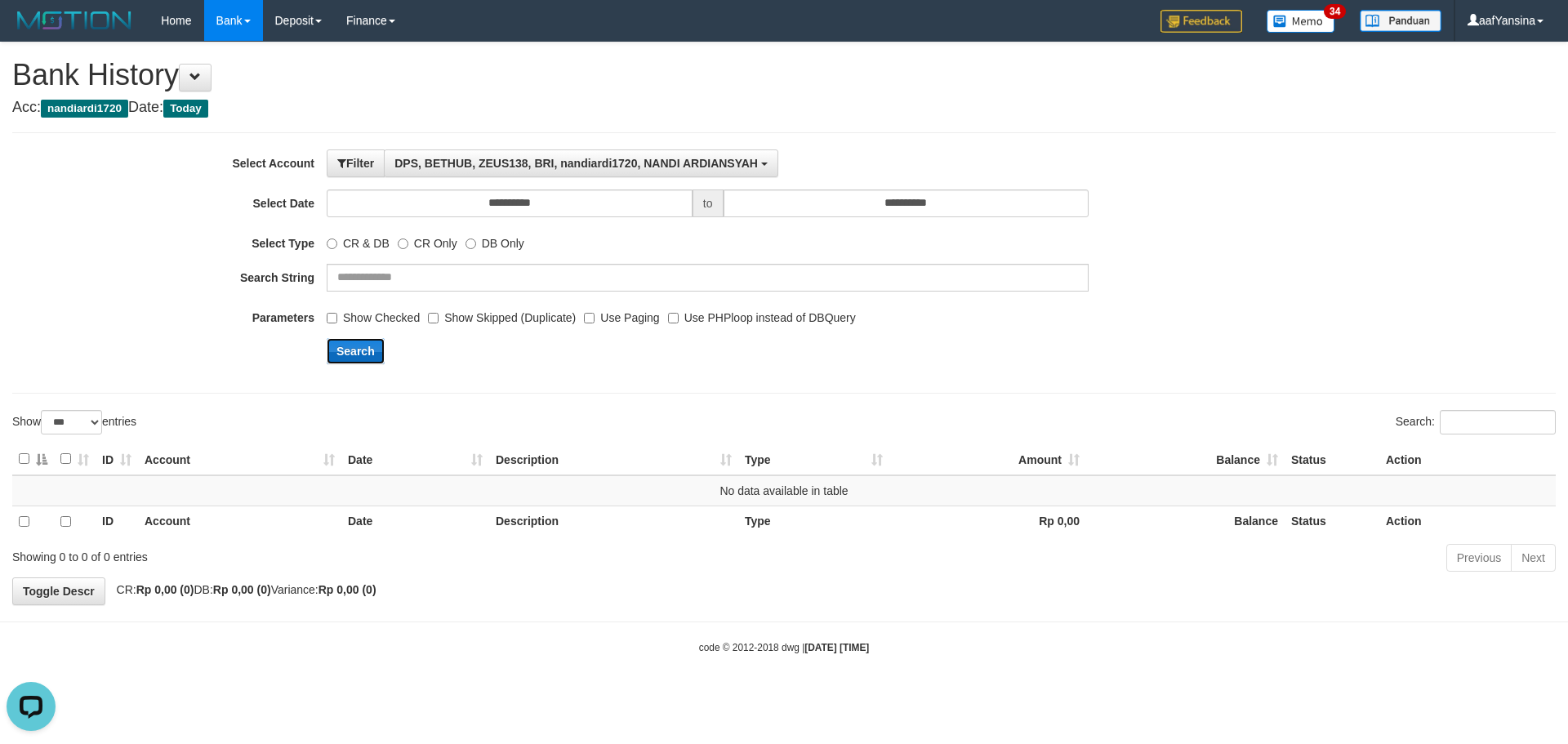 click on "Search" at bounding box center [355, 351] 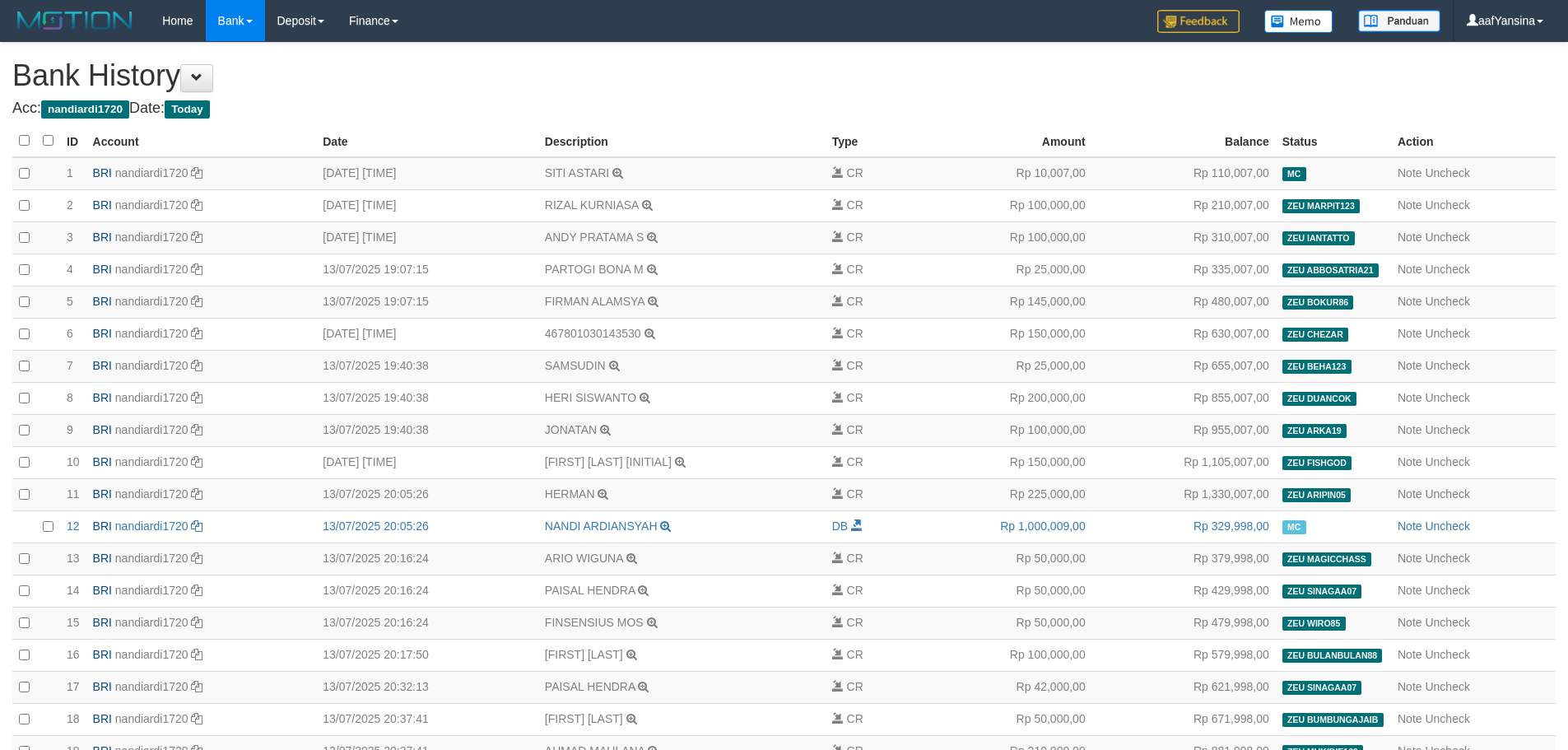 scroll, scrollTop: 0, scrollLeft: 0, axis: both 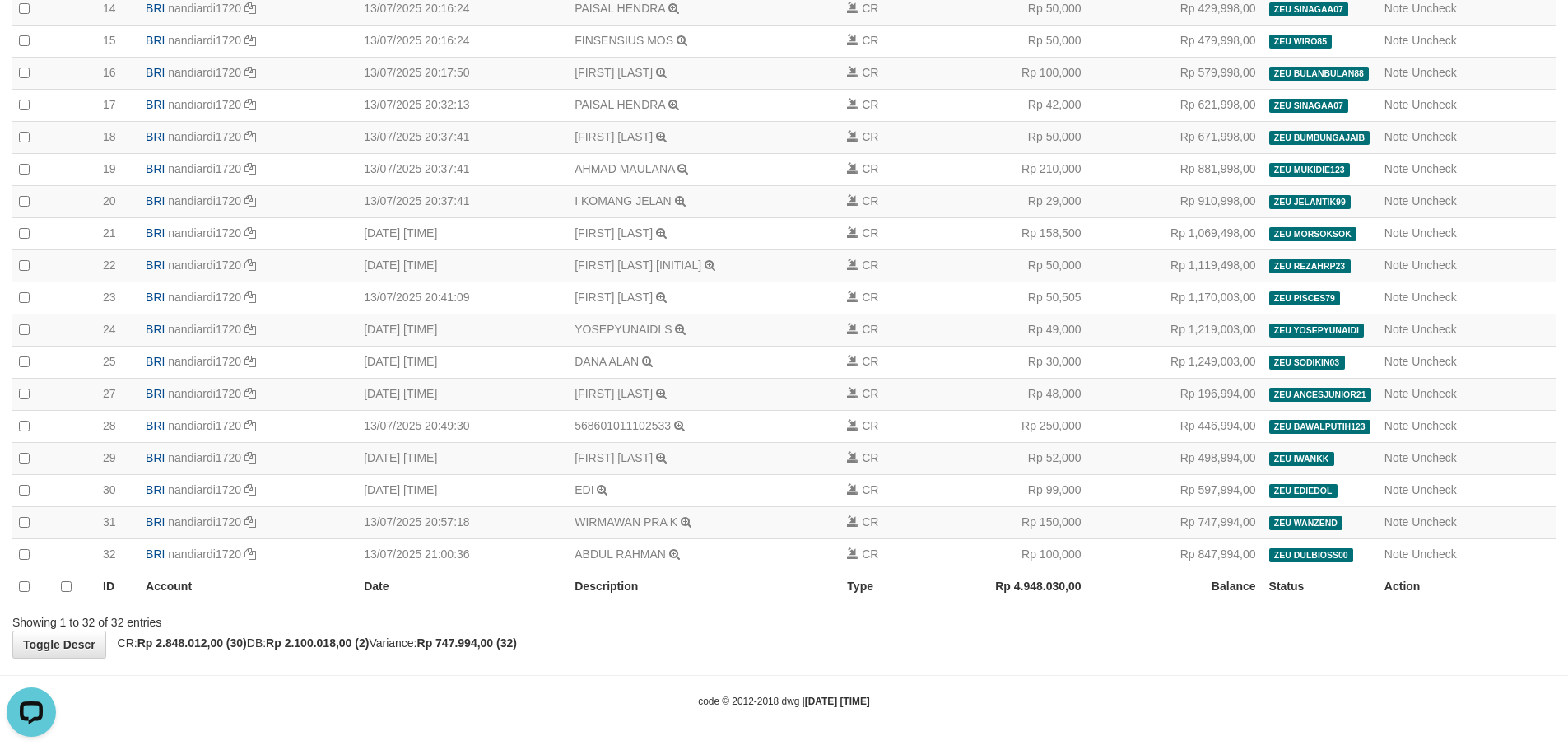 drag, startPoint x: 1387, startPoint y: 675, endPoint x: 1379, endPoint y: 619, distance: 56.56854 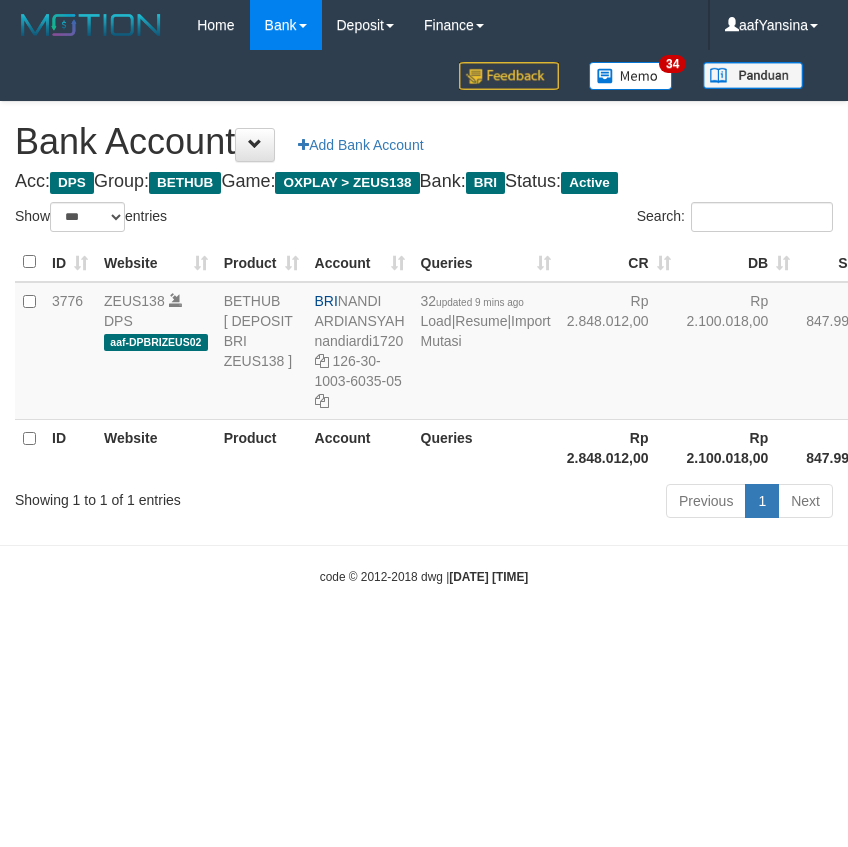 select on "***" 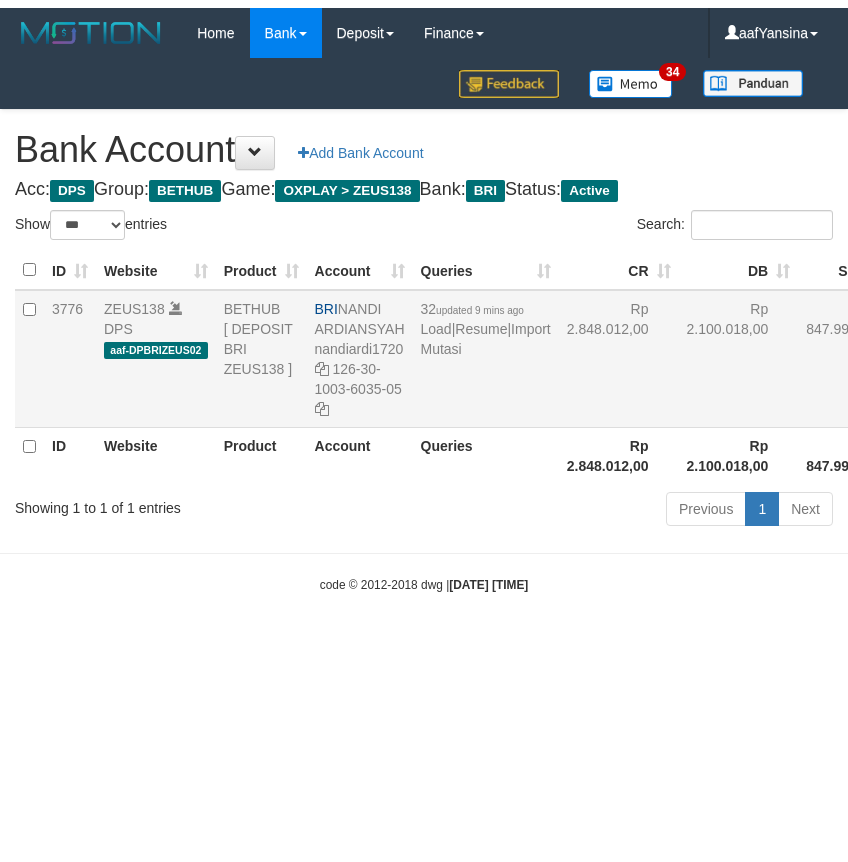 scroll, scrollTop: 0, scrollLeft: 0, axis: both 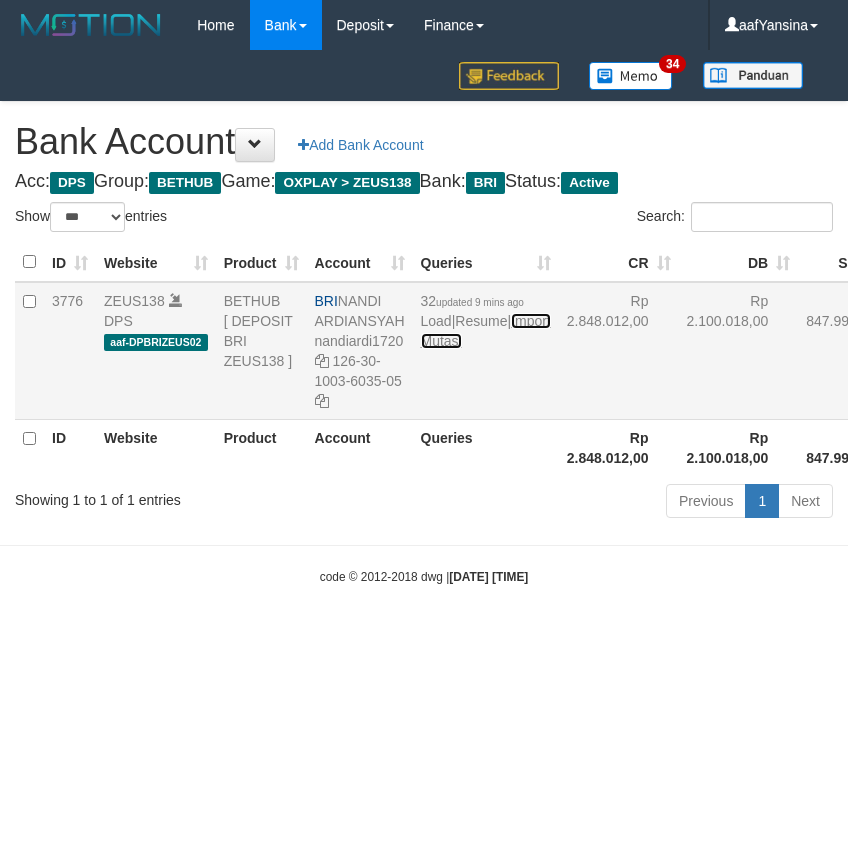 click on "Import Mutasi" at bounding box center [486, 331] 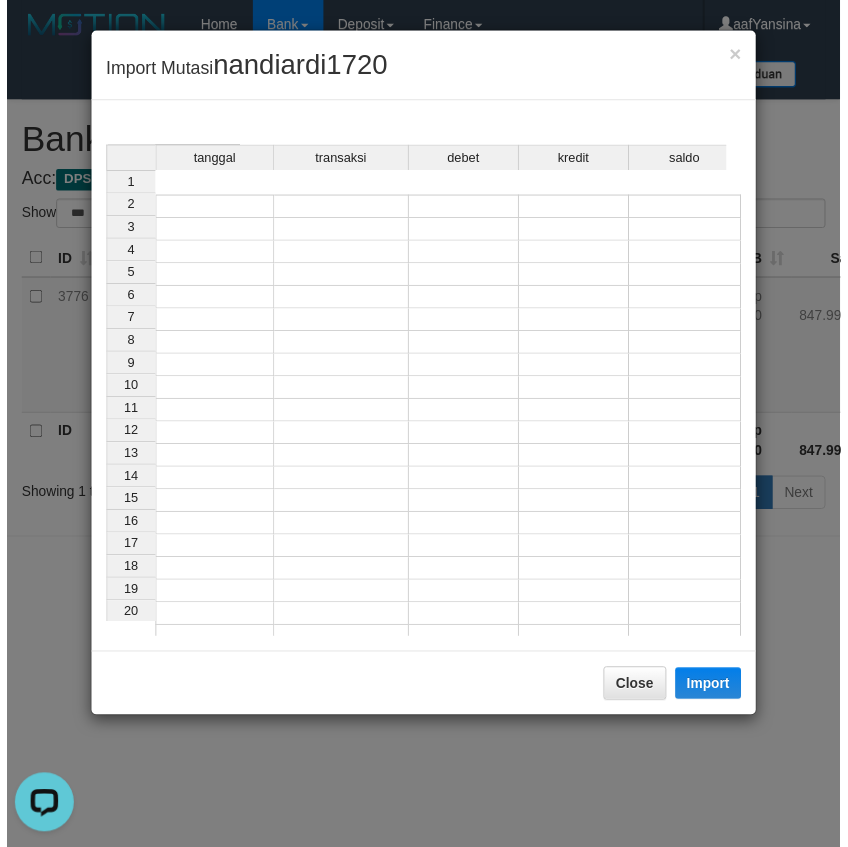scroll, scrollTop: 0, scrollLeft: 0, axis: both 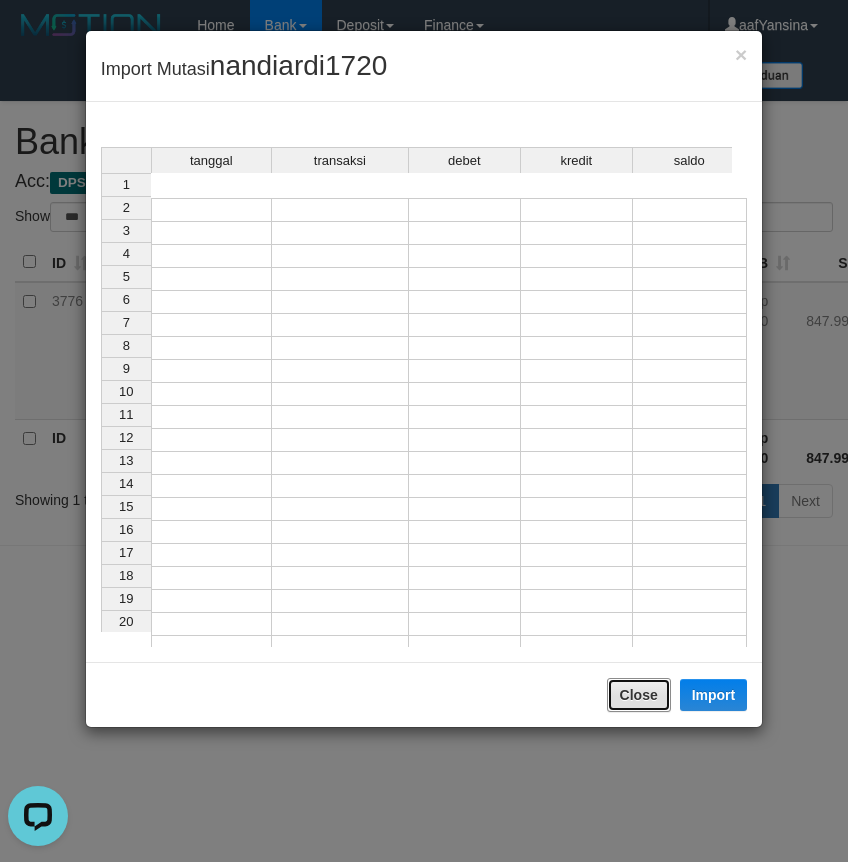 click on "Close" at bounding box center (639, 695) 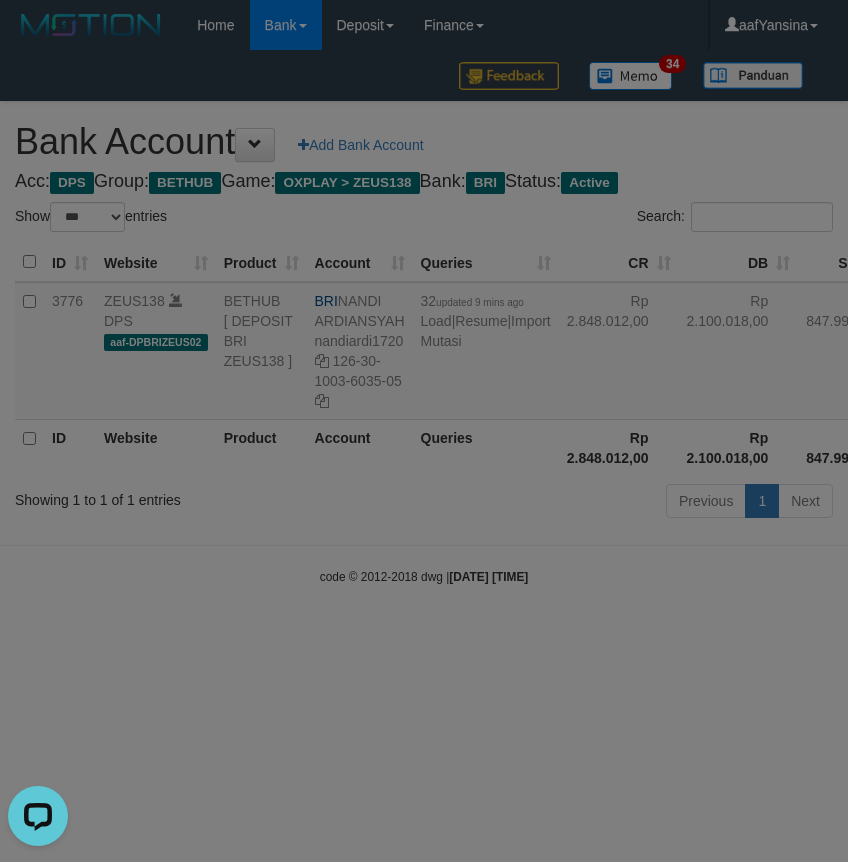 type 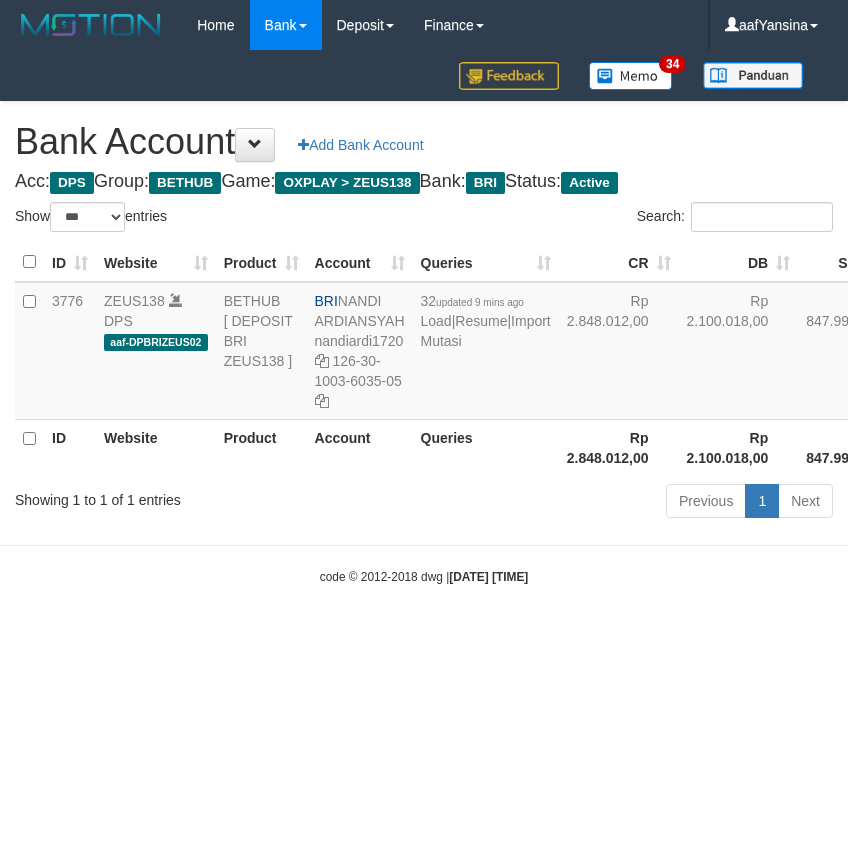 select on "***" 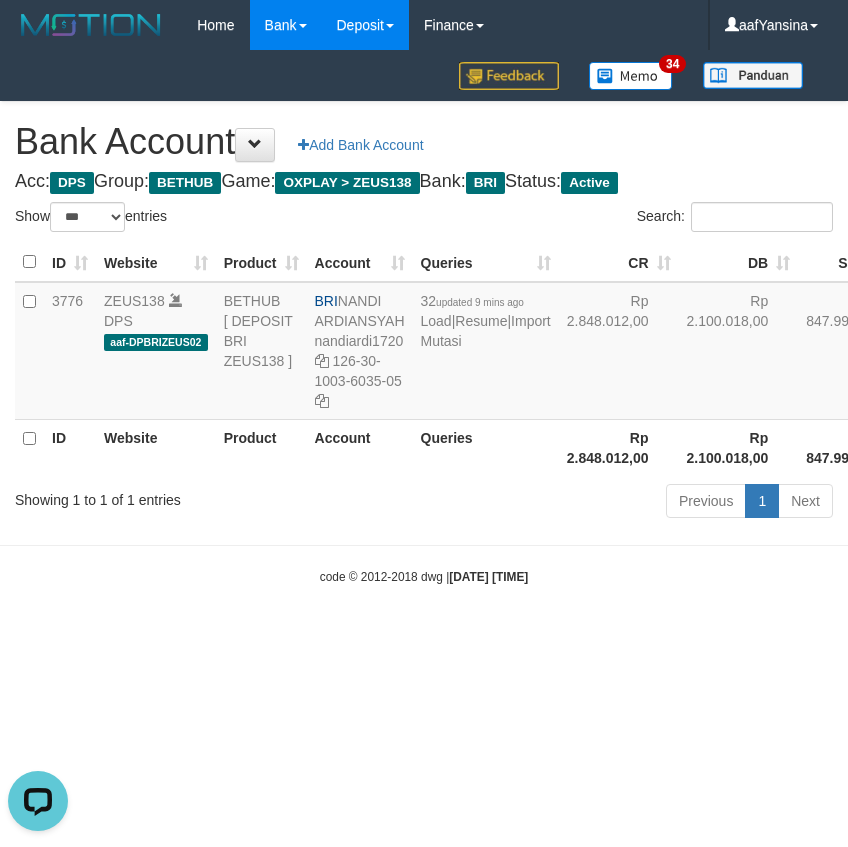 scroll, scrollTop: 0, scrollLeft: 0, axis: both 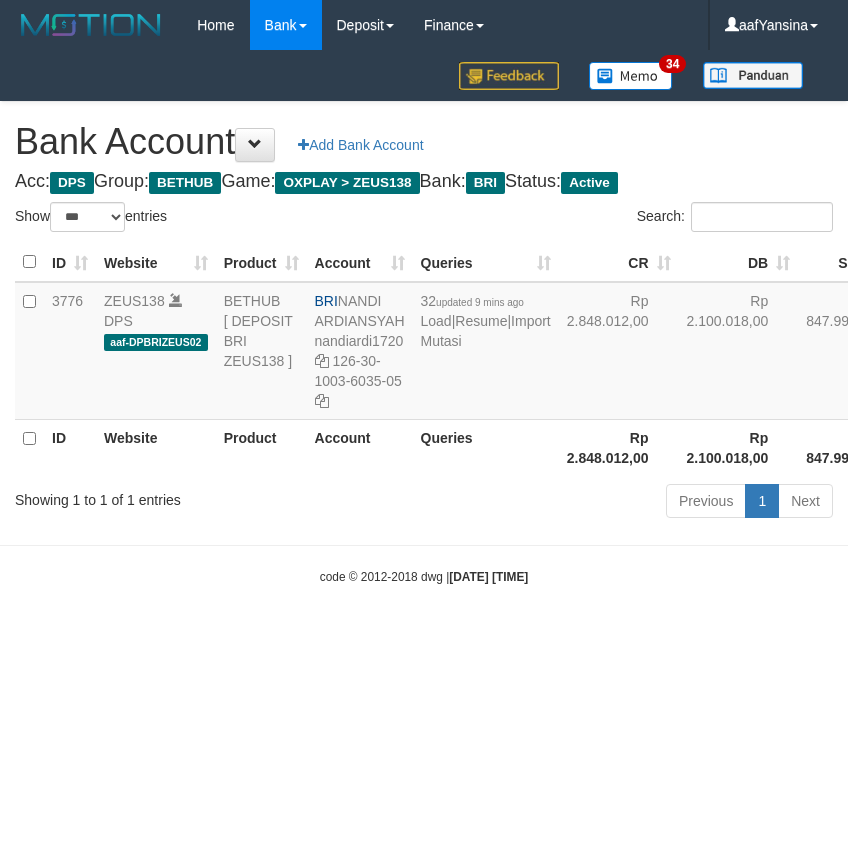 select on "***" 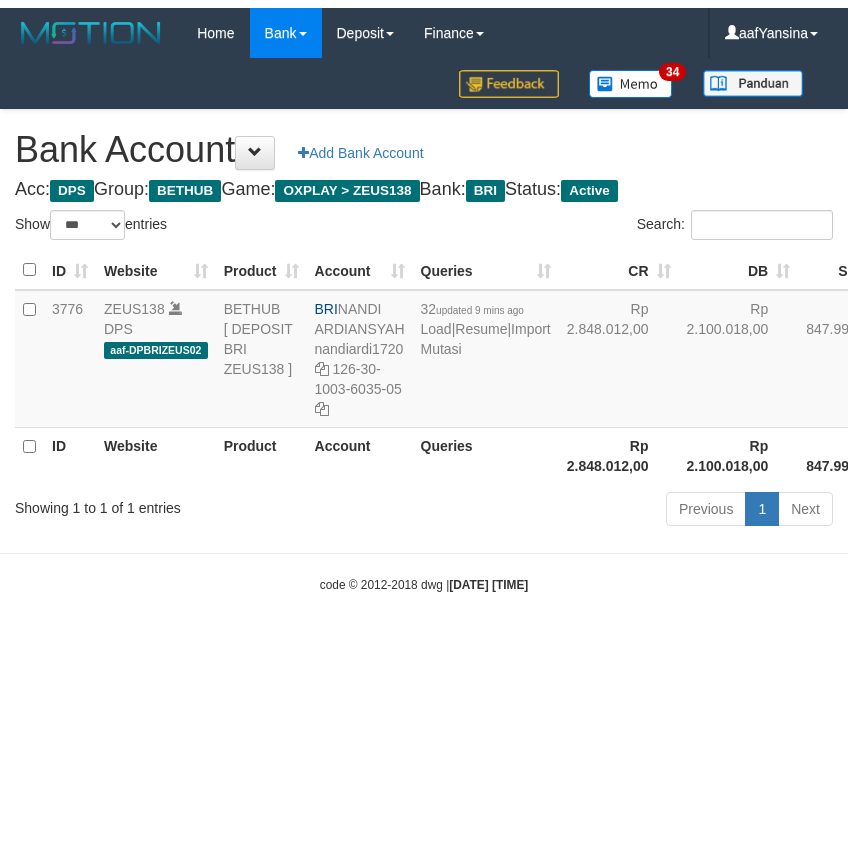 scroll, scrollTop: 0, scrollLeft: 0, axis: both 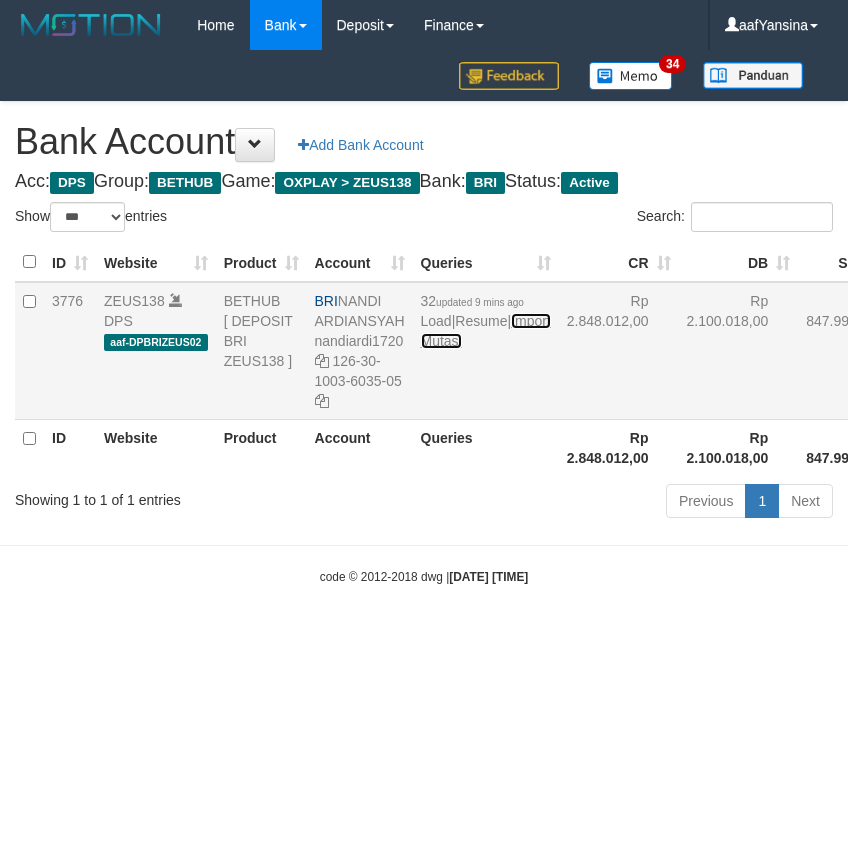 click on "Import Mutasi" at bounding box center (486, 331) 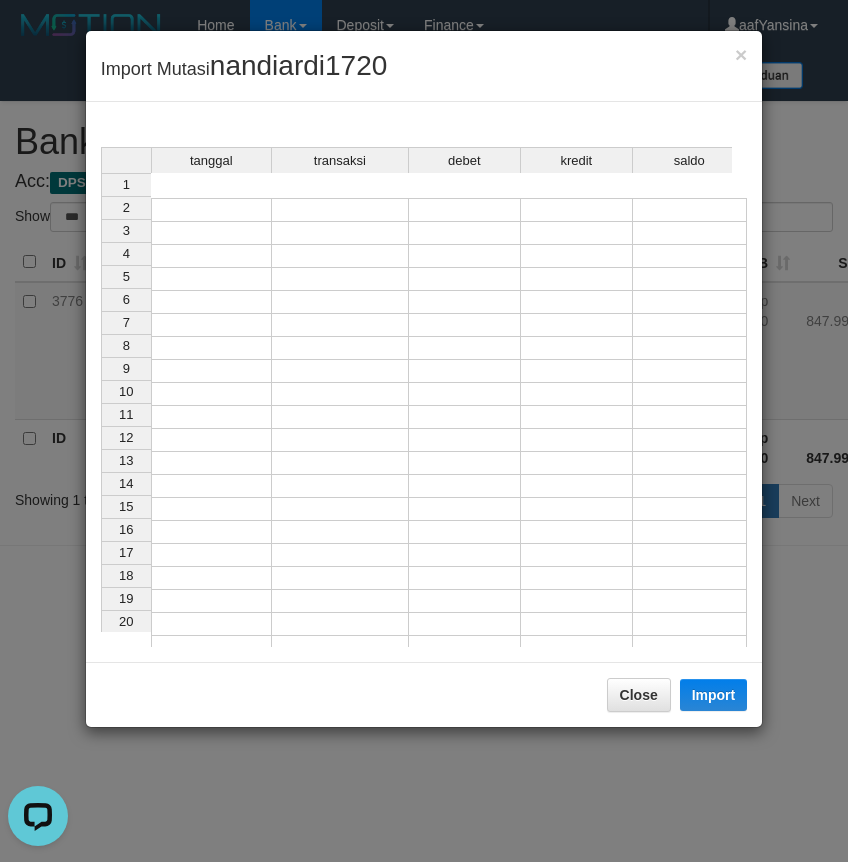 scroll, scrollTop: 0, scrollLeft: 0, axis: both 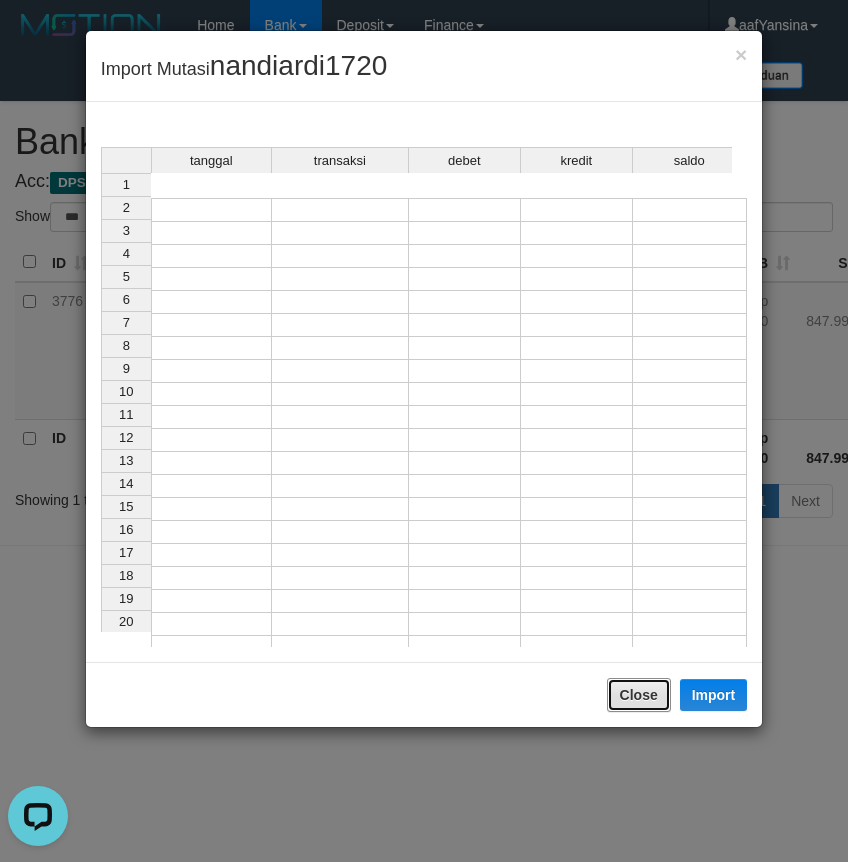 drag, startPoint x: 621, startPoint y: 701, endPoint x: 605, endPoint y: 693, distance: 17.888544 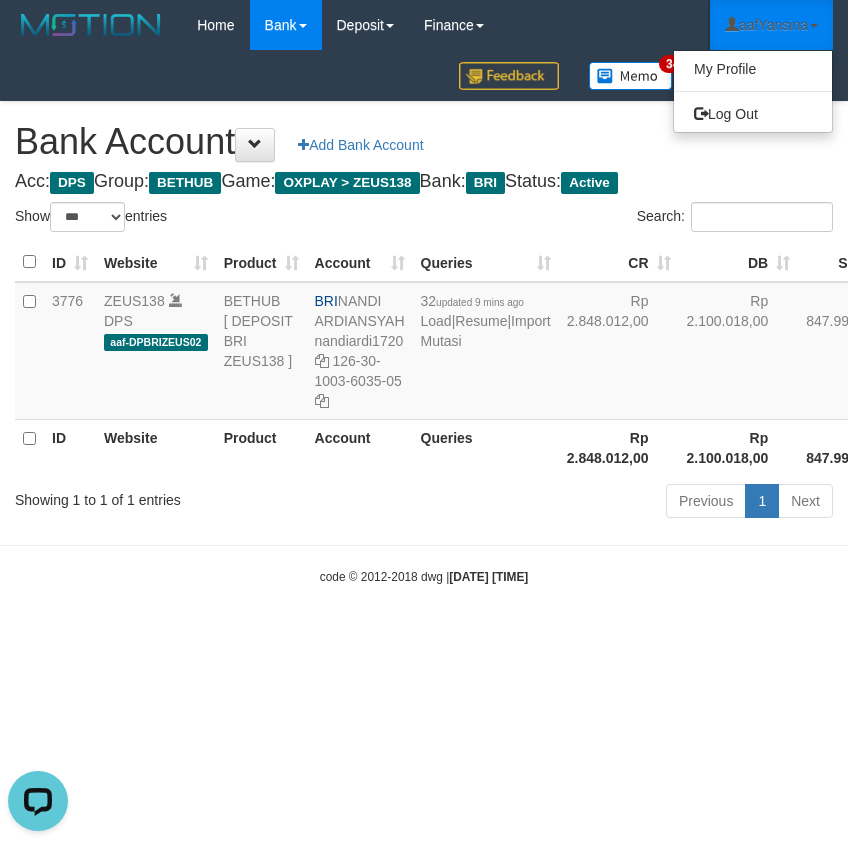 drag, startPoint x: 817, startPoint y: 19, endPoint x: 821, endPoint y: 56, distance: 37.215588 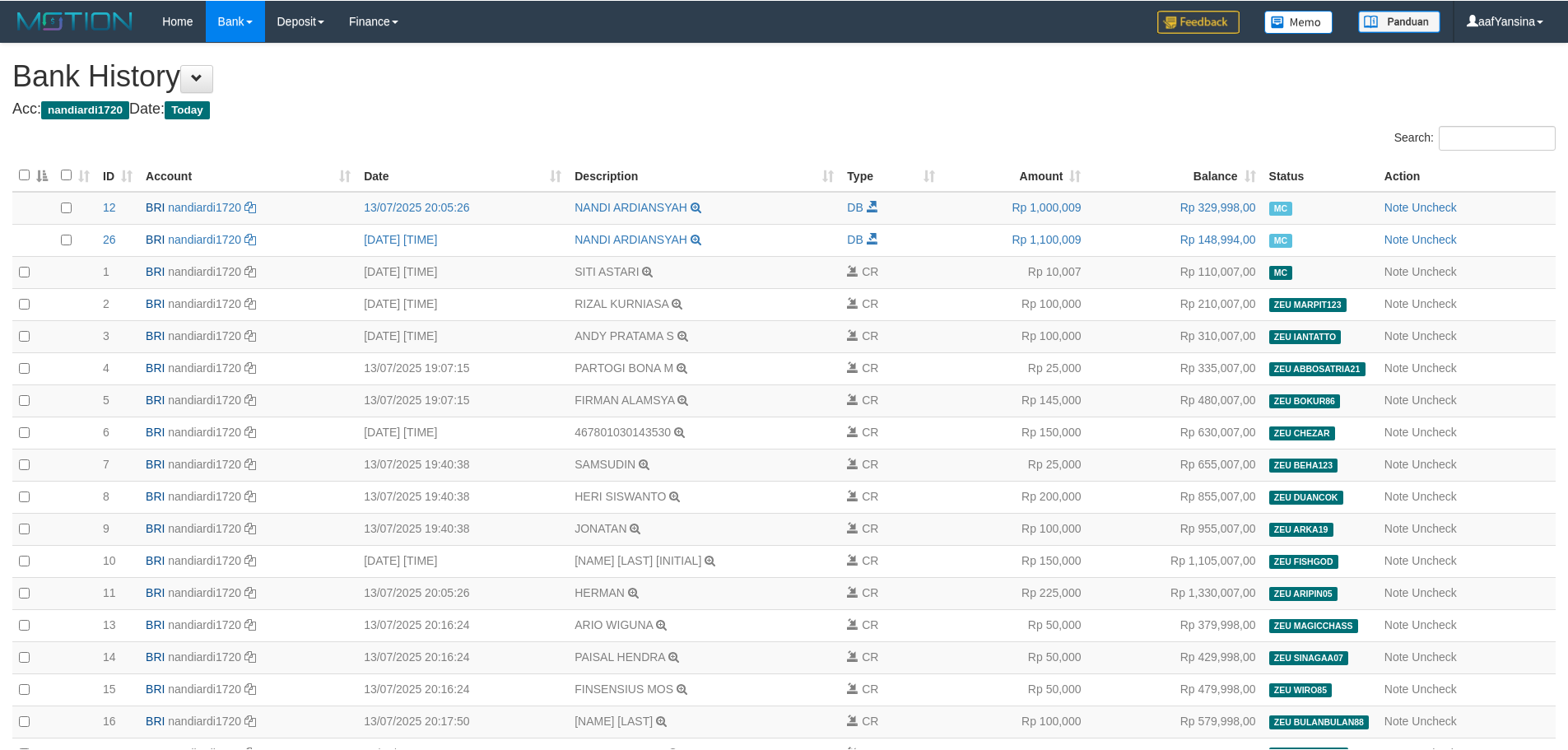 scroll, scrollTop: 648, scrollLeft: 0, axis: vertical 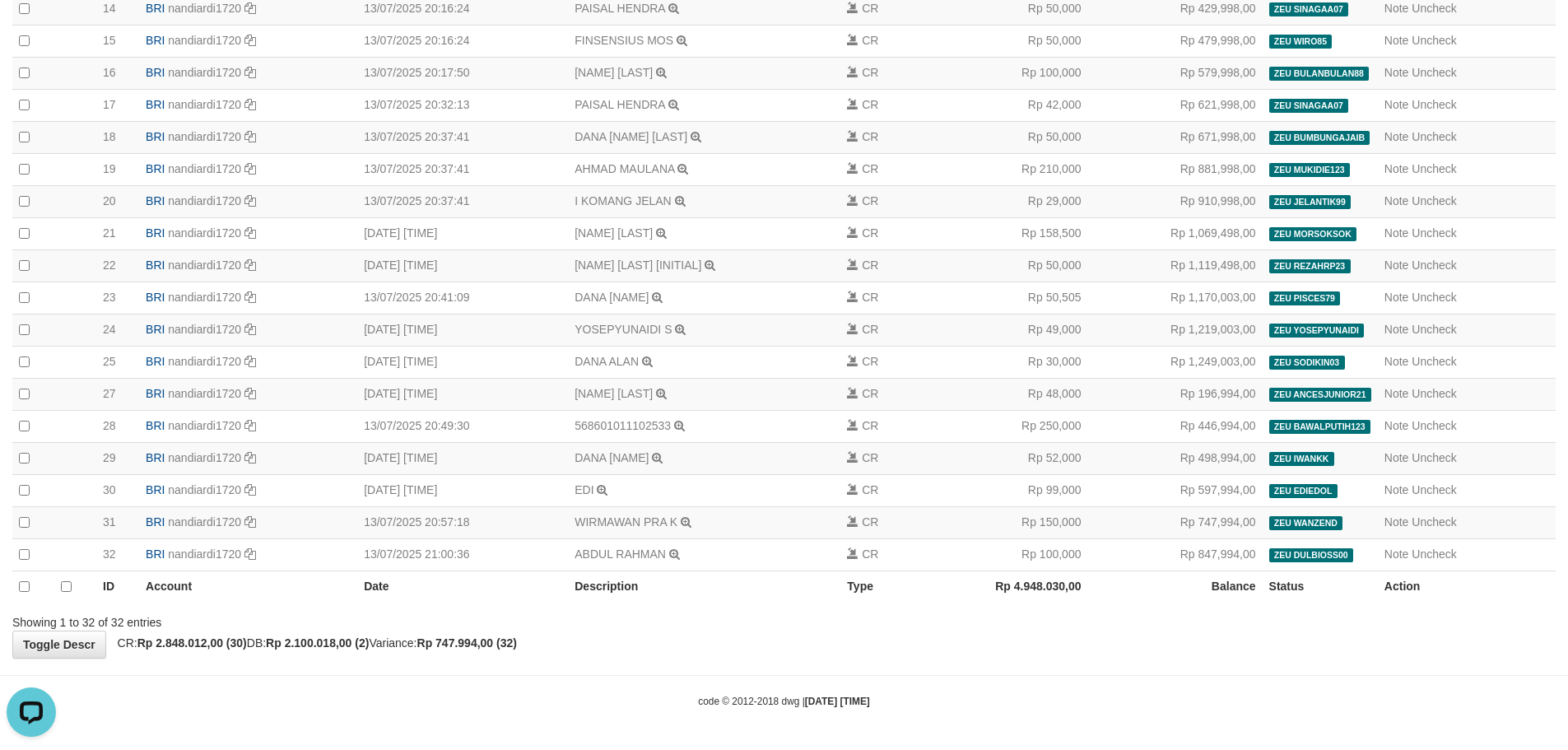 click on "Toggle navigation
Home
Bank
Account List
Deposit
History
Finance
Financial Data
[NUMBER]
Bank History
Acc:" at bounding box center (784, 51) 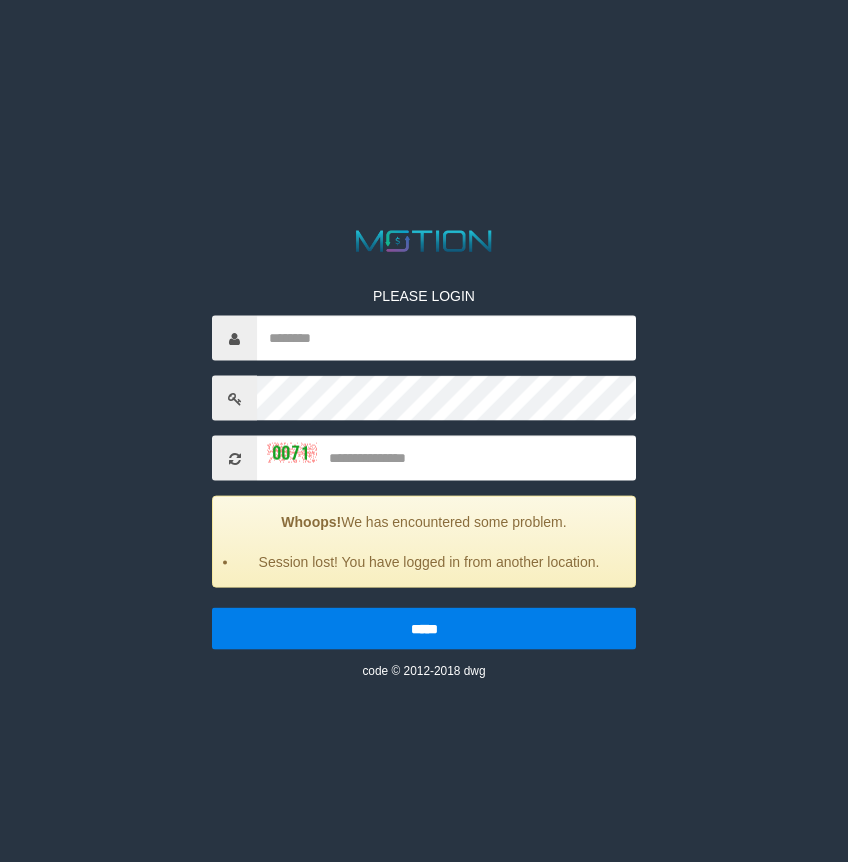 scroll, scrollTop: 0, scrollLeft: 0, axis: both 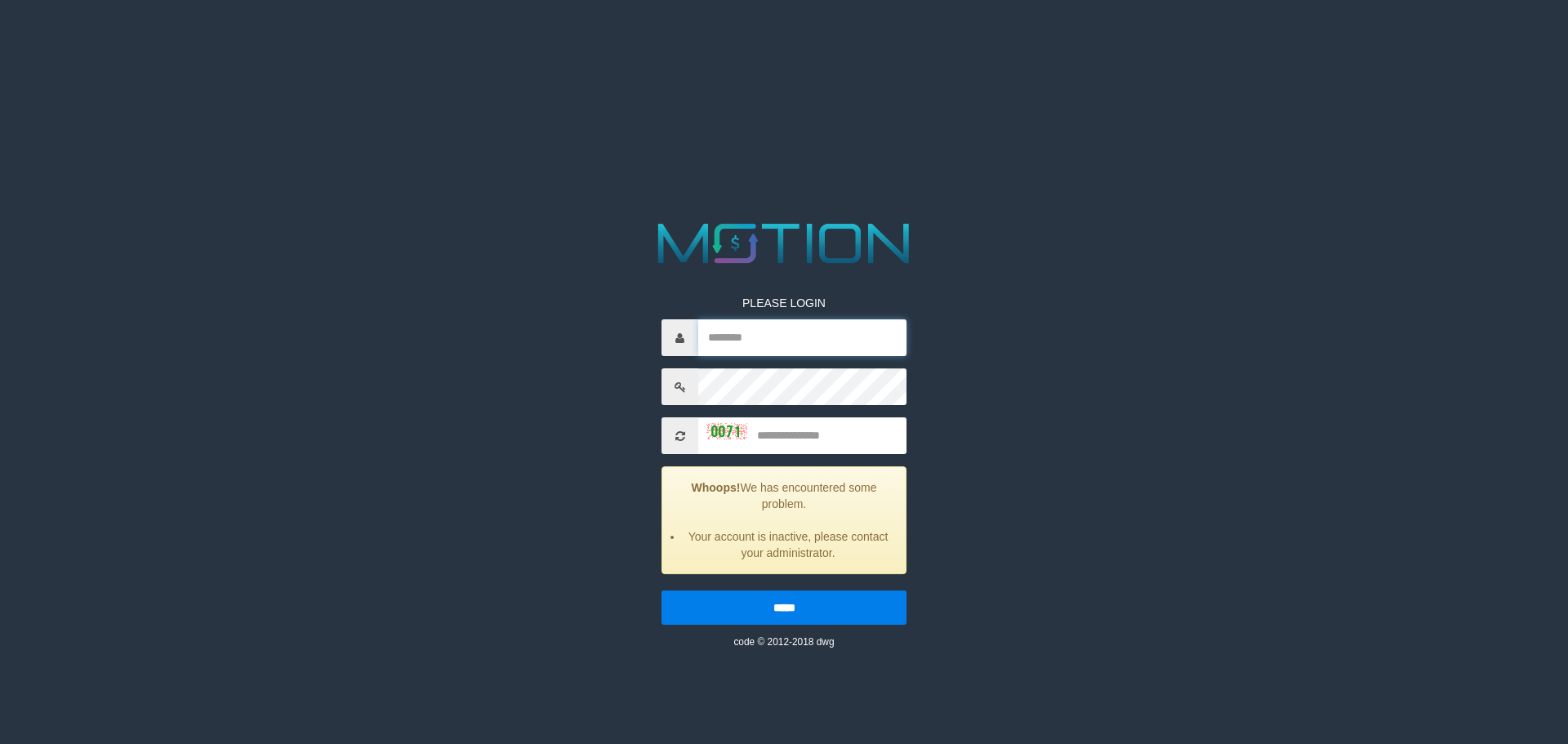 type on "**********" 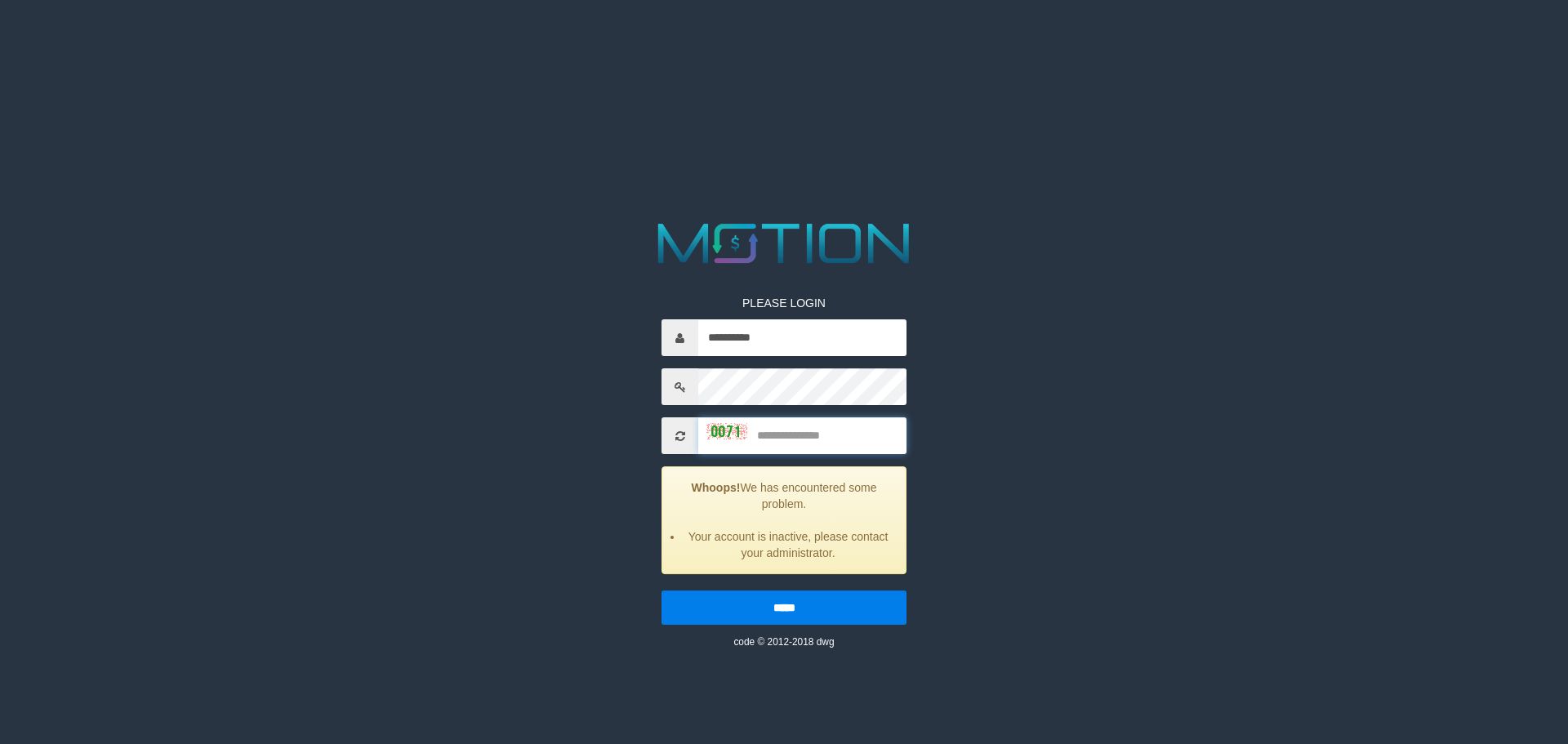 click at bounding box center (802, 435) 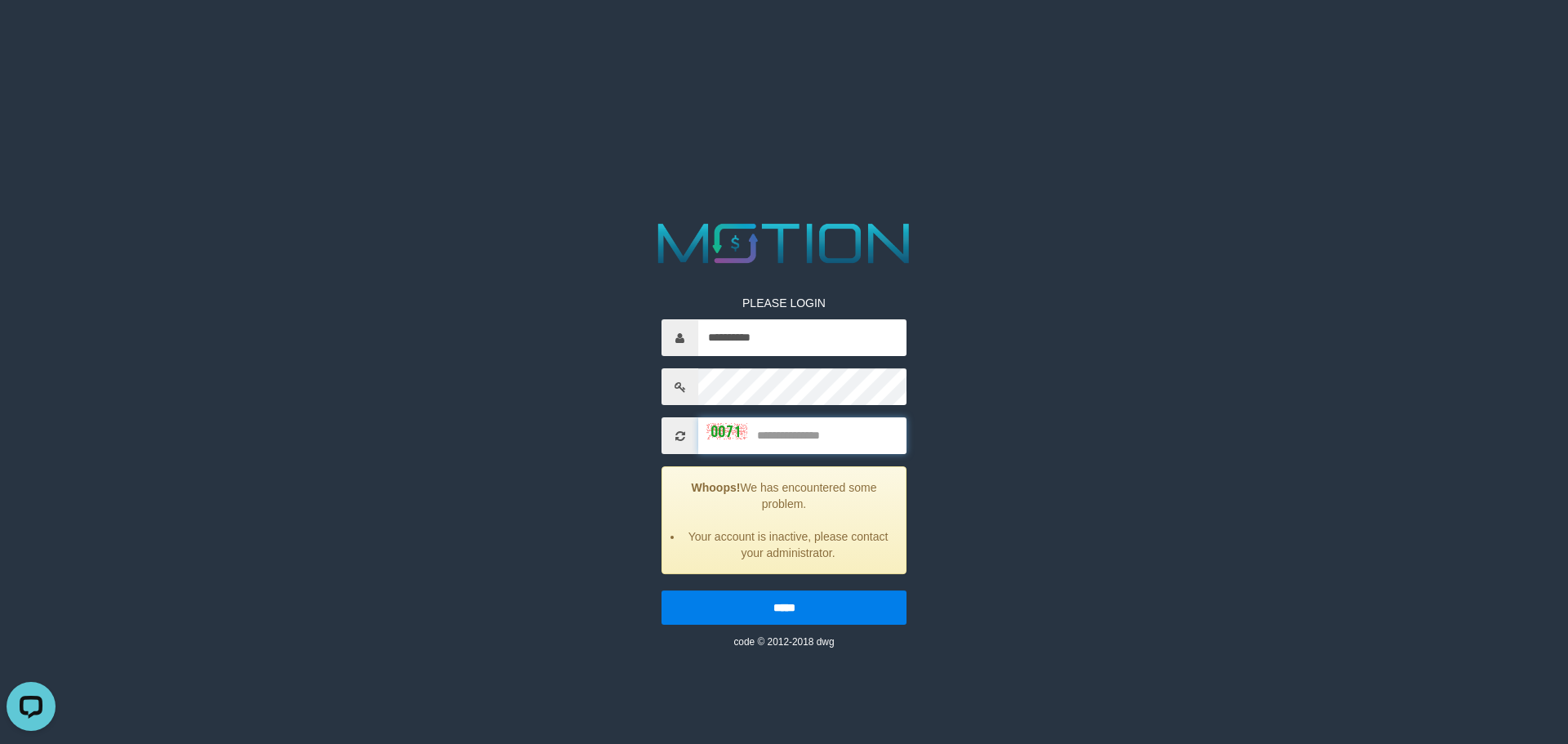scroll, scrollTop: 0, scrollLeft: 0, axis: both 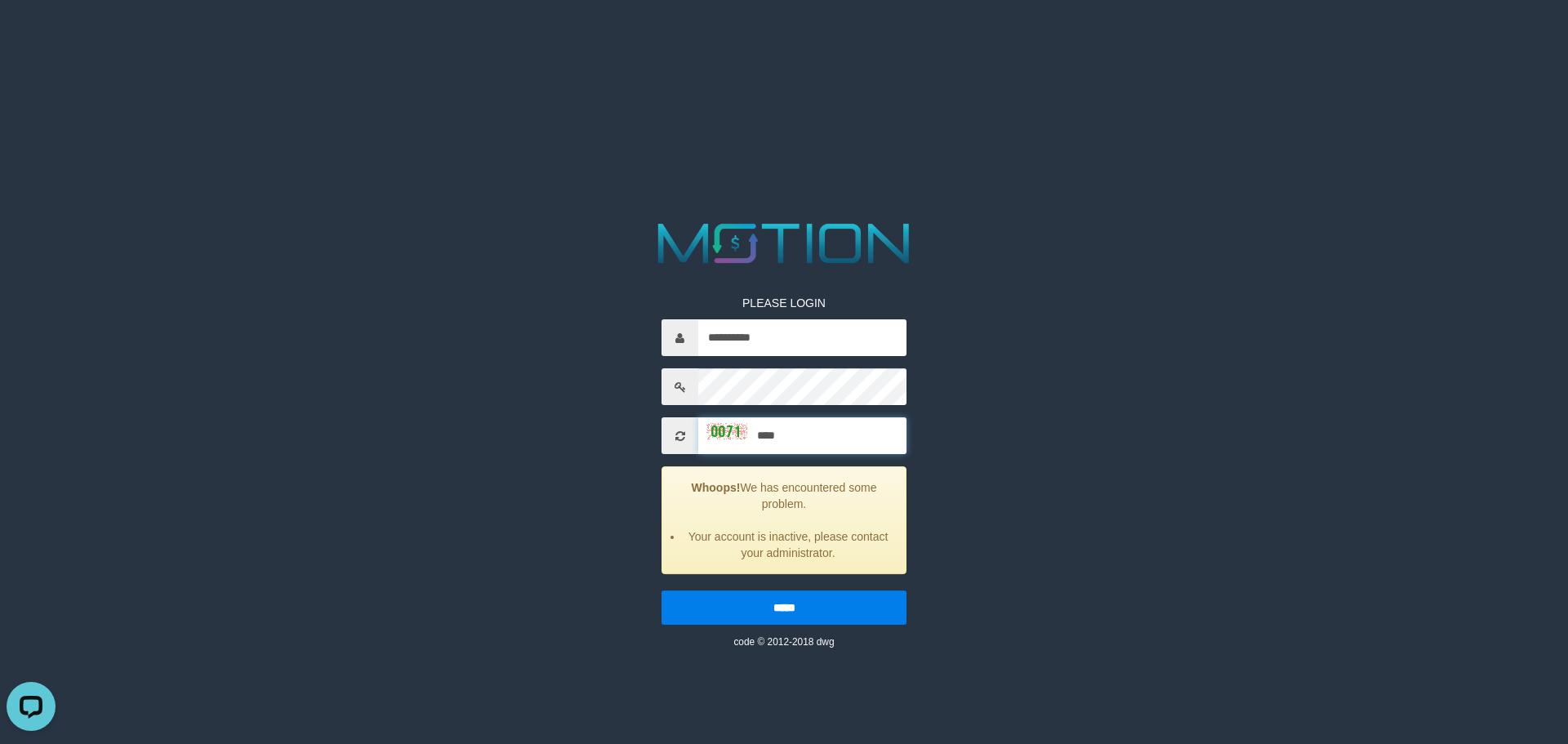 type on "****" 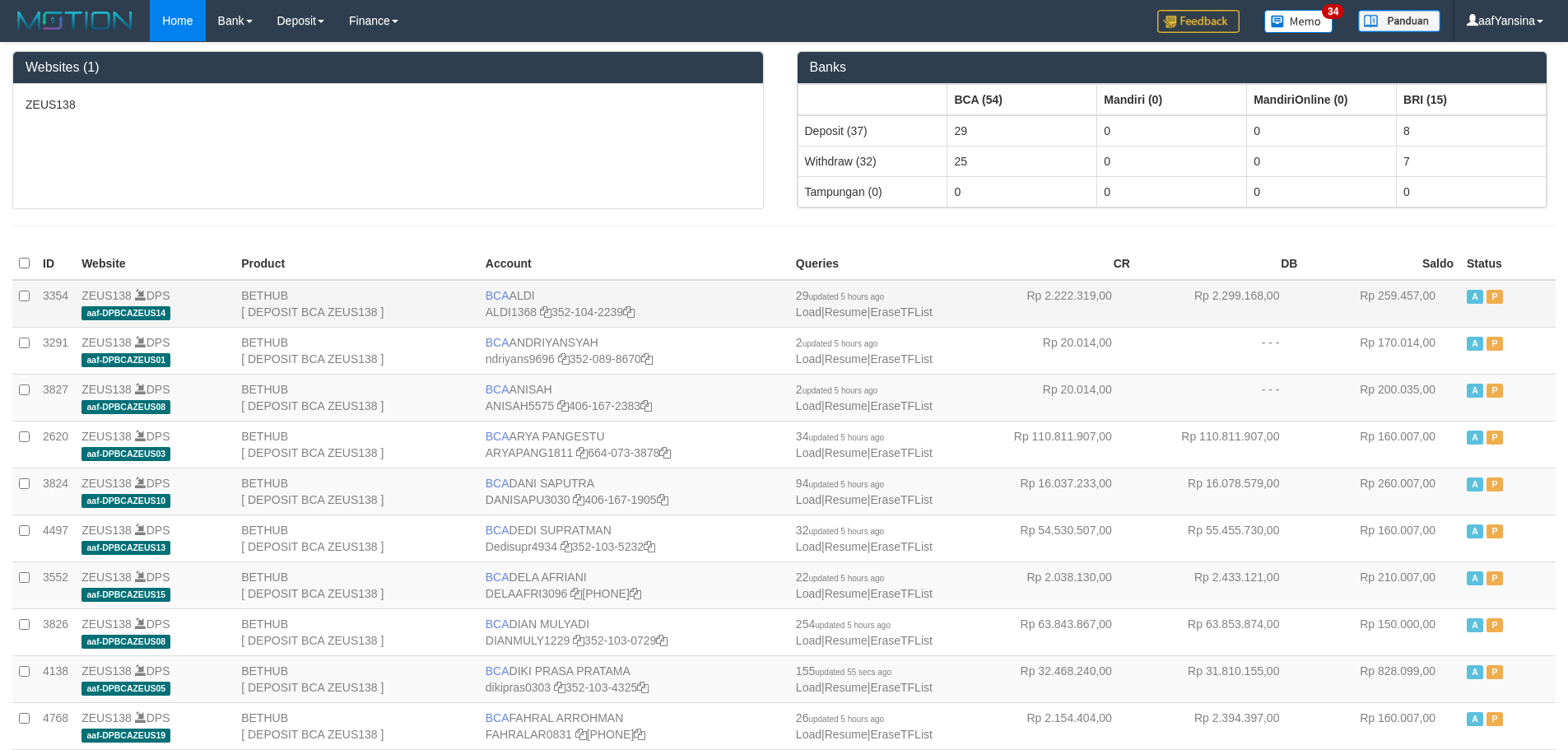 scroll, scrollTop: 0, scrollLeft: 0, axis: both 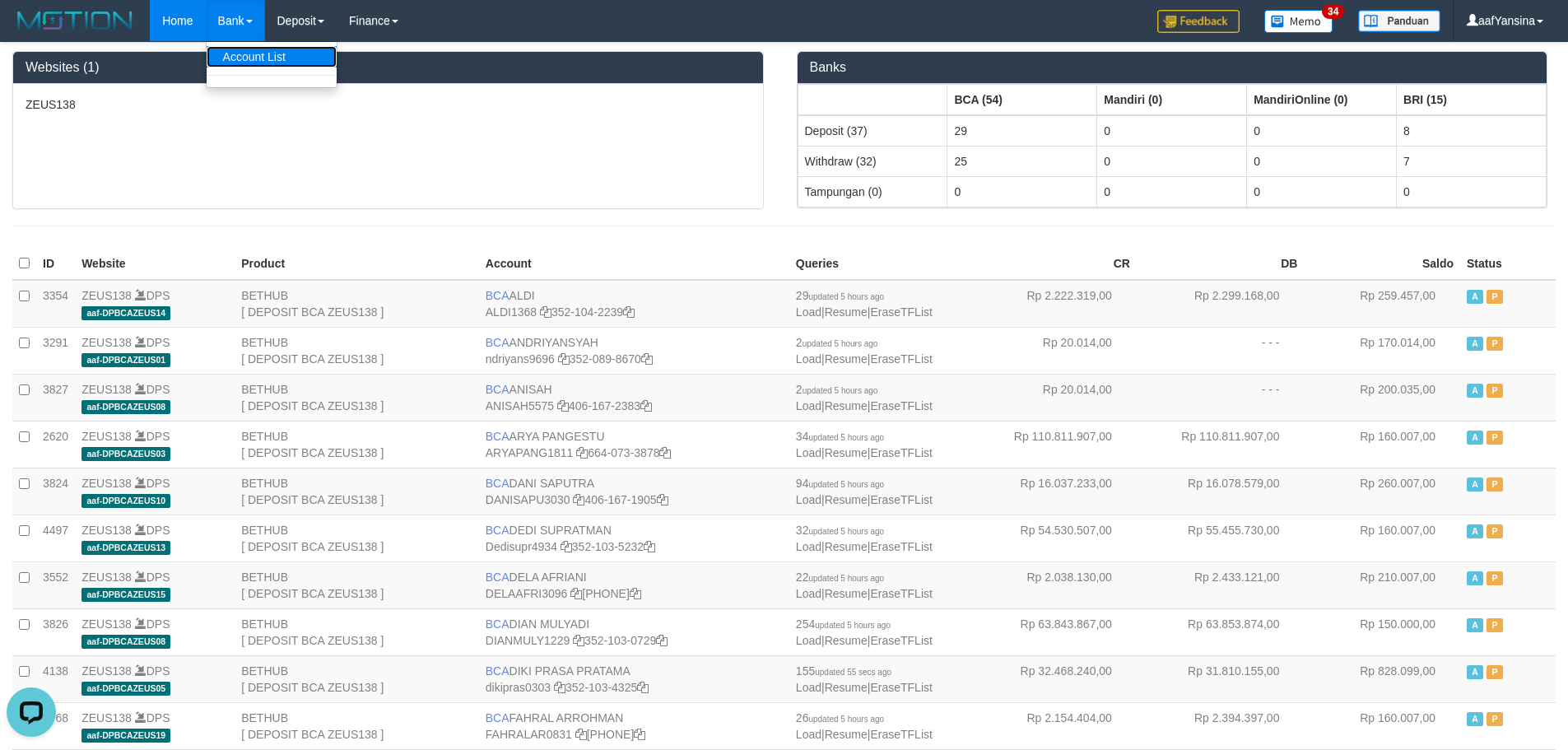 click on "Account List" at bounding box center [272, 57] 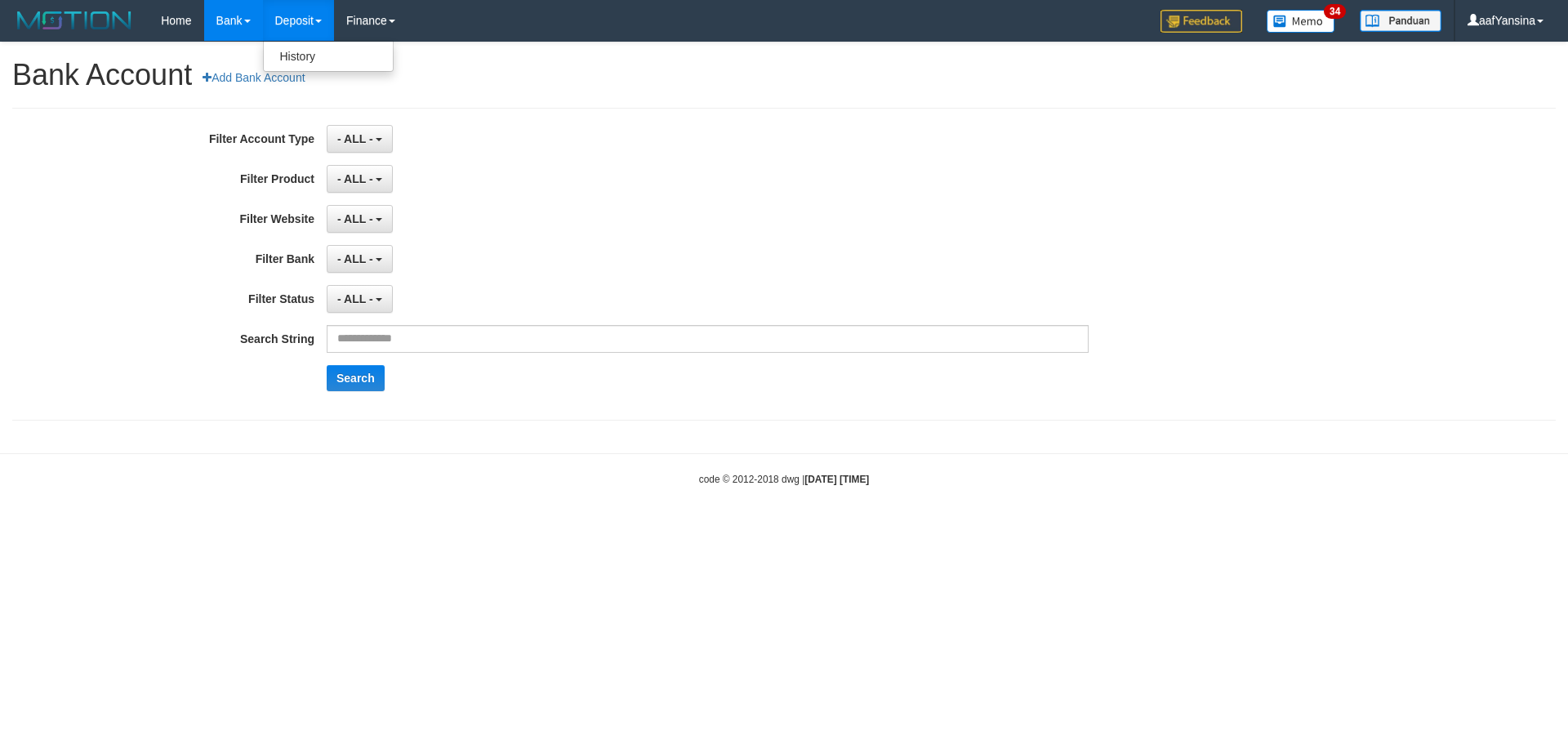 scroll, scrollTop: 0, scrollLeft: 0, axis: both 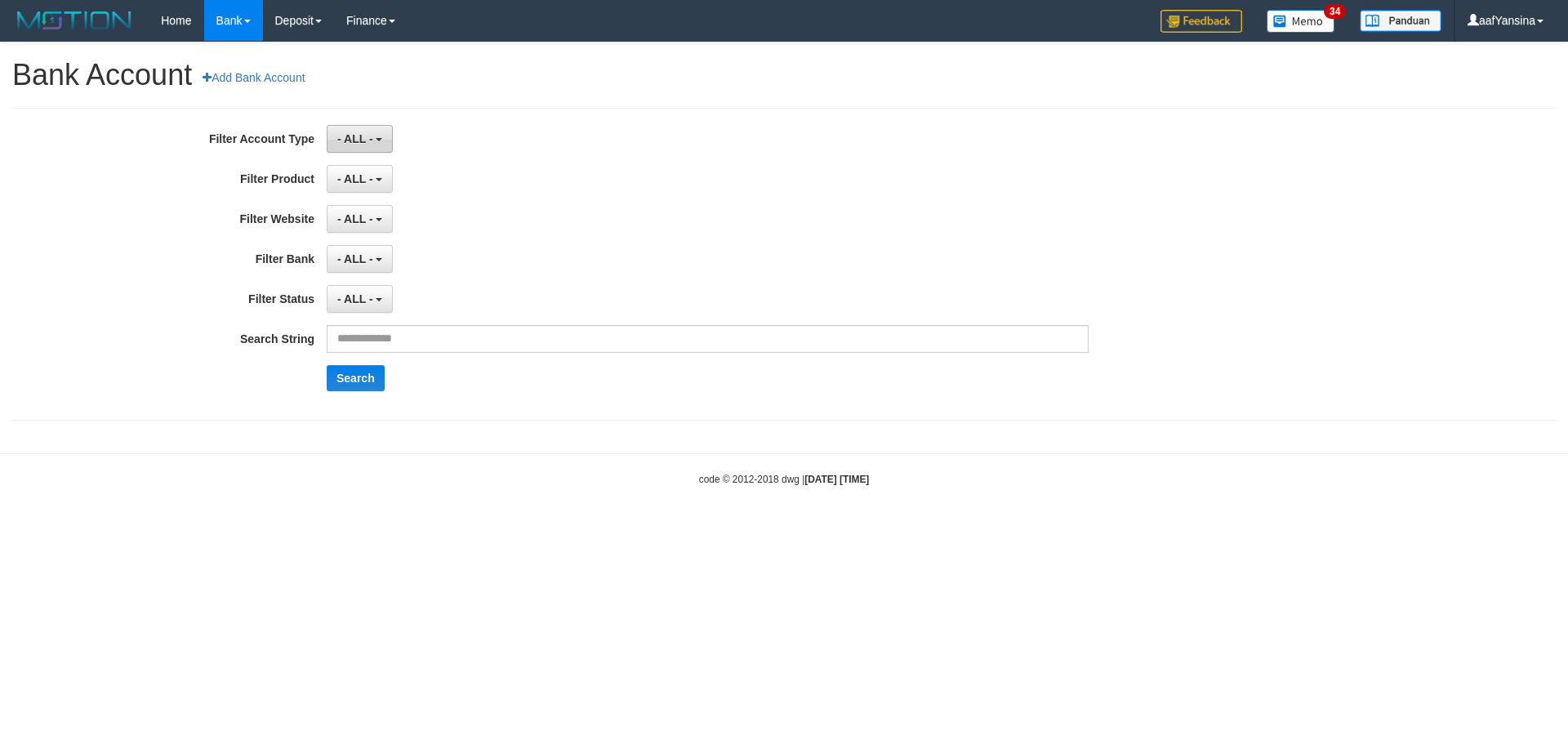 click on "- ALL -" at bounding box center [355, 139] 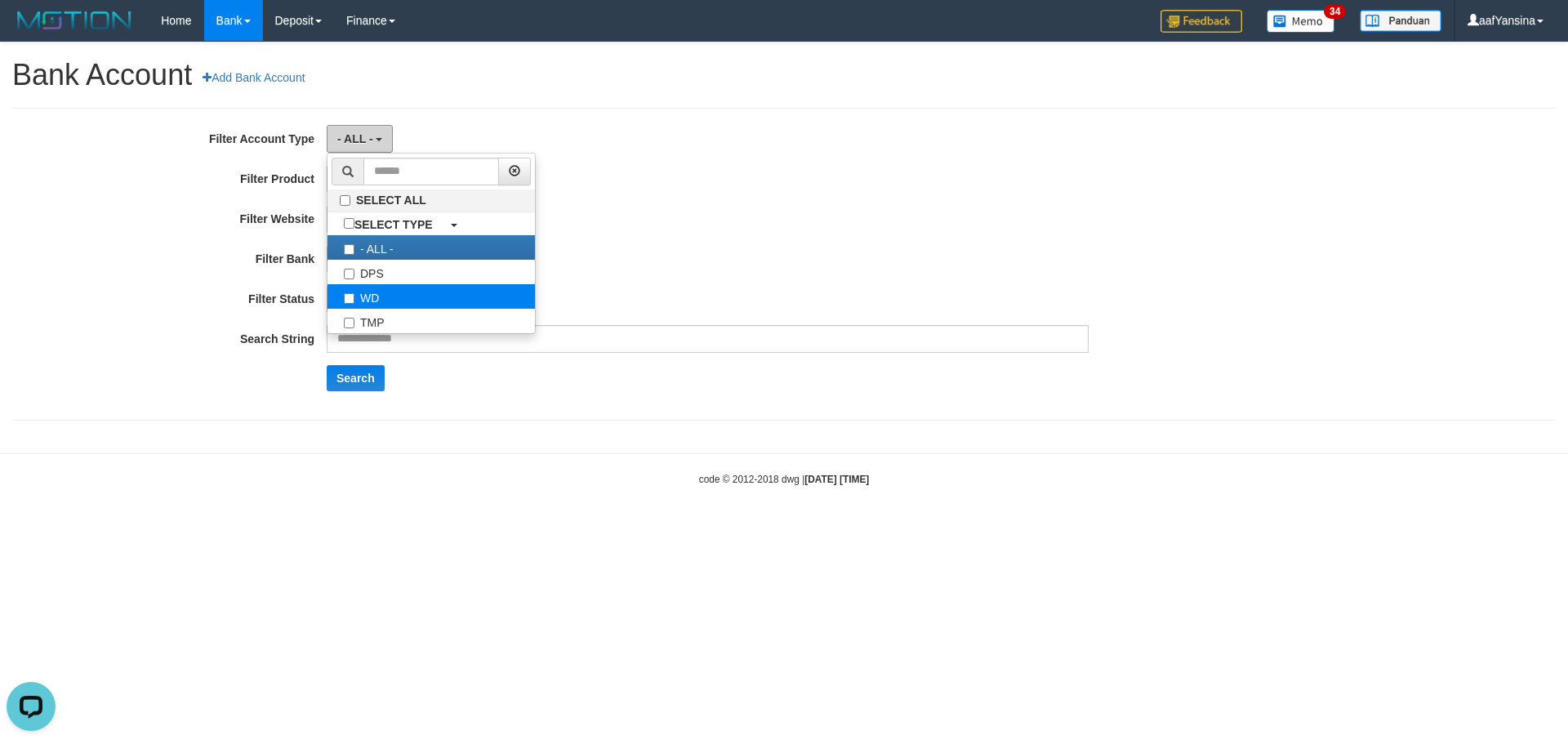 scroll, scrollTop: 0, scrollLeft: 0, axis: both 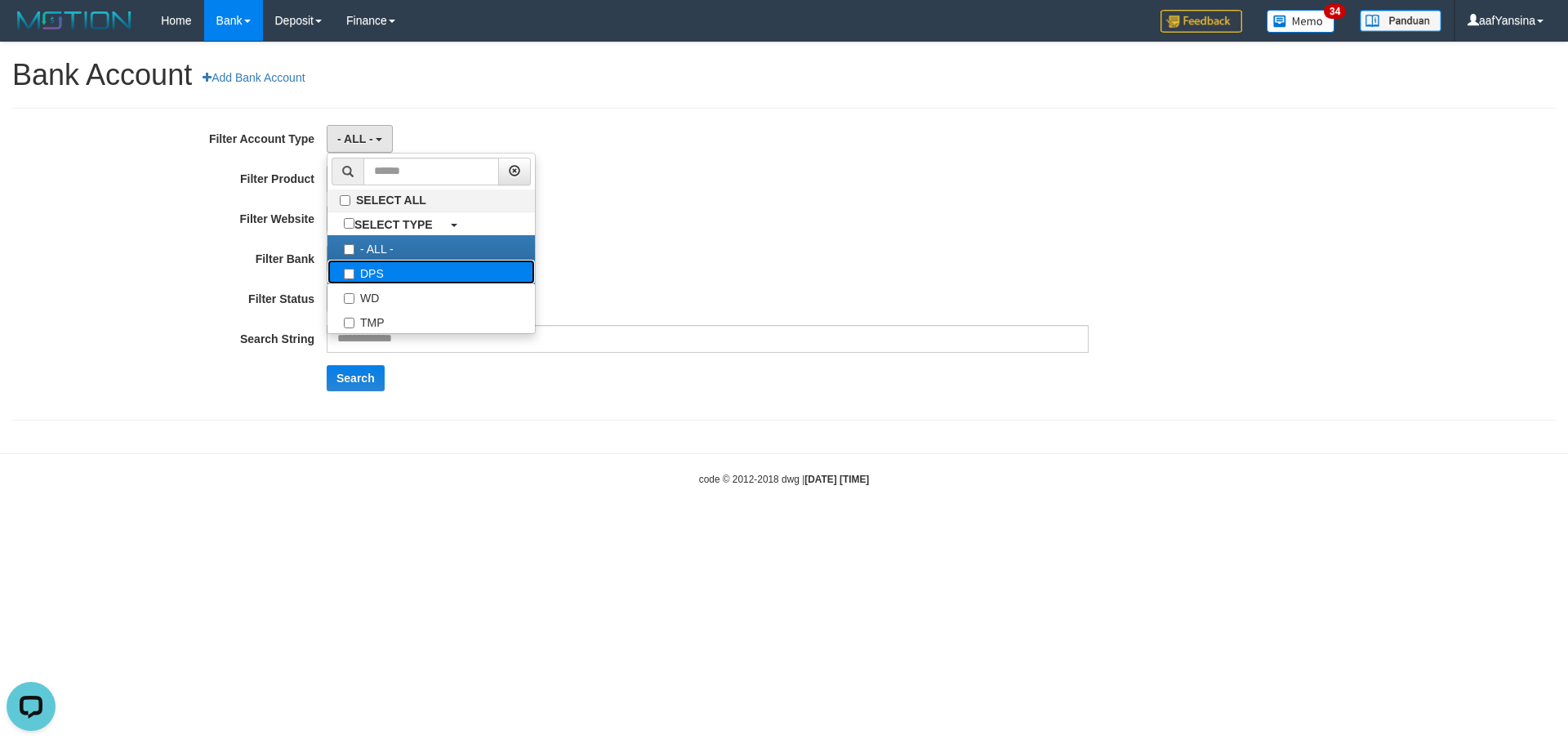 click on "DPS" at bounding box center (431, 272) 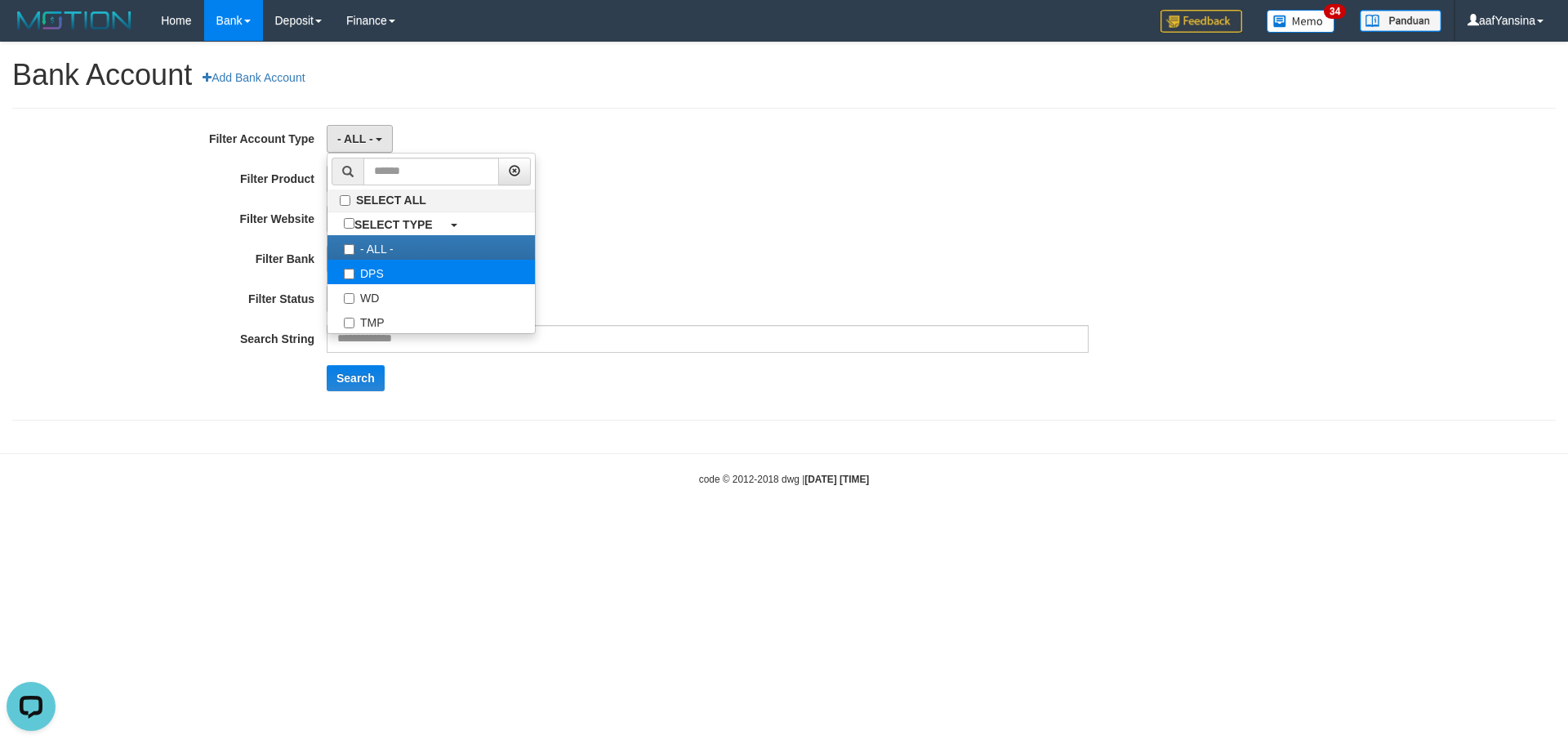 select on "***" 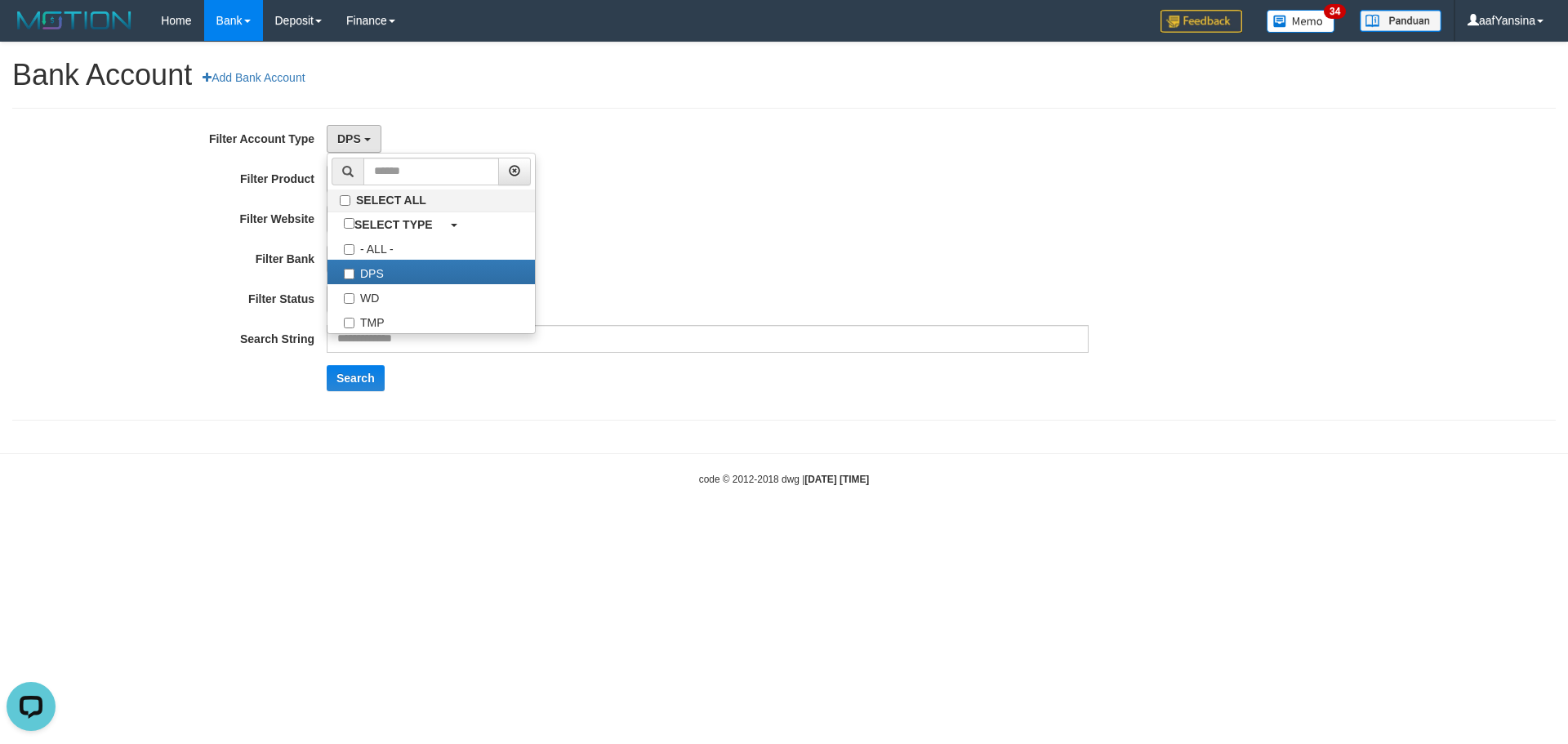 scroll, scrollTop: 15, scrollLeft: 0, axis: vertical 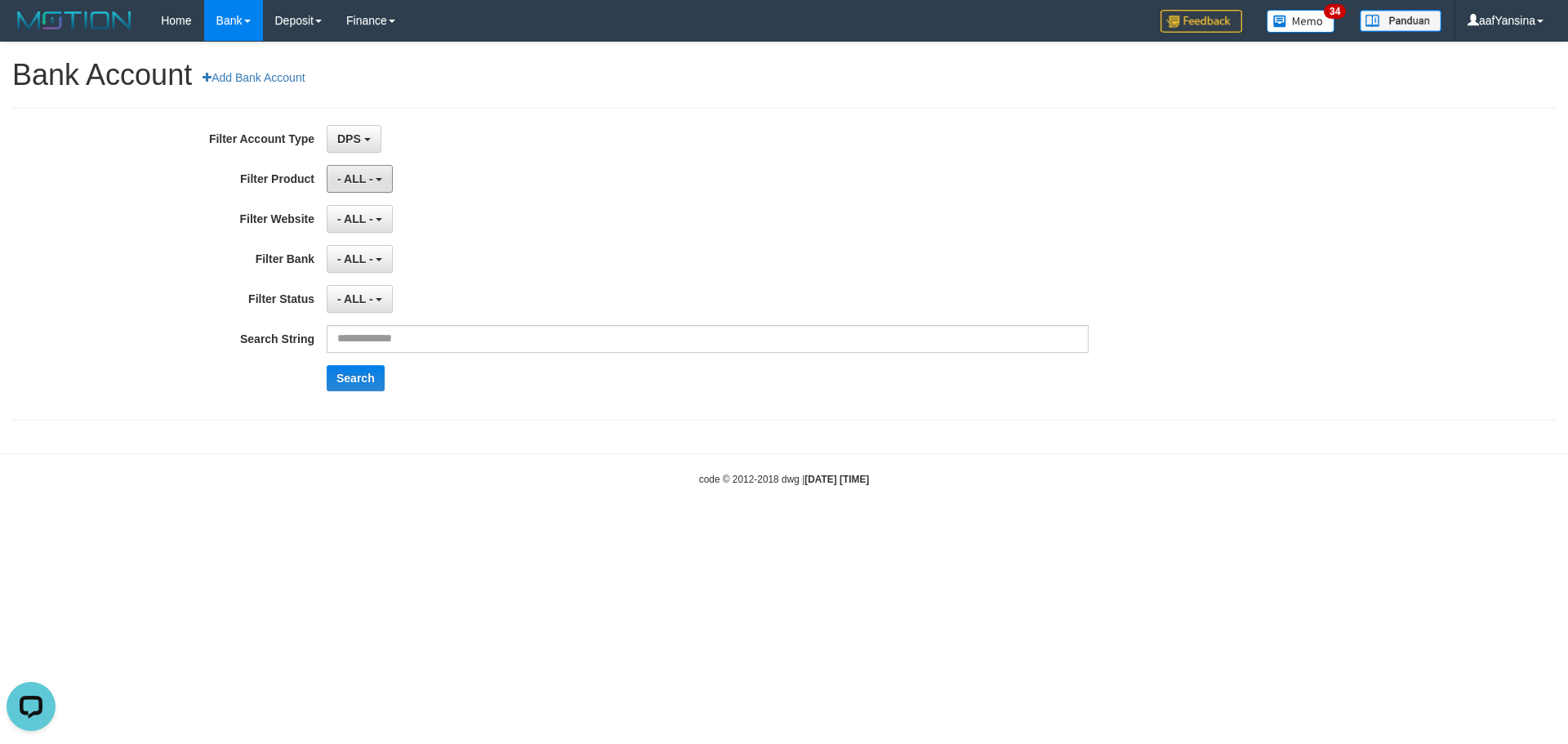 click on "- ALL -" at bounding box center [355, 179] 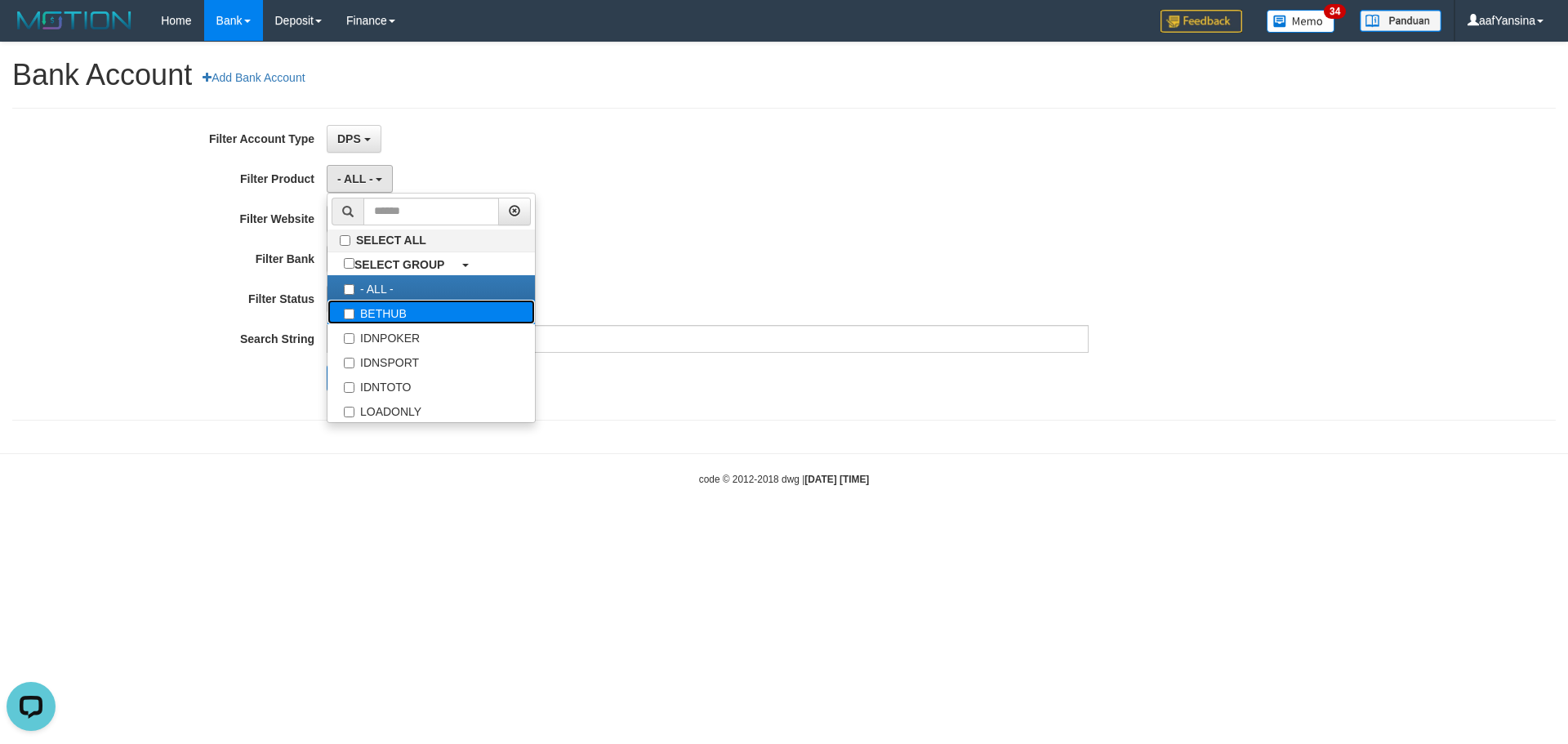 drag, startPoint x: 382, startPoint y: 310, endPoint x: 451, endPoint y: 319, distance: 69.58448 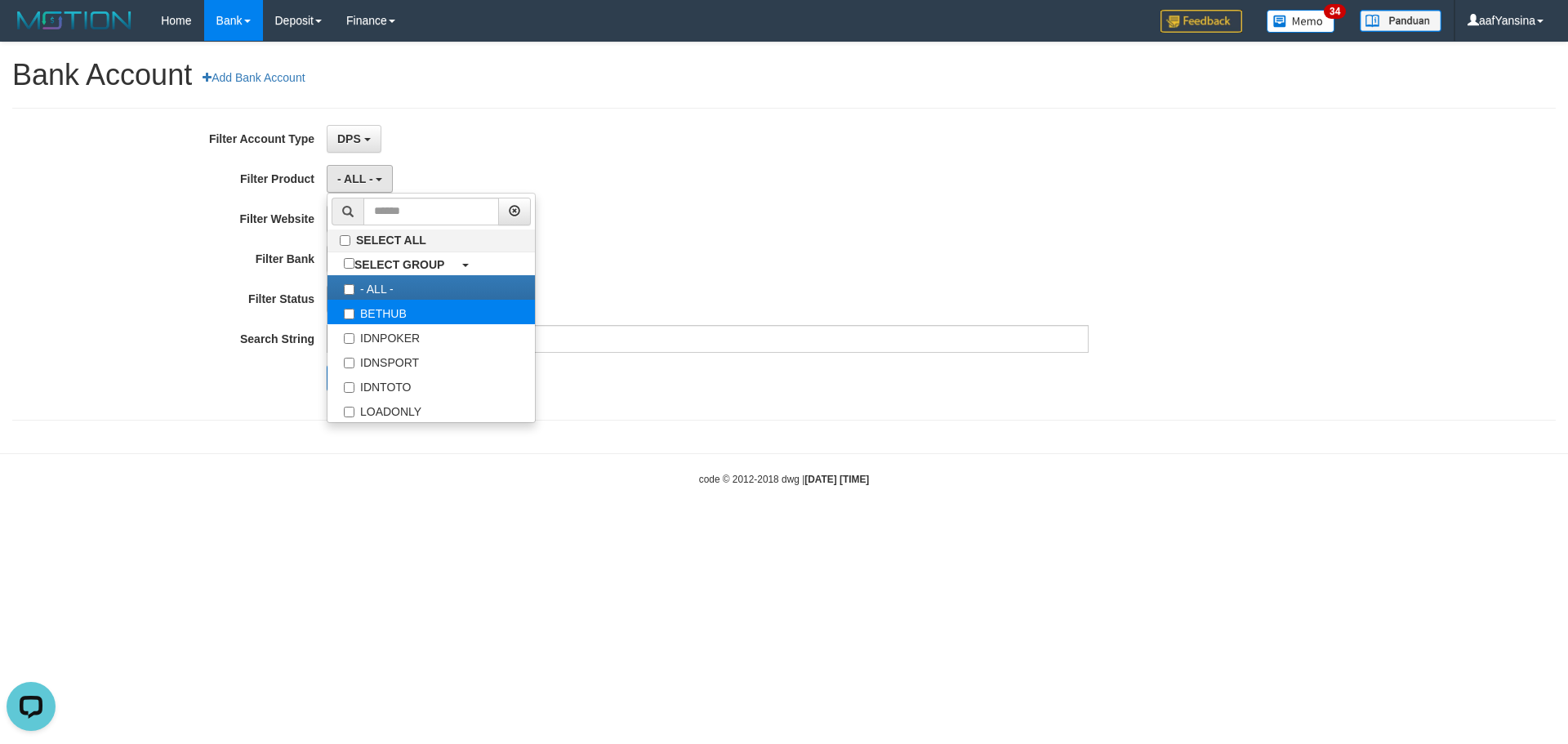select on "*" 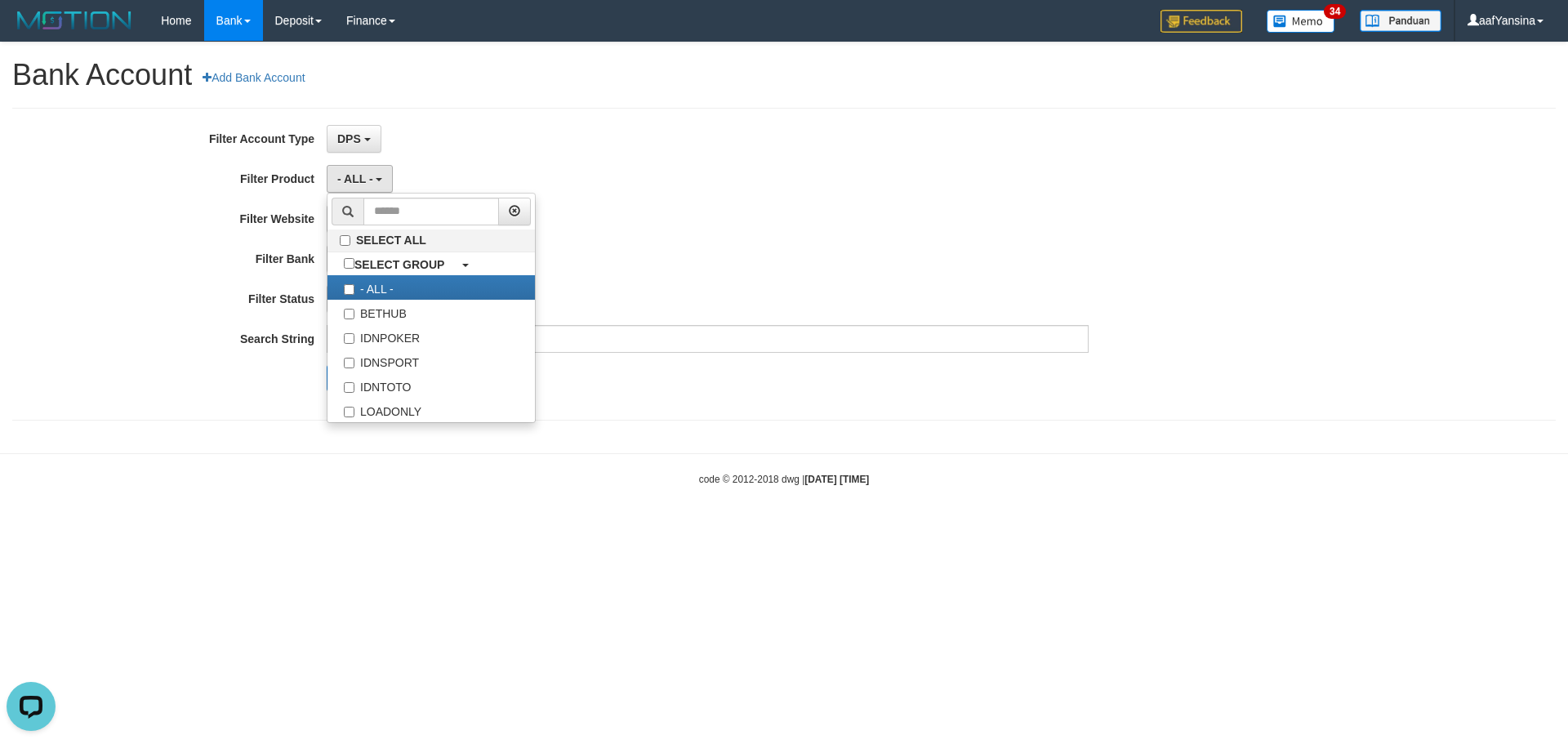 scroll, scrollTop: 15, scrollLeft: 0, axis: vertical 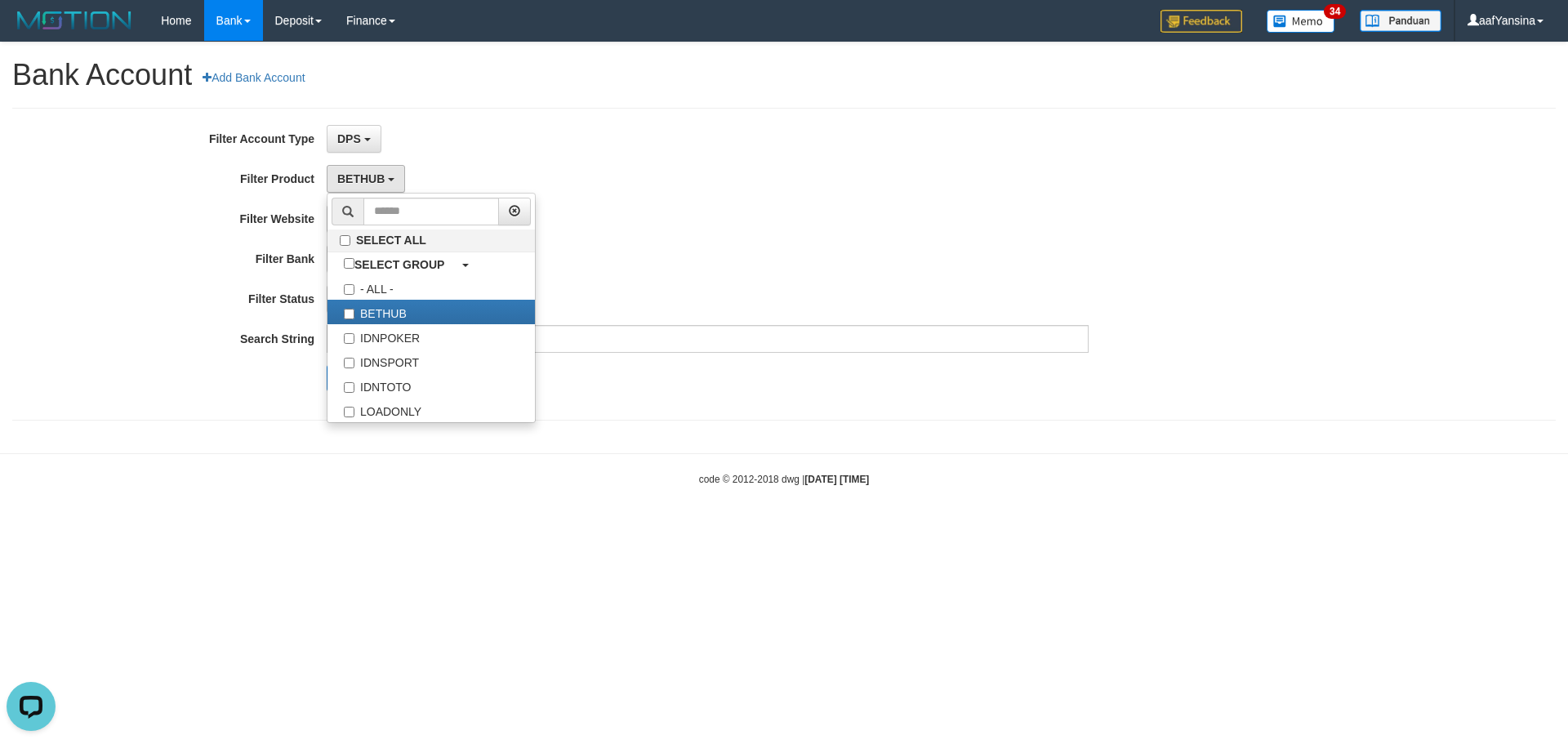 drag, startPoint x: 744, startPoint y: 256, endPoint x: 532, endPoint y: 261, distance: 212.059 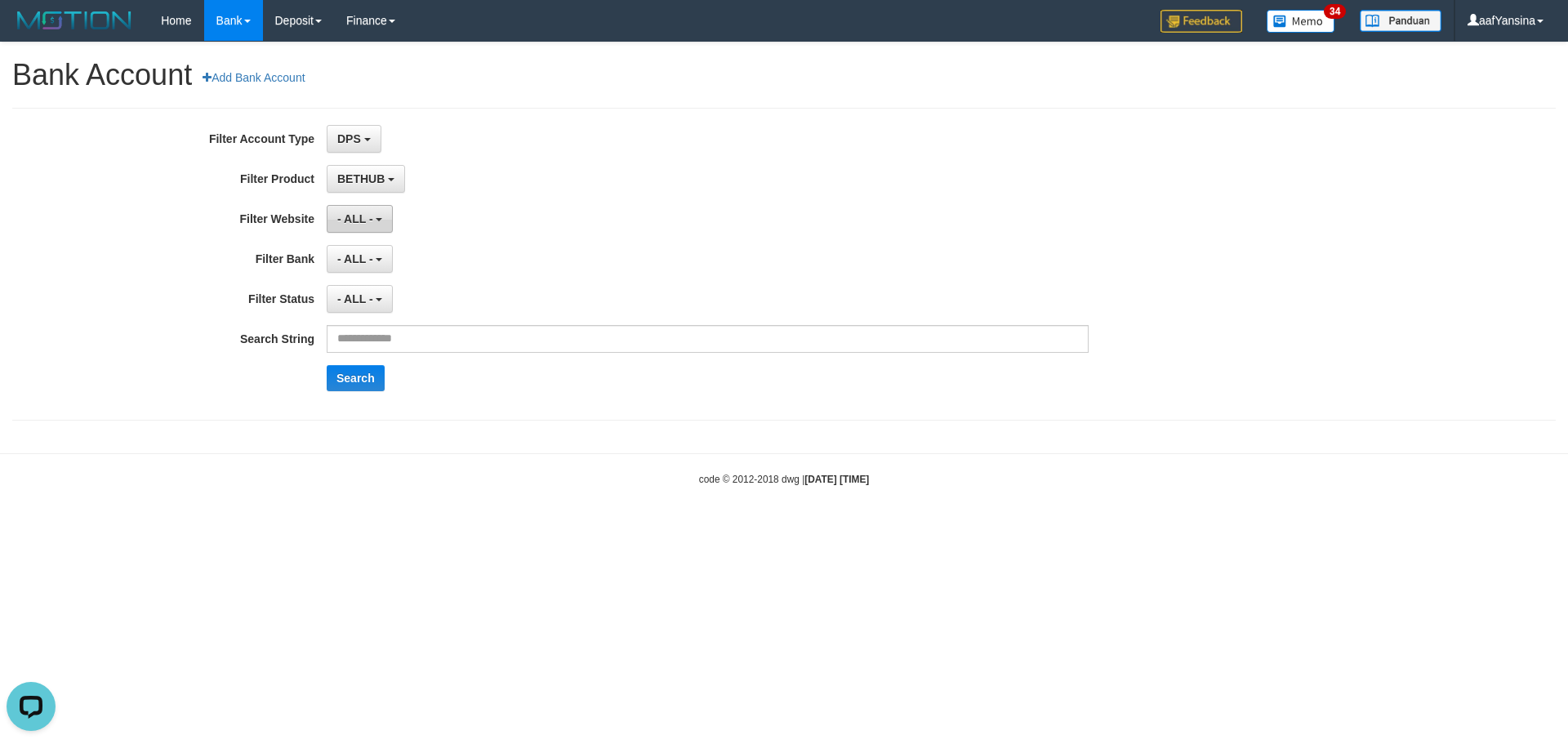 click on "- ALL -" at bounding box center (355, 219) 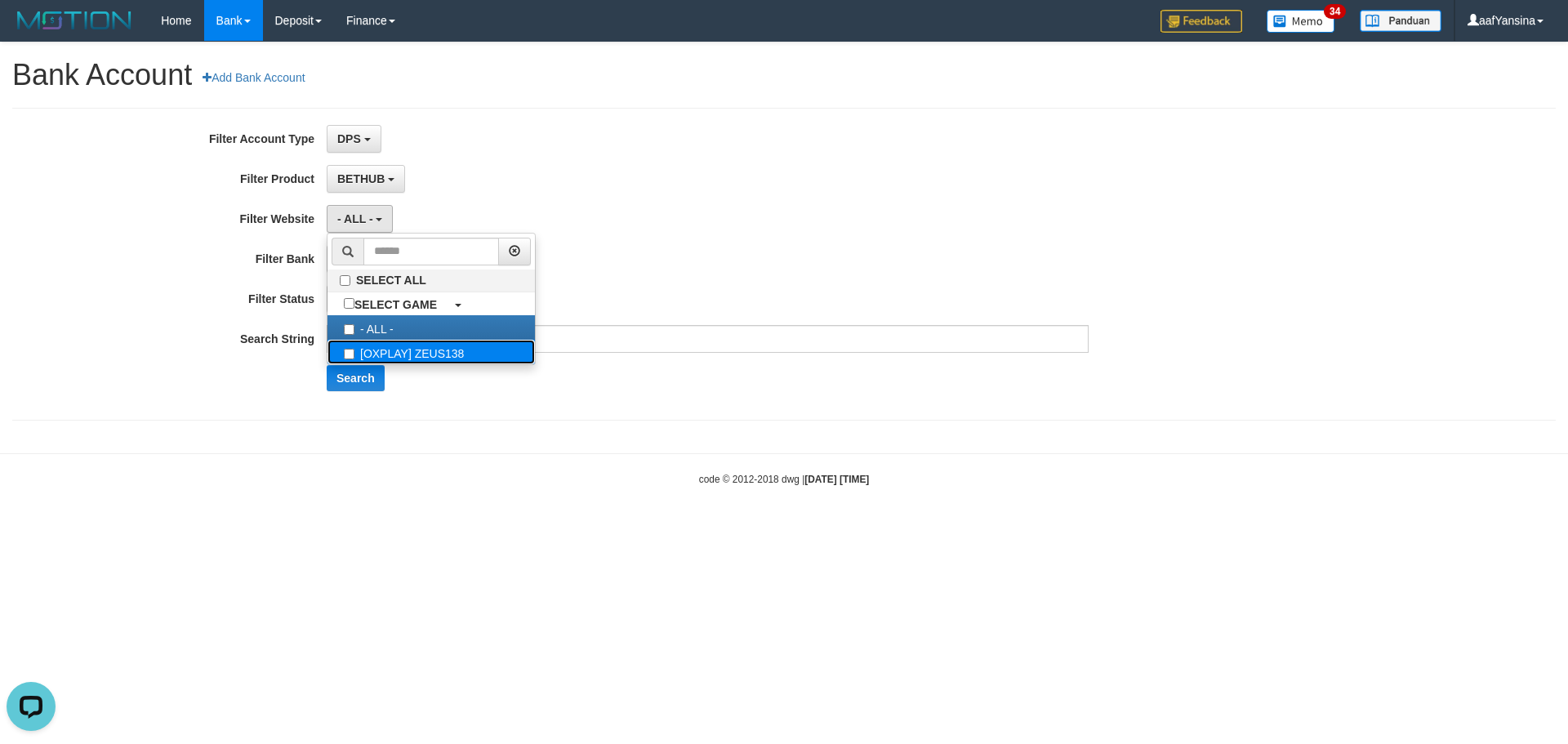 click on "[OXPLAY] ZEUS138" at bounding box center (431, 352) 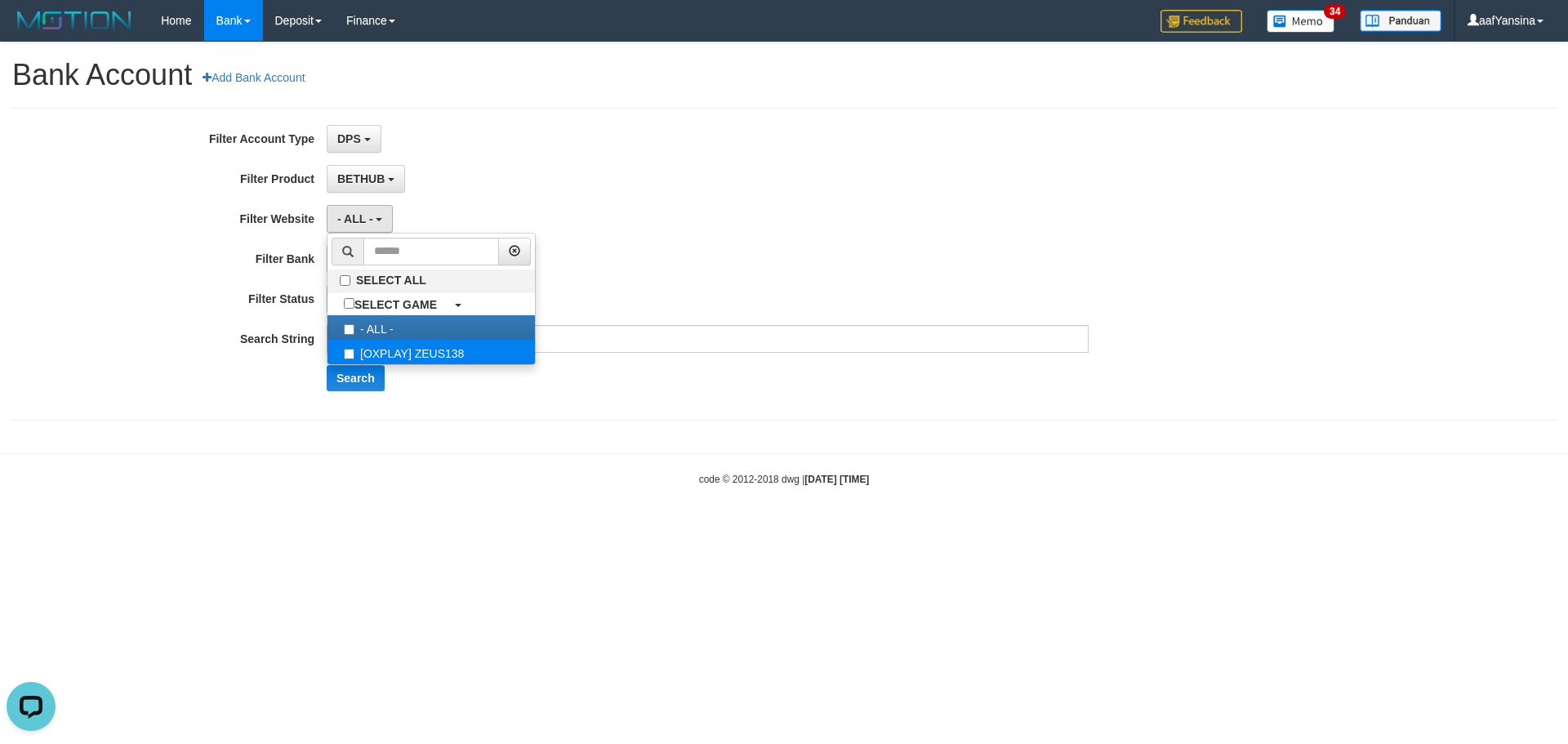 select on "***" 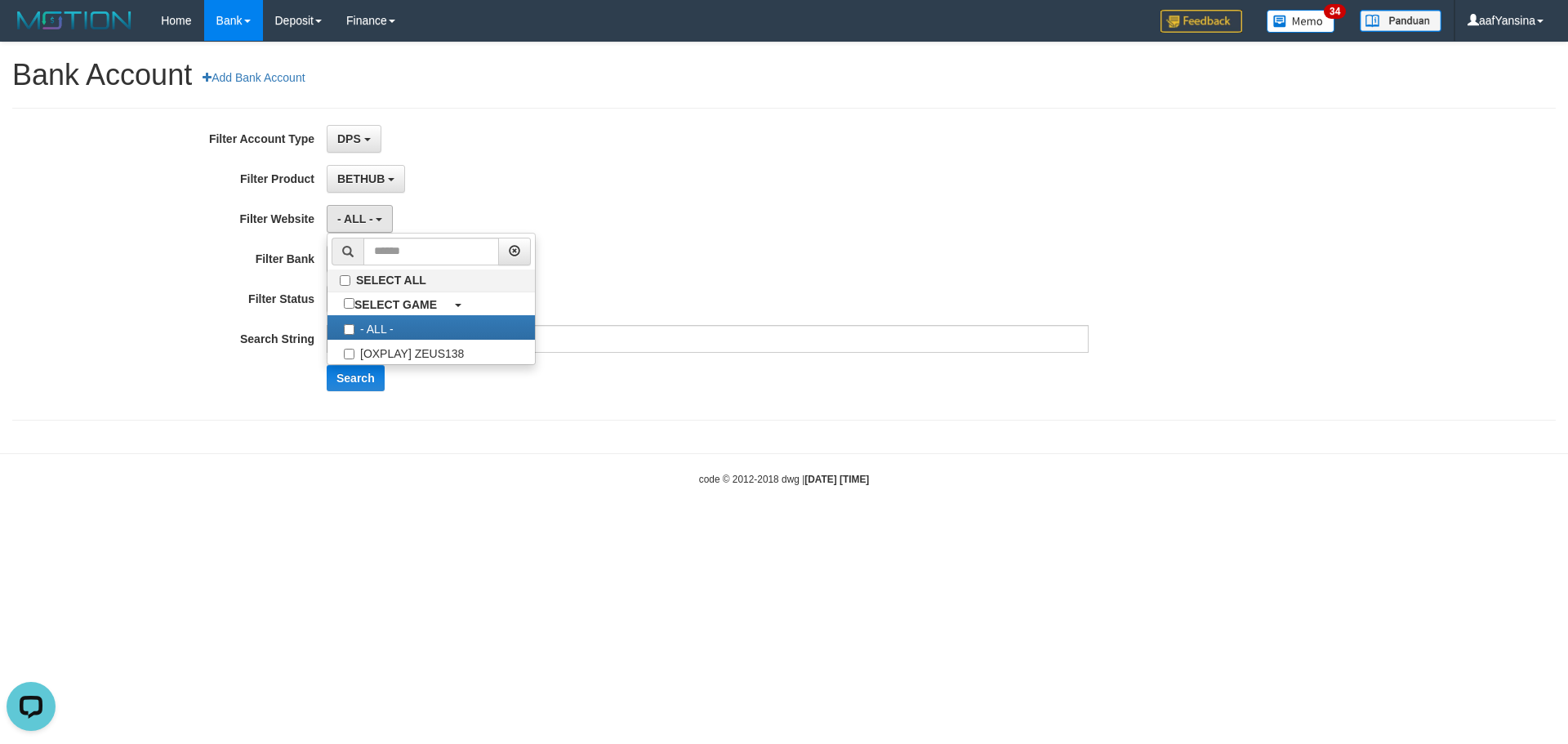 scroll, scrollTop: 15, scrollLeft: 0, axis: vertical 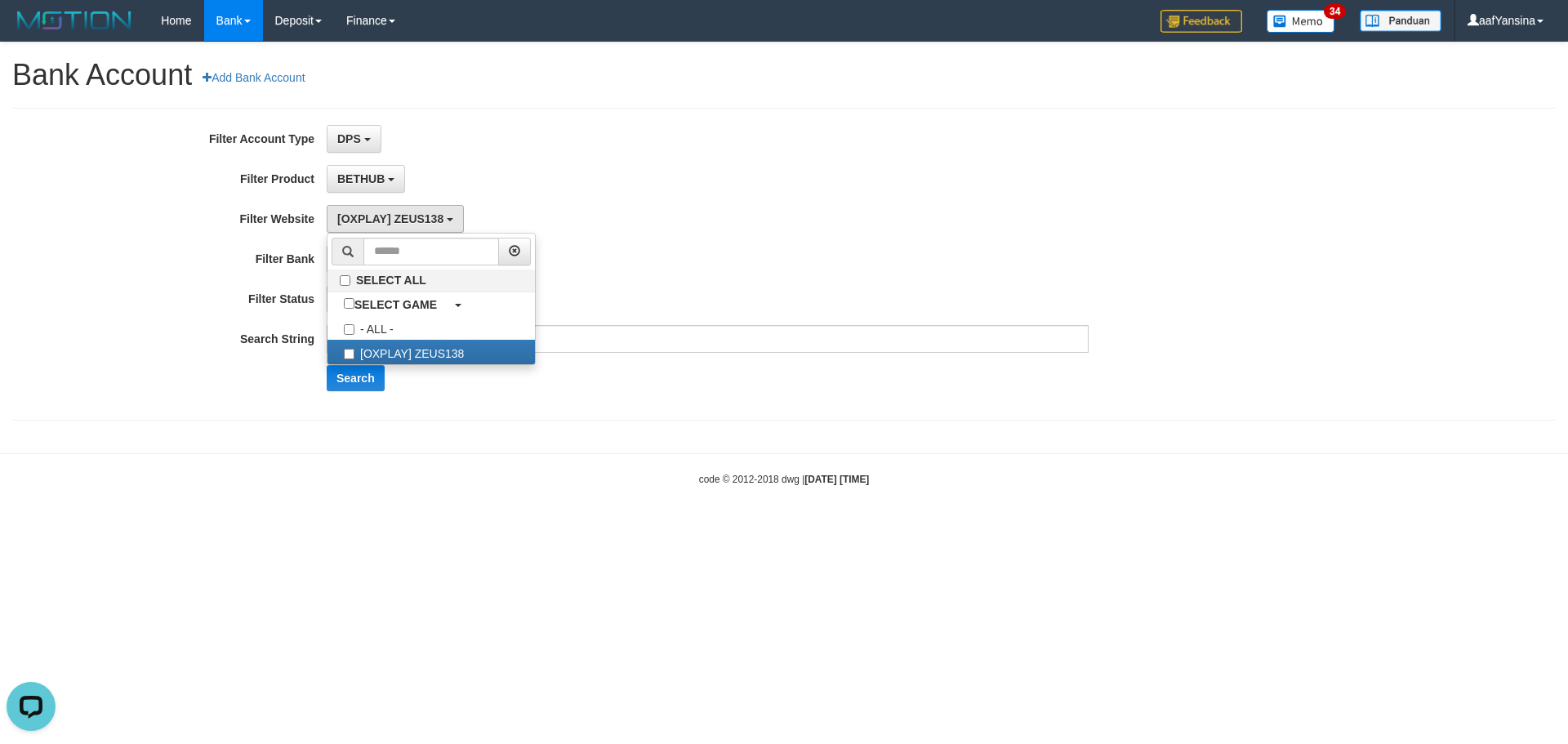 drag, startPoint x: 431, startPoint y: 454, endPoint x: 366, endPoint y: 306, distance: 161.64467 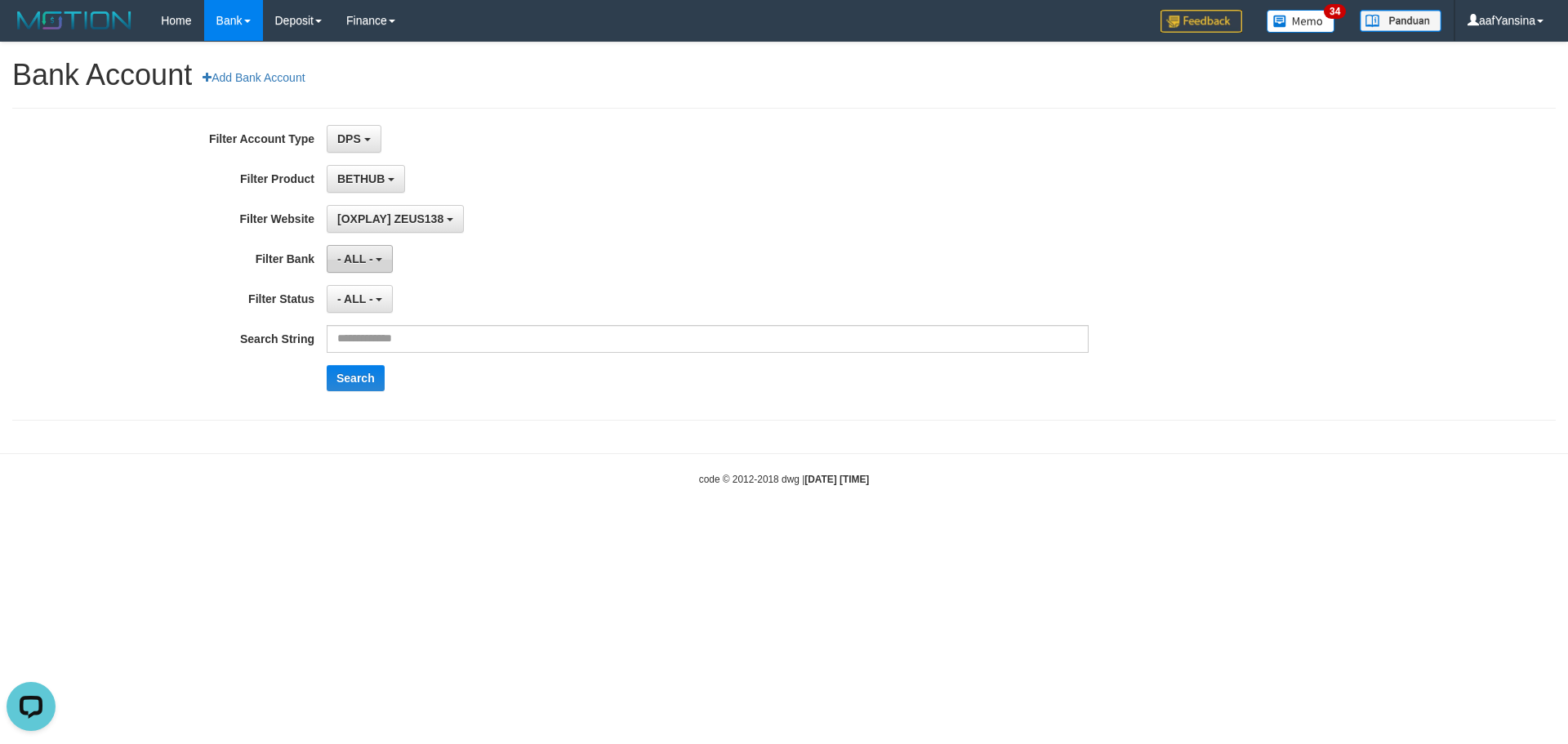 click on "- ALL -" at bounding box center (355, 259) 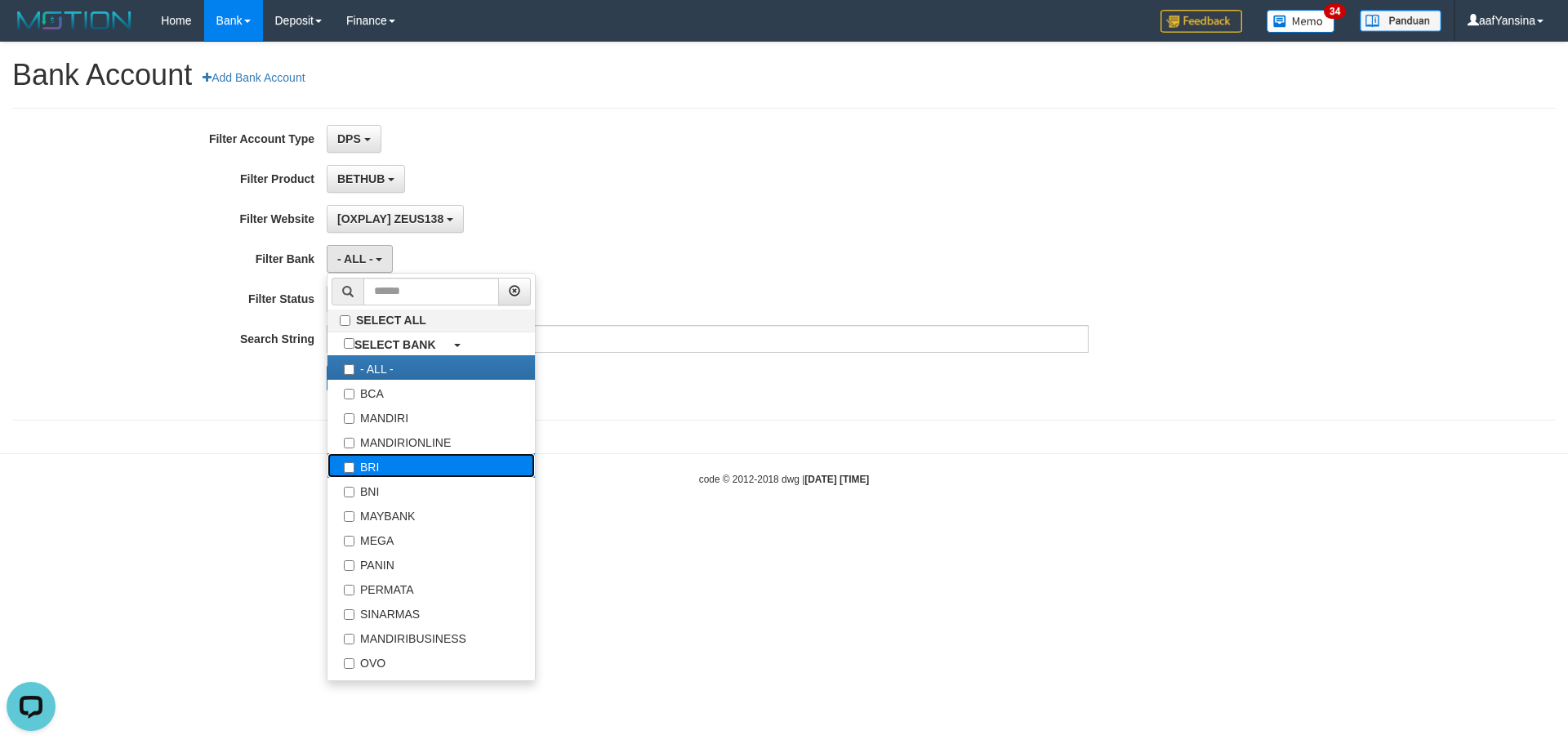 click on "BRI" at bounding box center (431, 466) 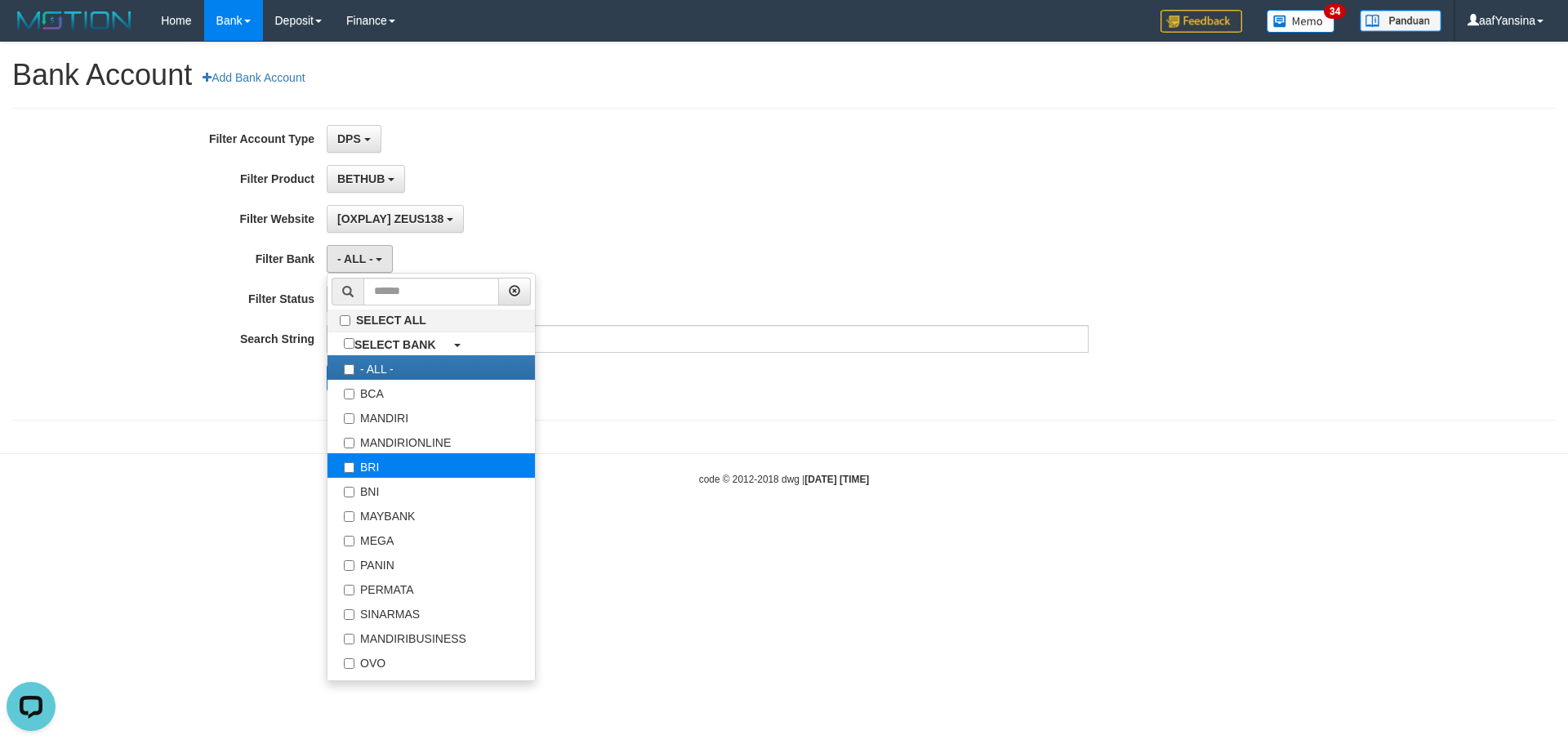 select on "***" 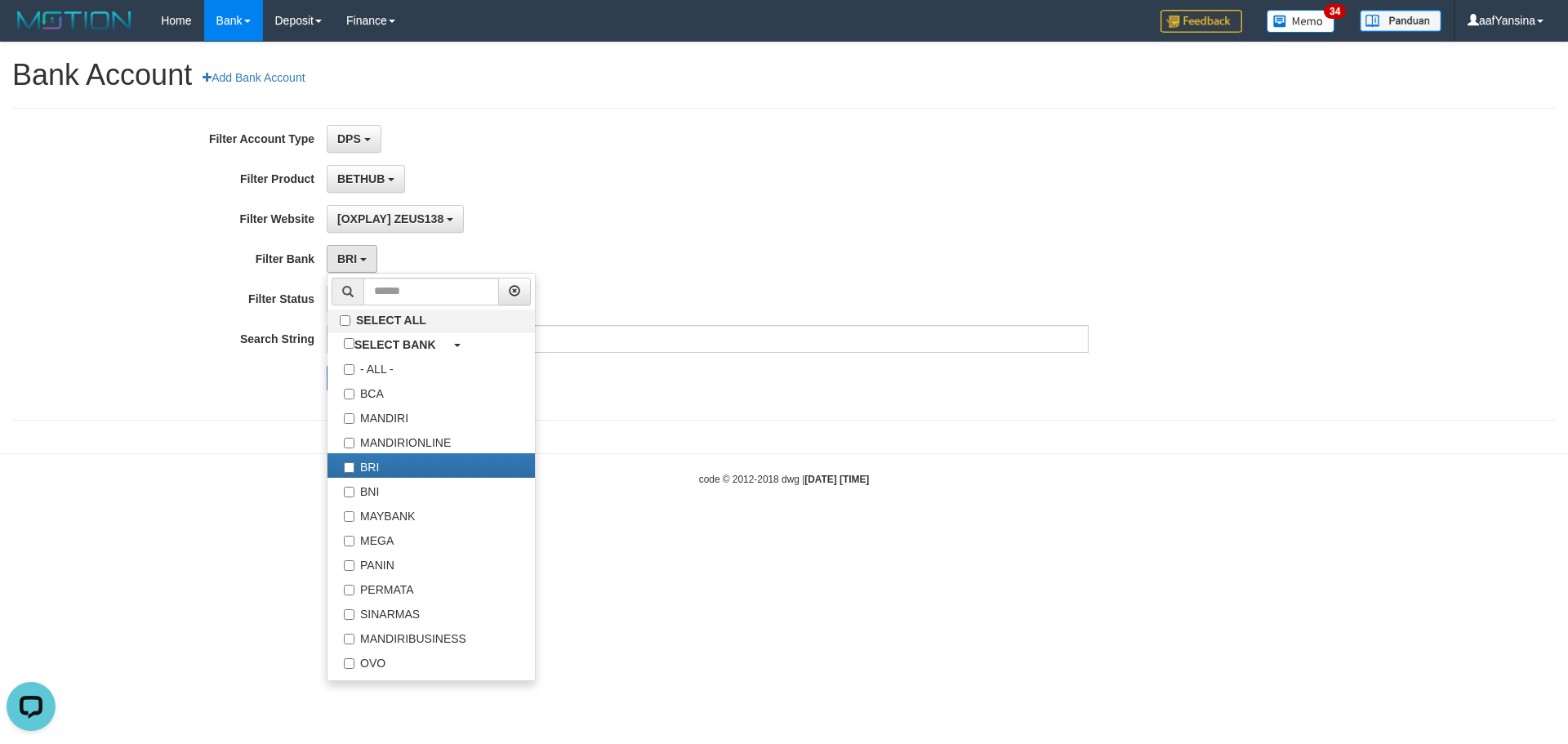 scroll, scrollTop: 15, scrollLeft: 0, axis: vertical 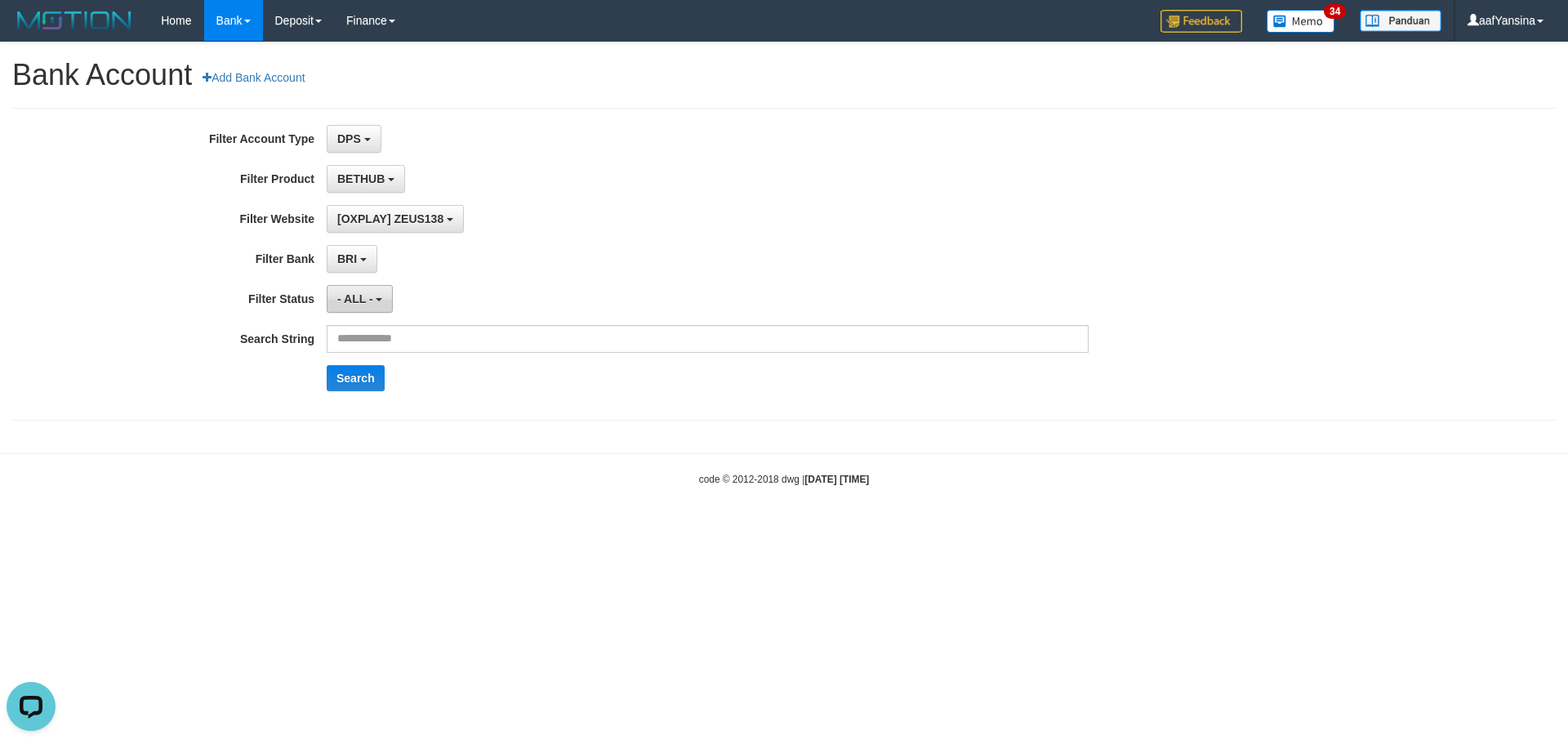 drag, startPoint x: 356, startPoint y: 288, endPoint x: 350, endPoint y: 303, distance: 16.155494 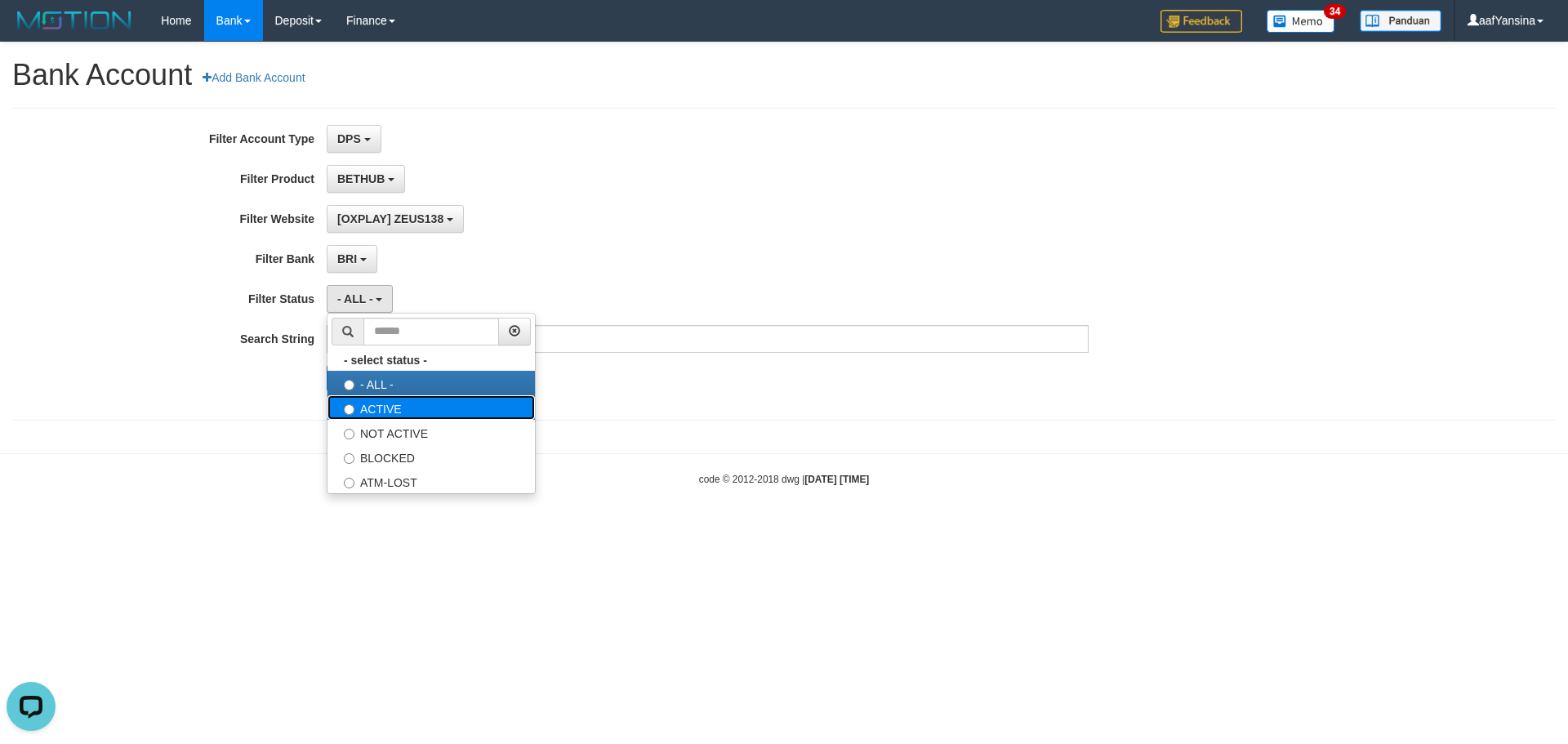 click on "ACTIVE" at bounding box center [431, 408] 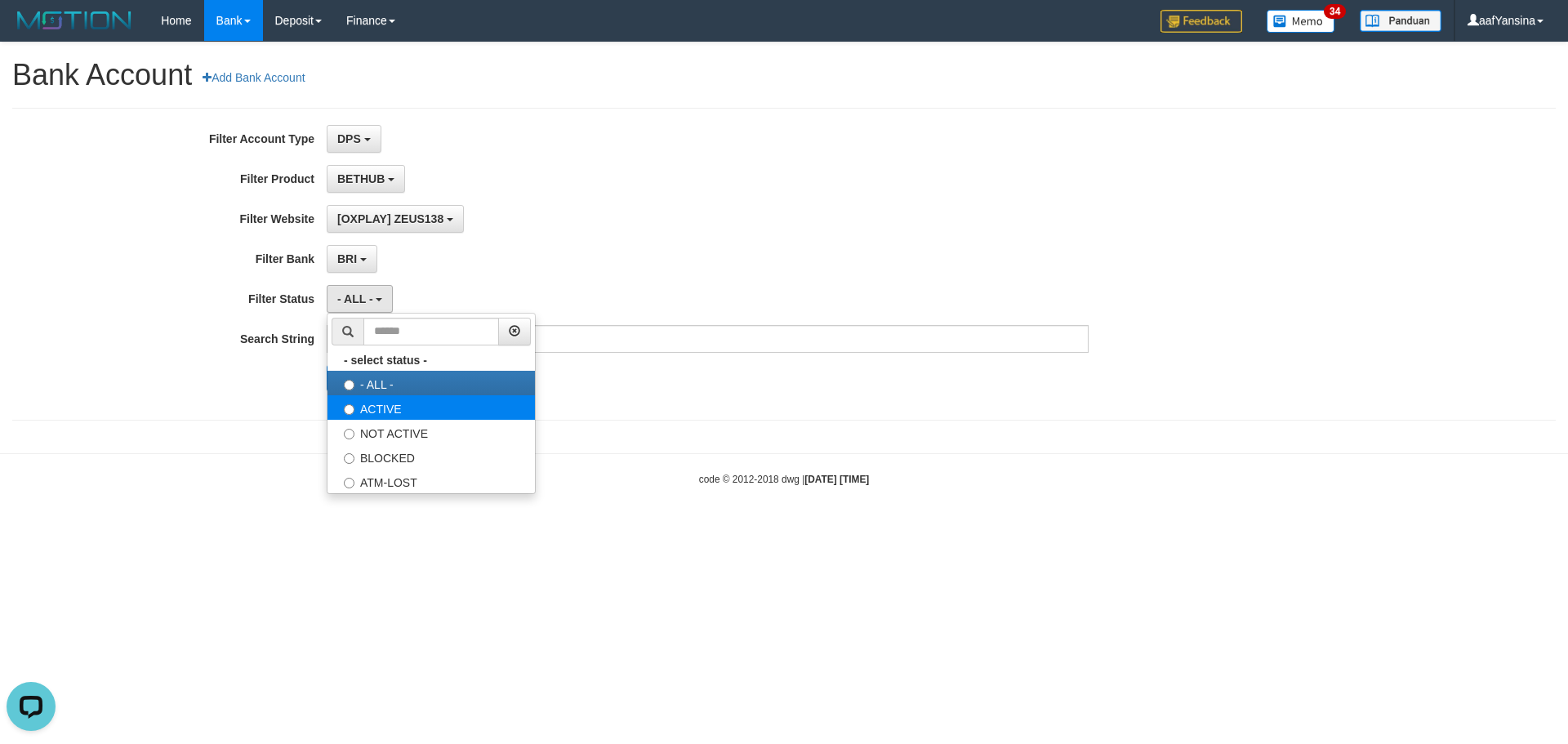 select on "*" 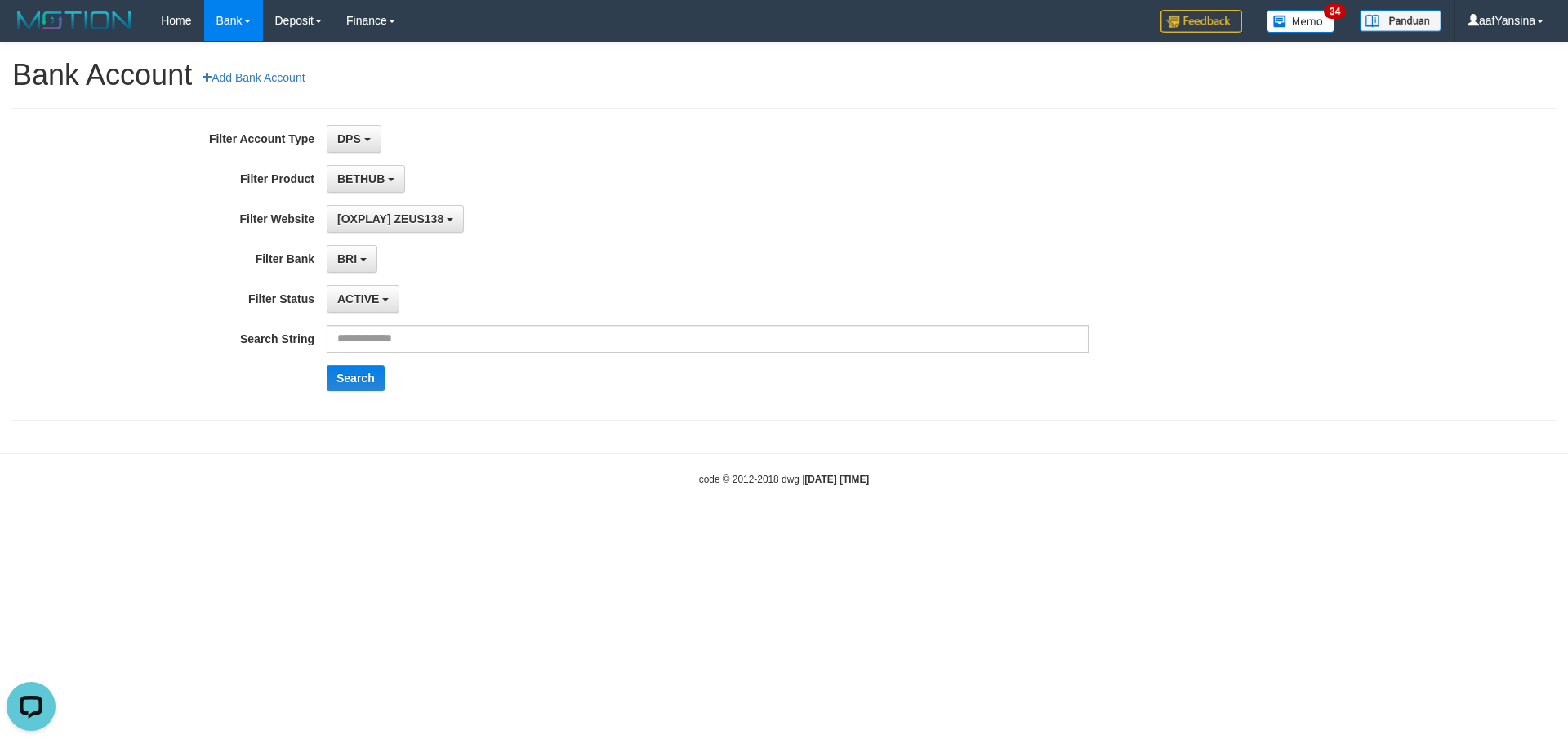click on "Toggle navigation
Home
Bank
Account List
Deposit
History
Finance
Financial Data
aafYansina
My Profile
Log Out
34
Bank Account
Add Bank Account" at bounding box center [784, 264] 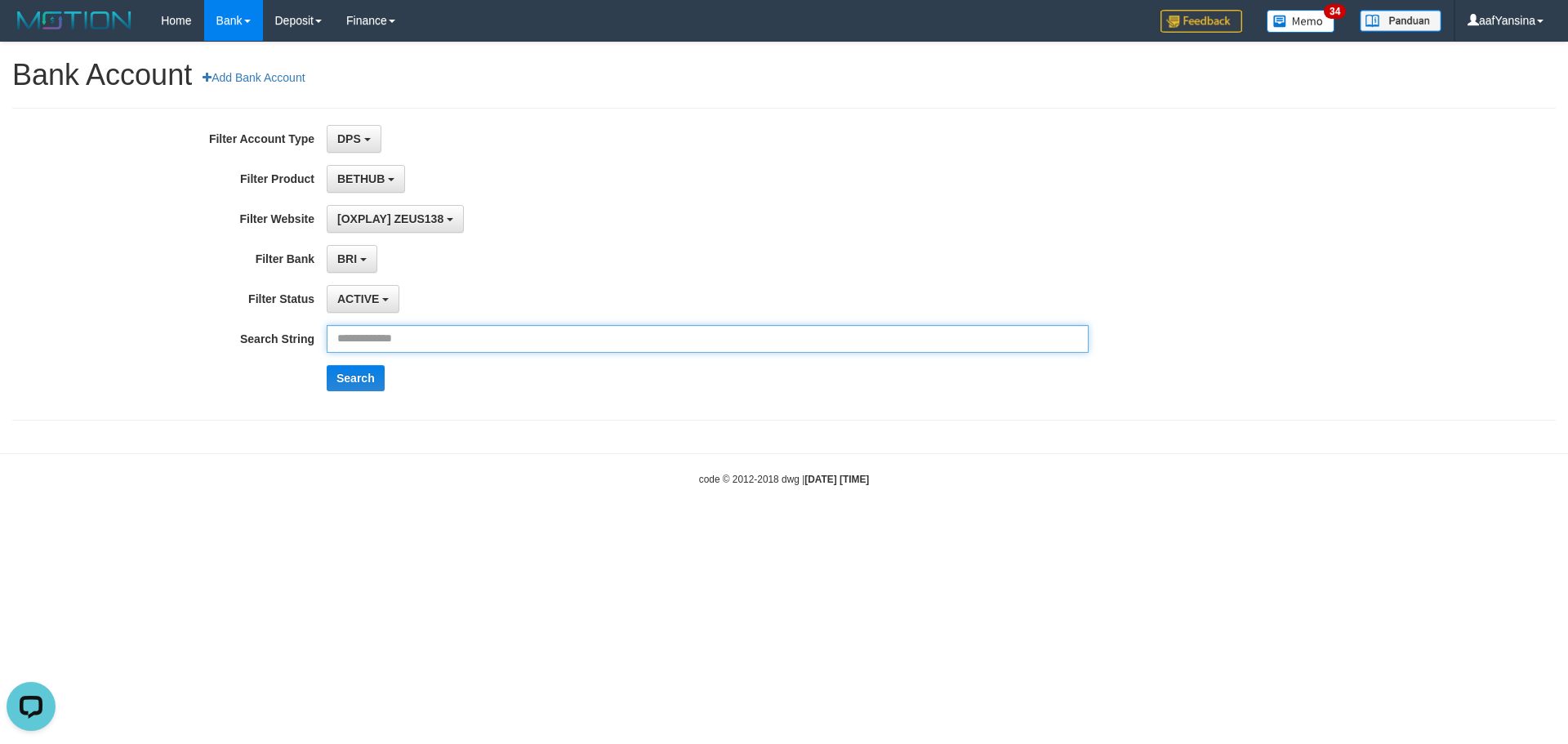 click at bounding box center (707, 339) 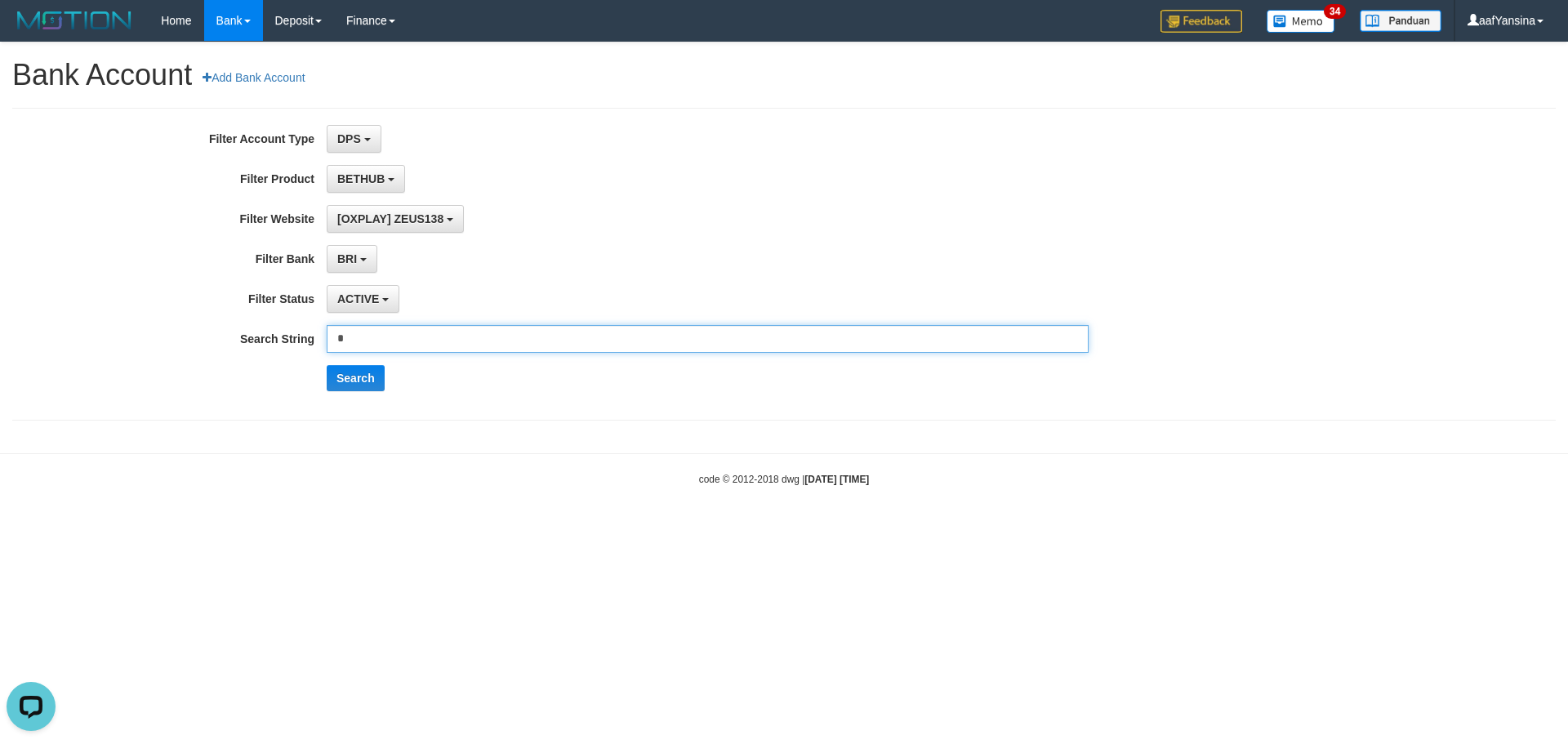 type on "**********" 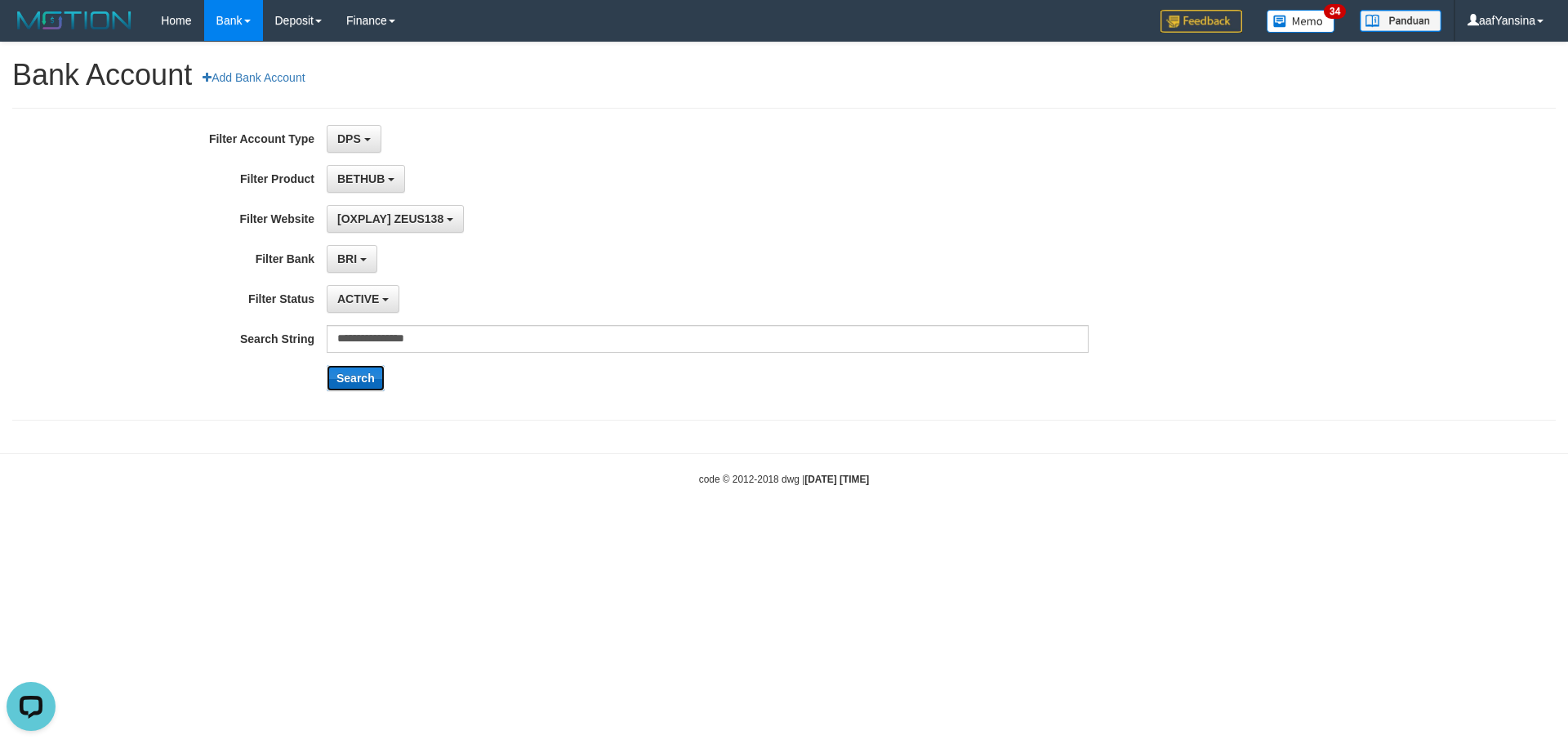 click on "Search" at bounding box center [355, 378] 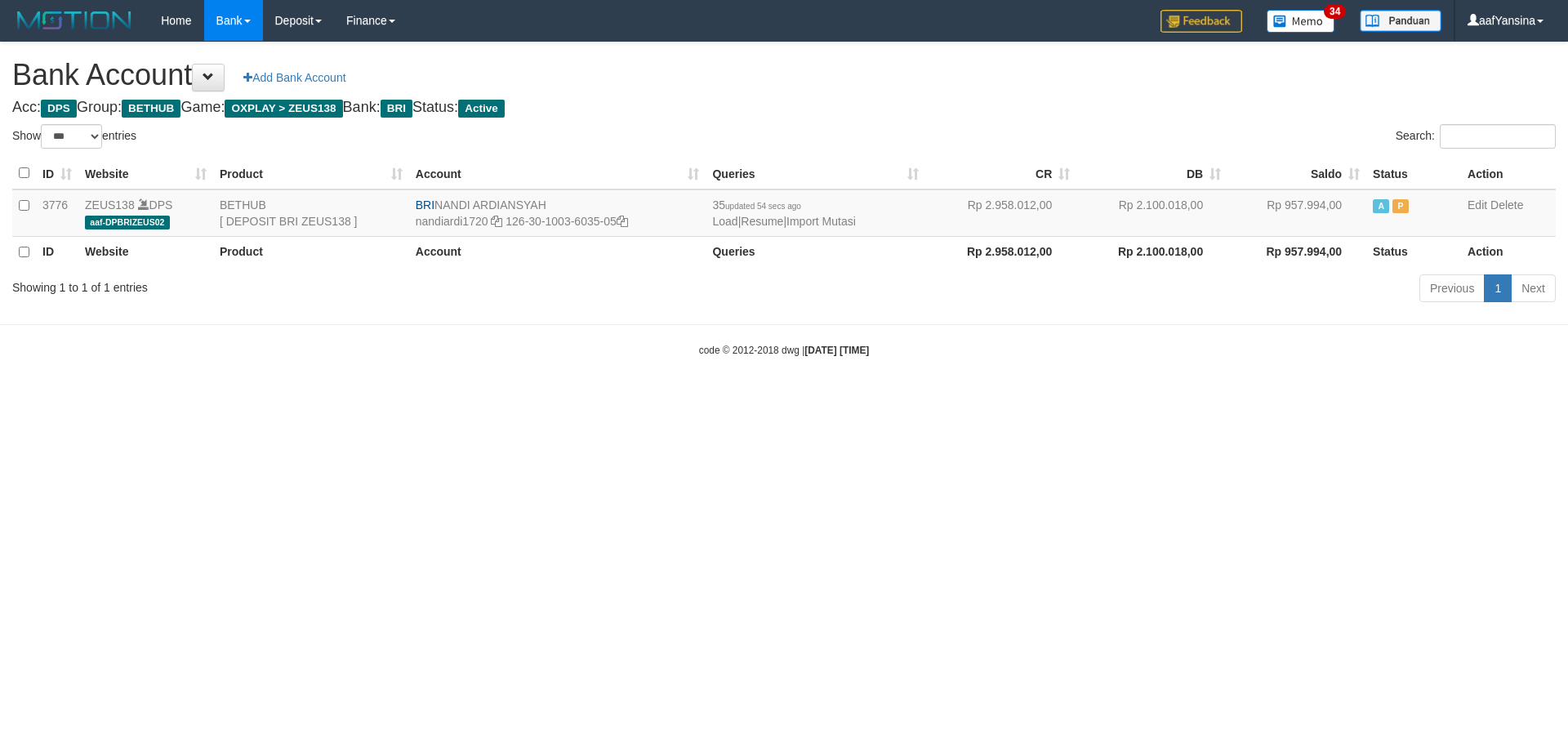 select on "***" 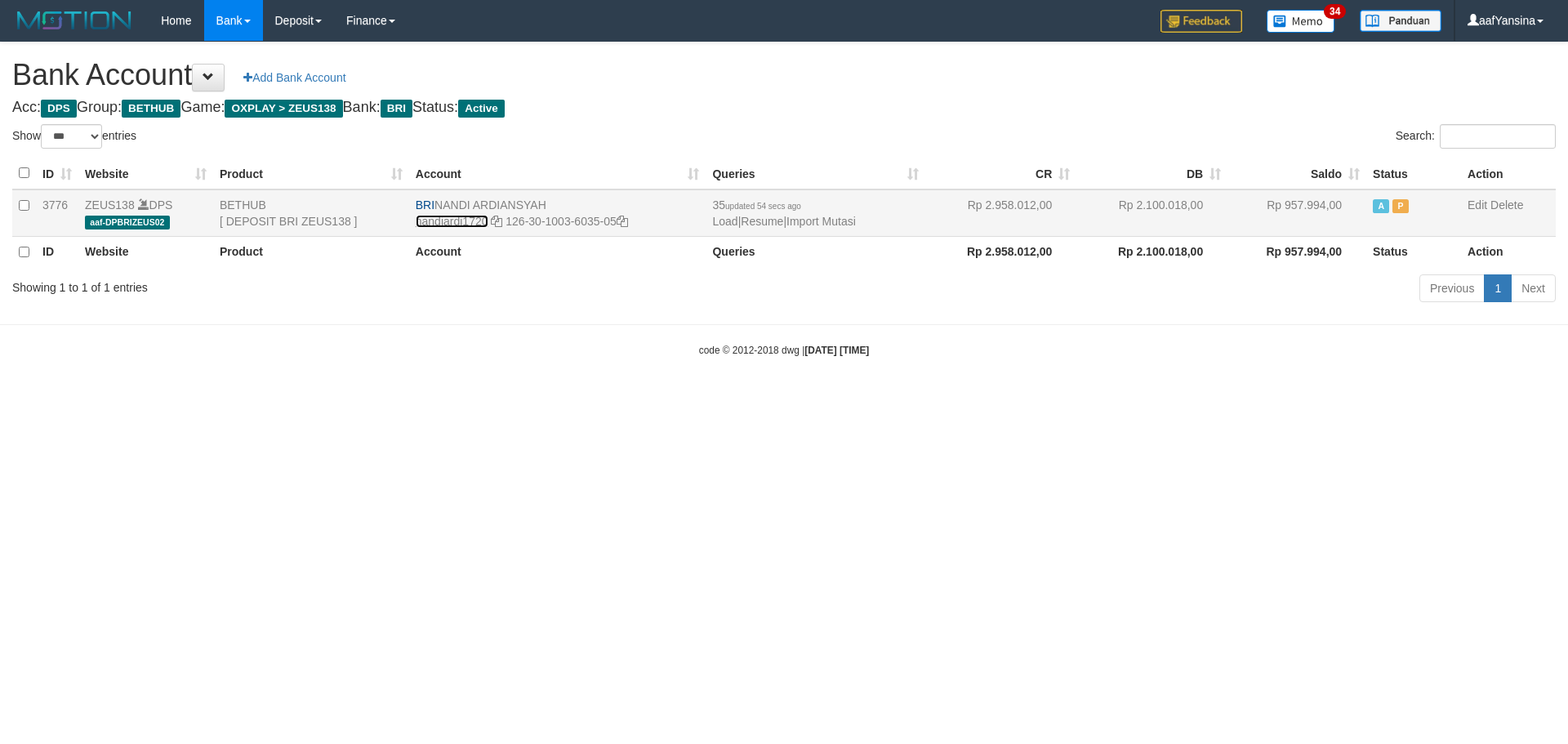 click on "nandiardi1720" at bounding box center (452, 221) 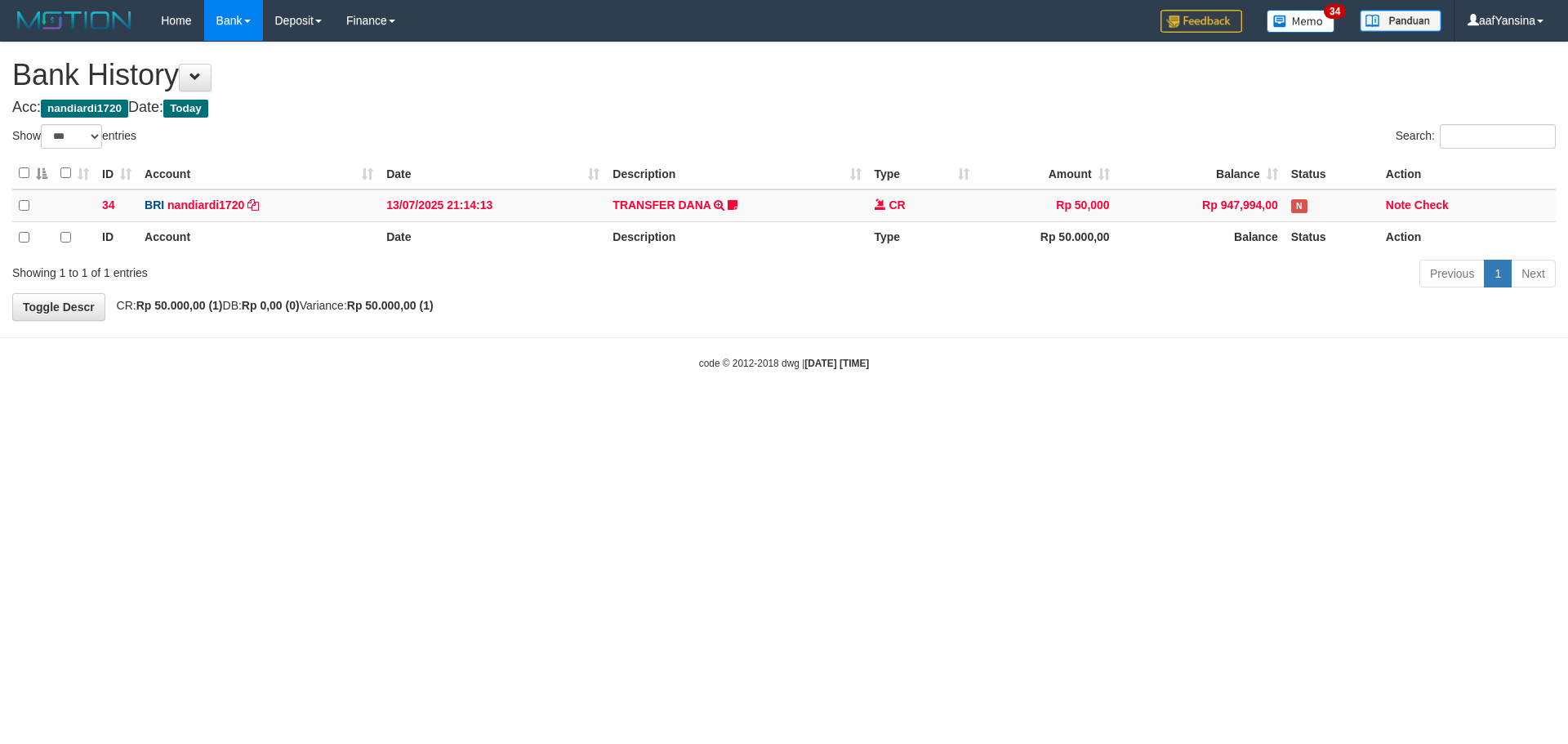 select on "***" 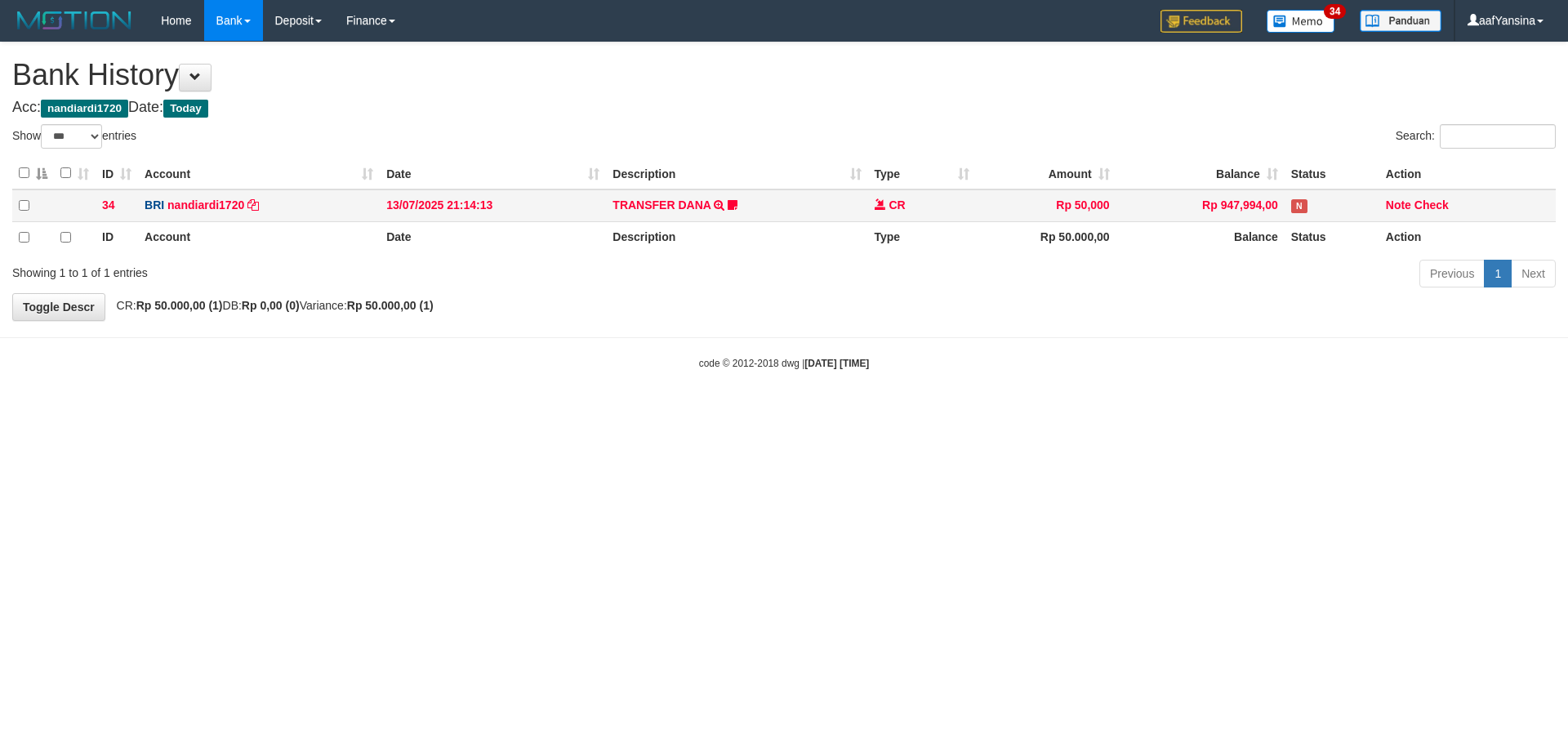 scroll, scrollTop: 0, scrollLeft: 0, axis: both 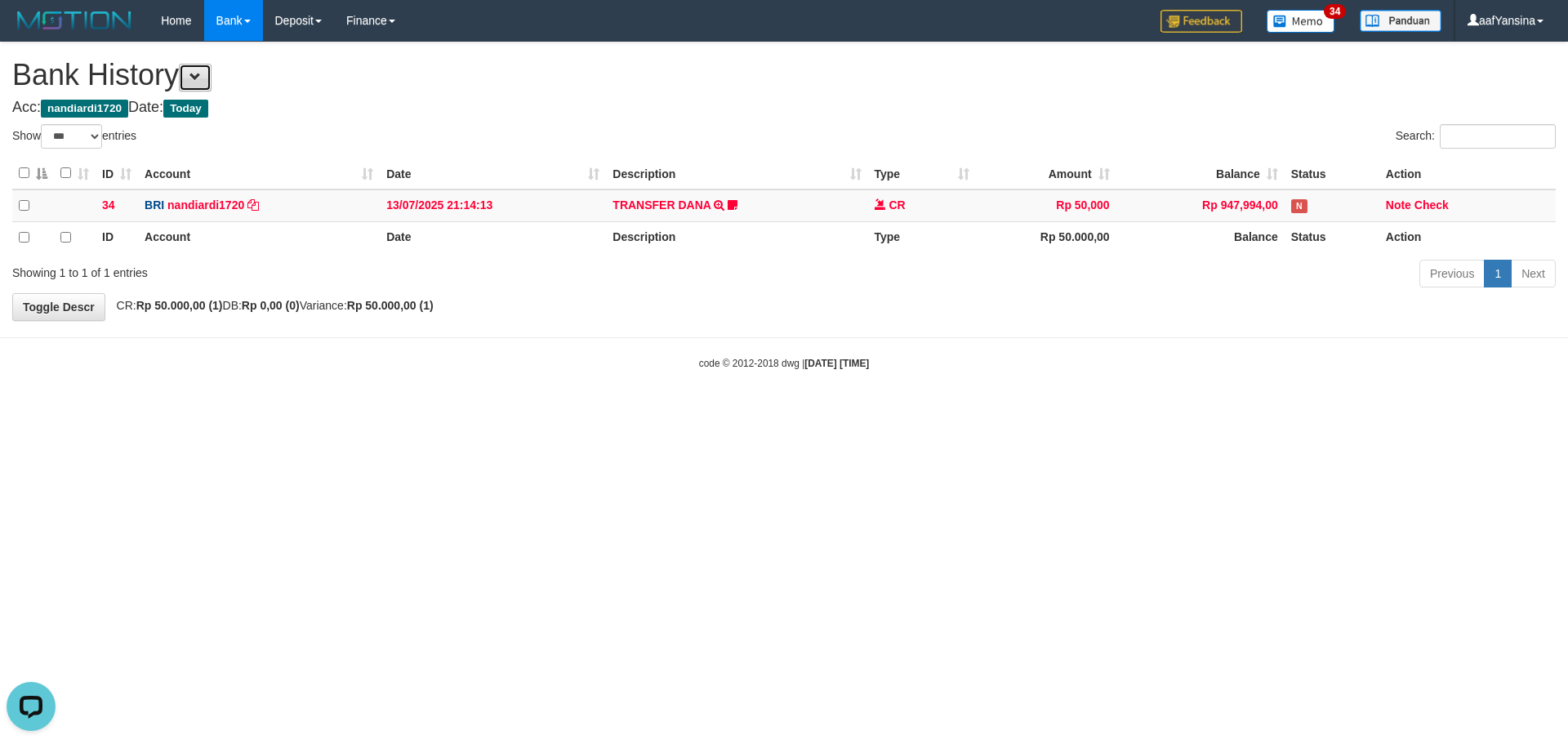 click at bounding box center (195, 77) 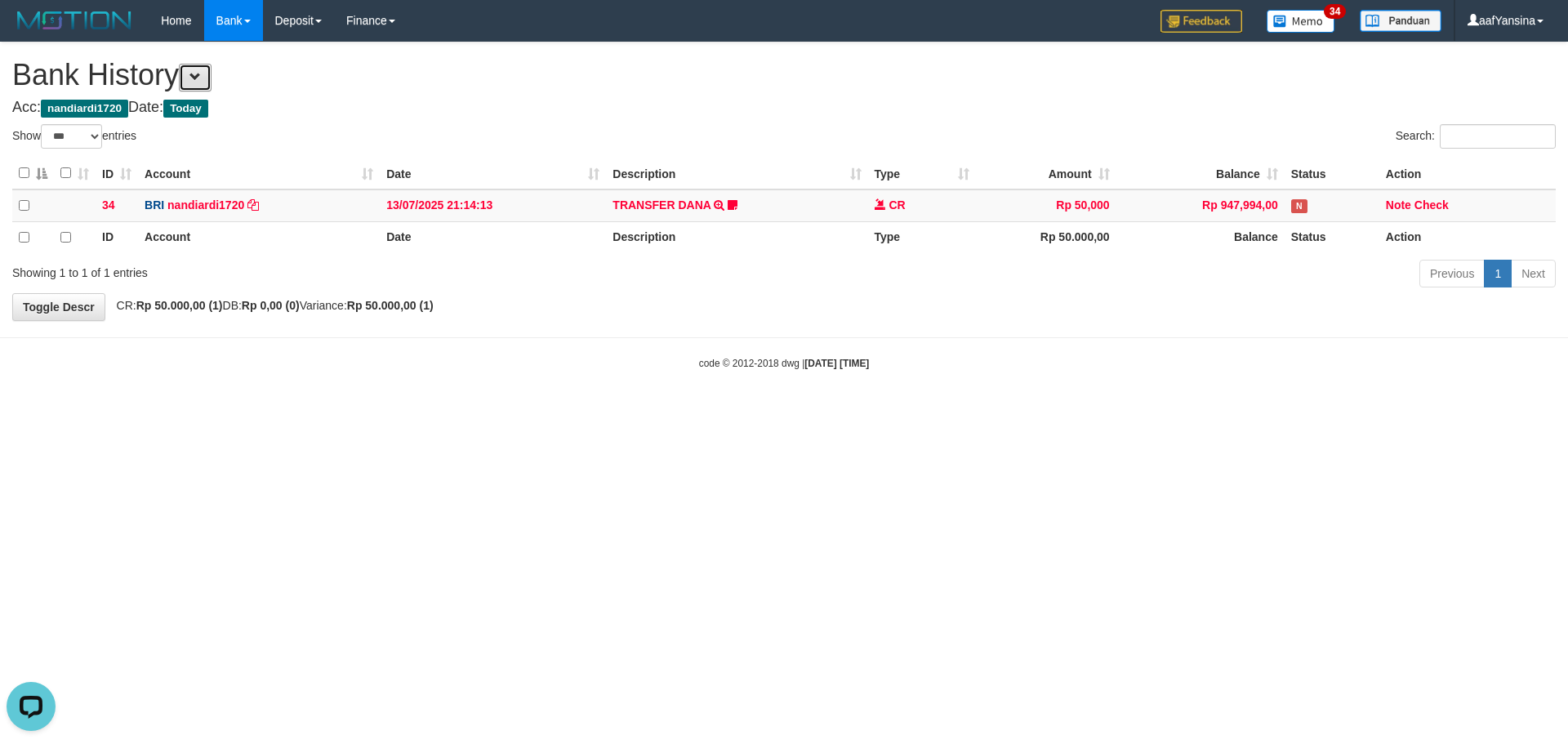scroll, scrollTop: 0, scrollLeft: 0, axis: both 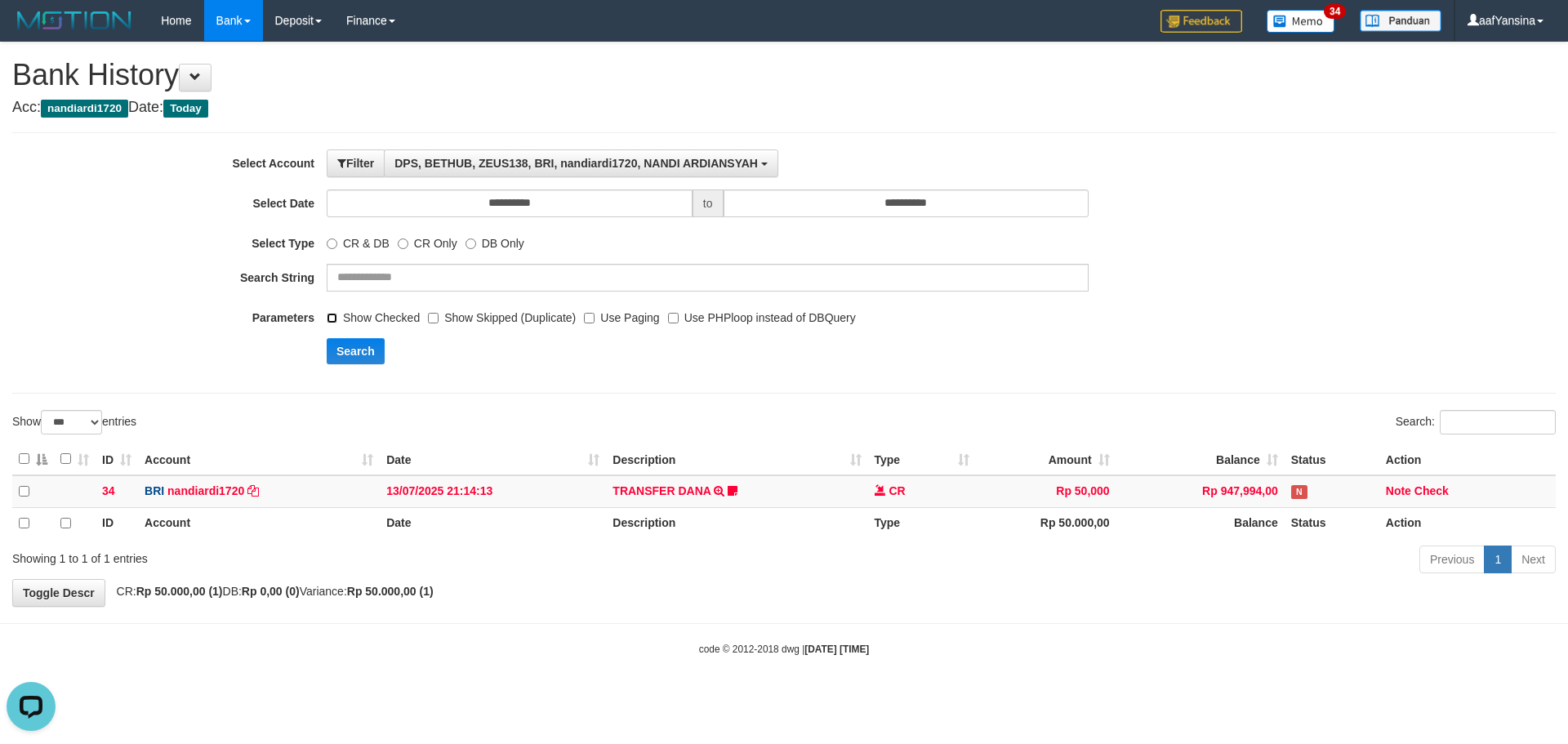 click on "Show Checked" at bounding box center [373, 314] 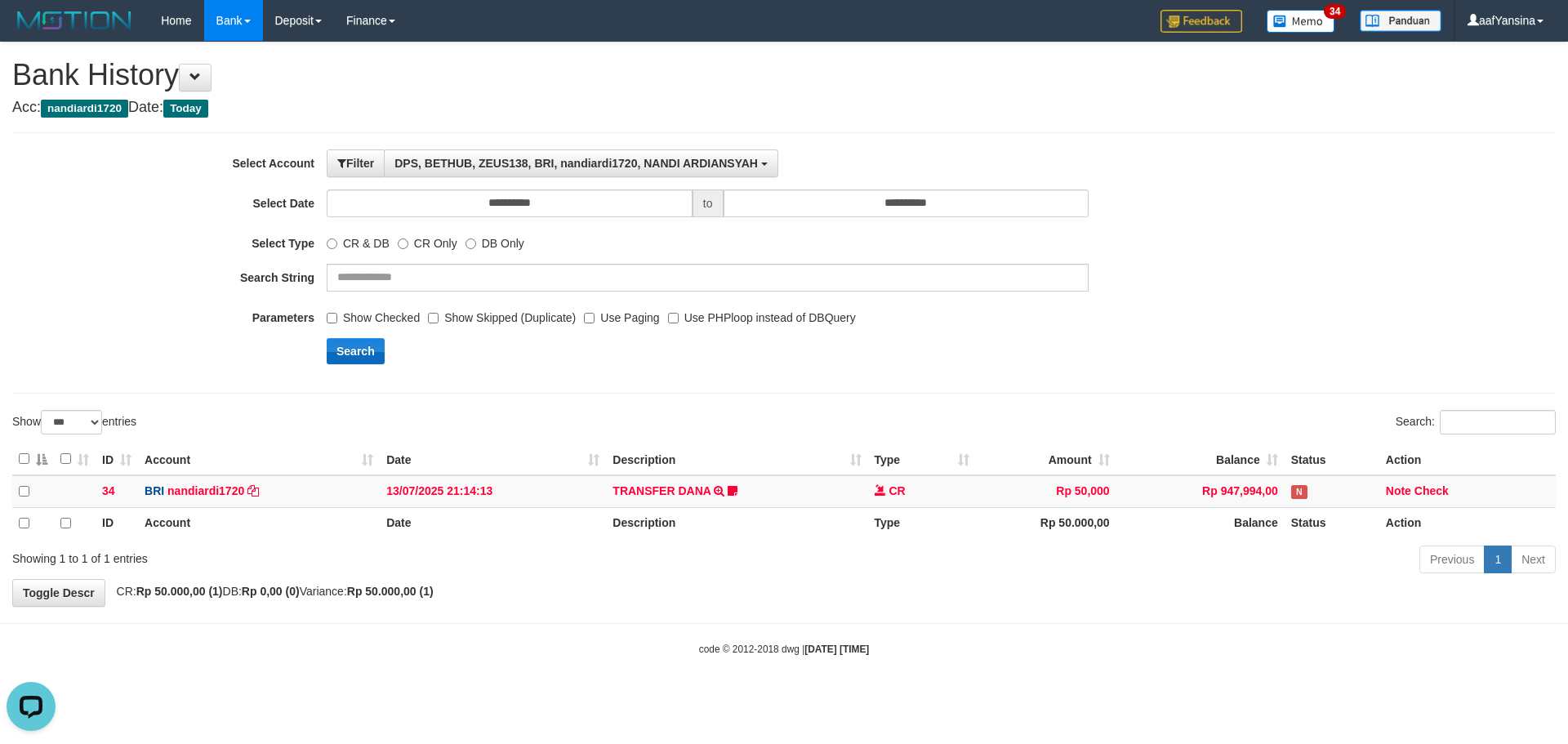 drag, startPoint x: 308, startPoint y: 345, endPoint x: 339, endPoint y: 361, distance: 34.885527 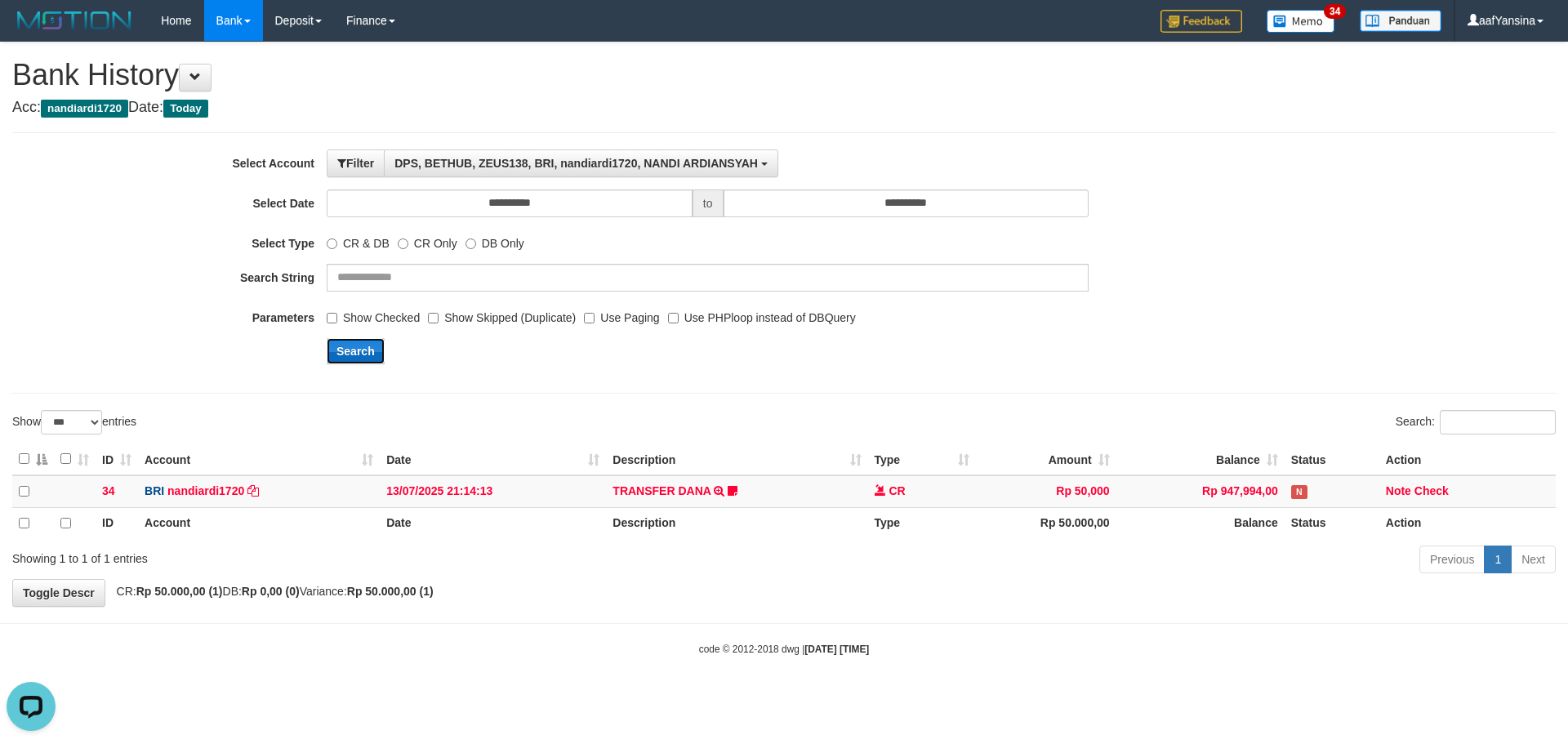 click on "Search" at bounding box center [355, 351] 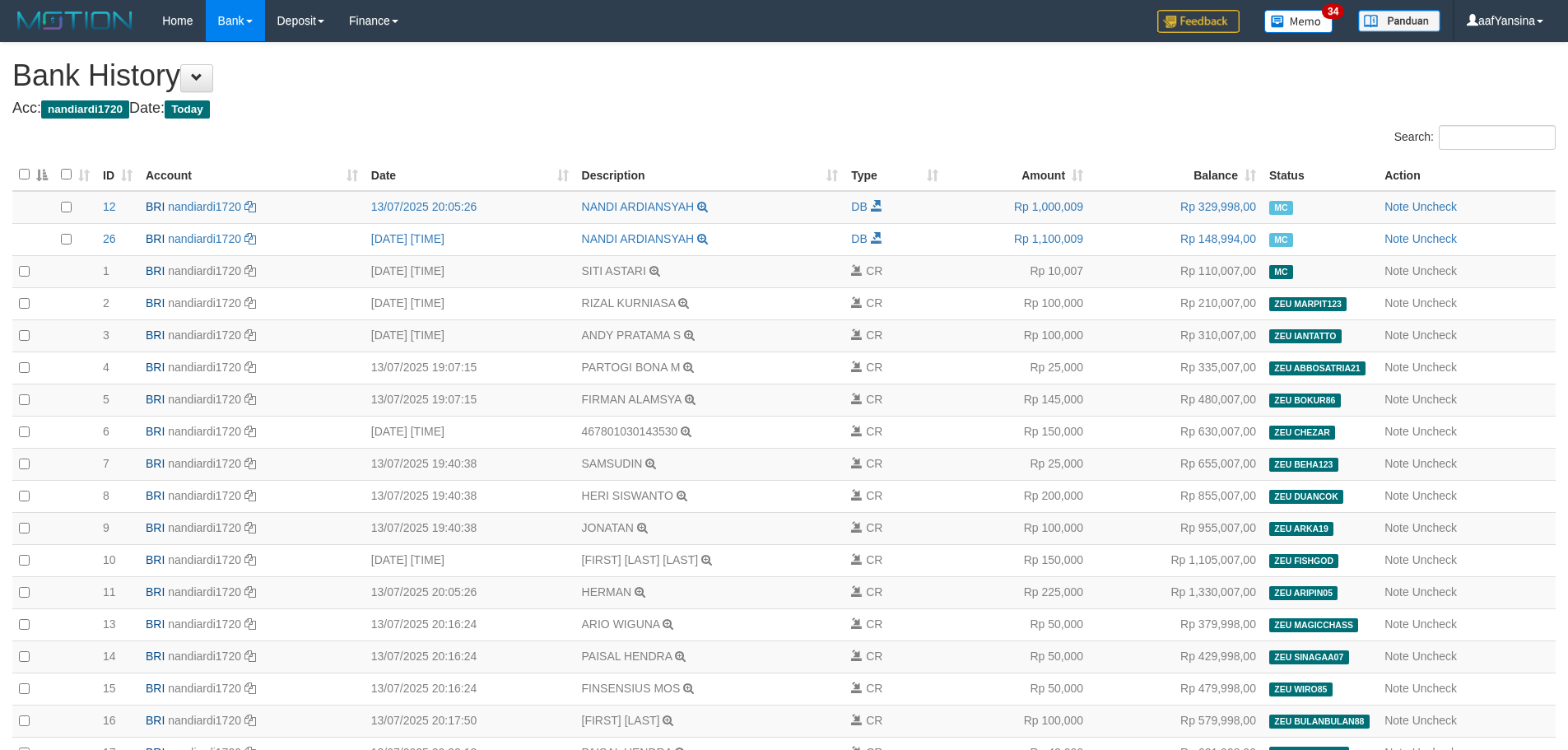 scroll, scrollTop: 0, scrollLeft: 0, axis: both 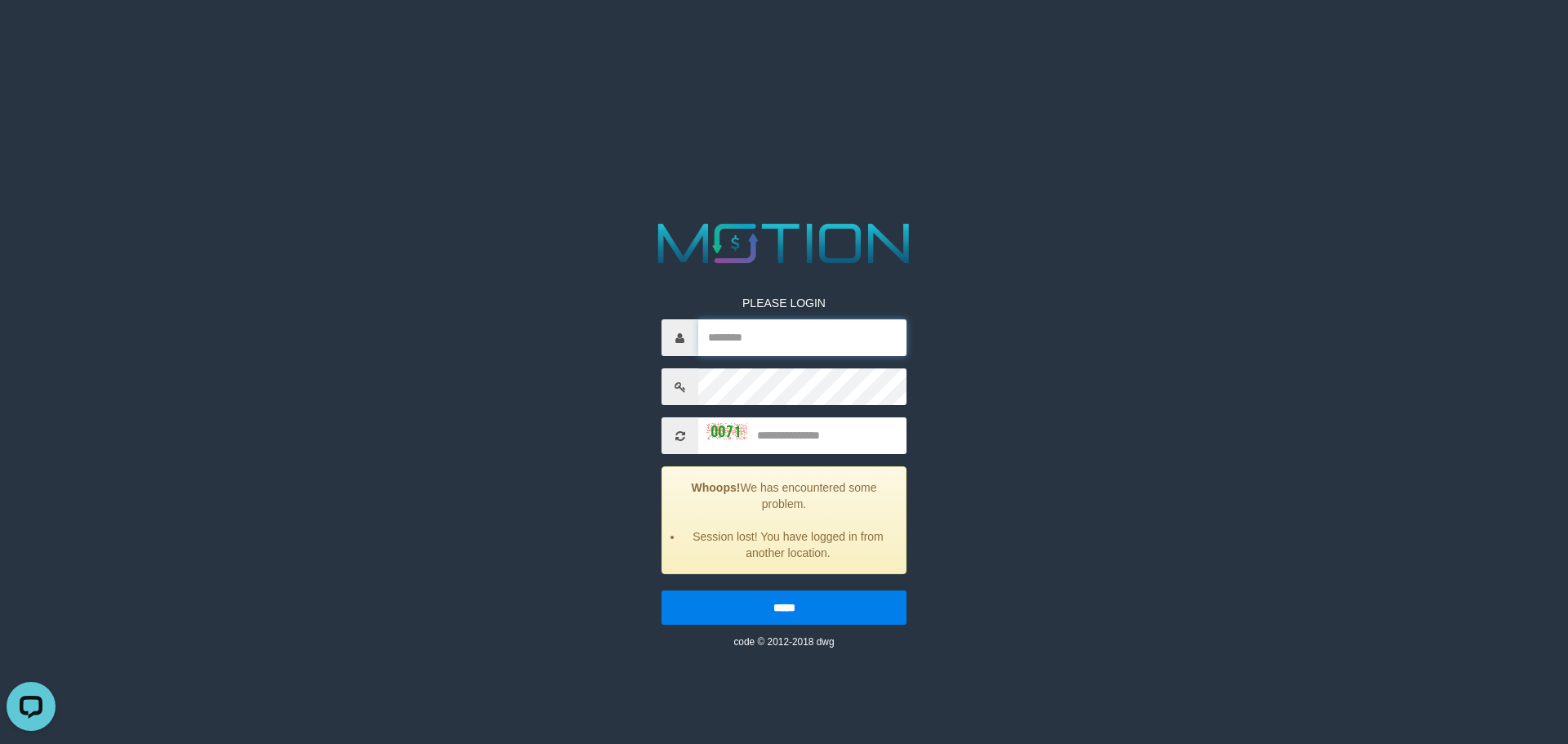 type on "**********" 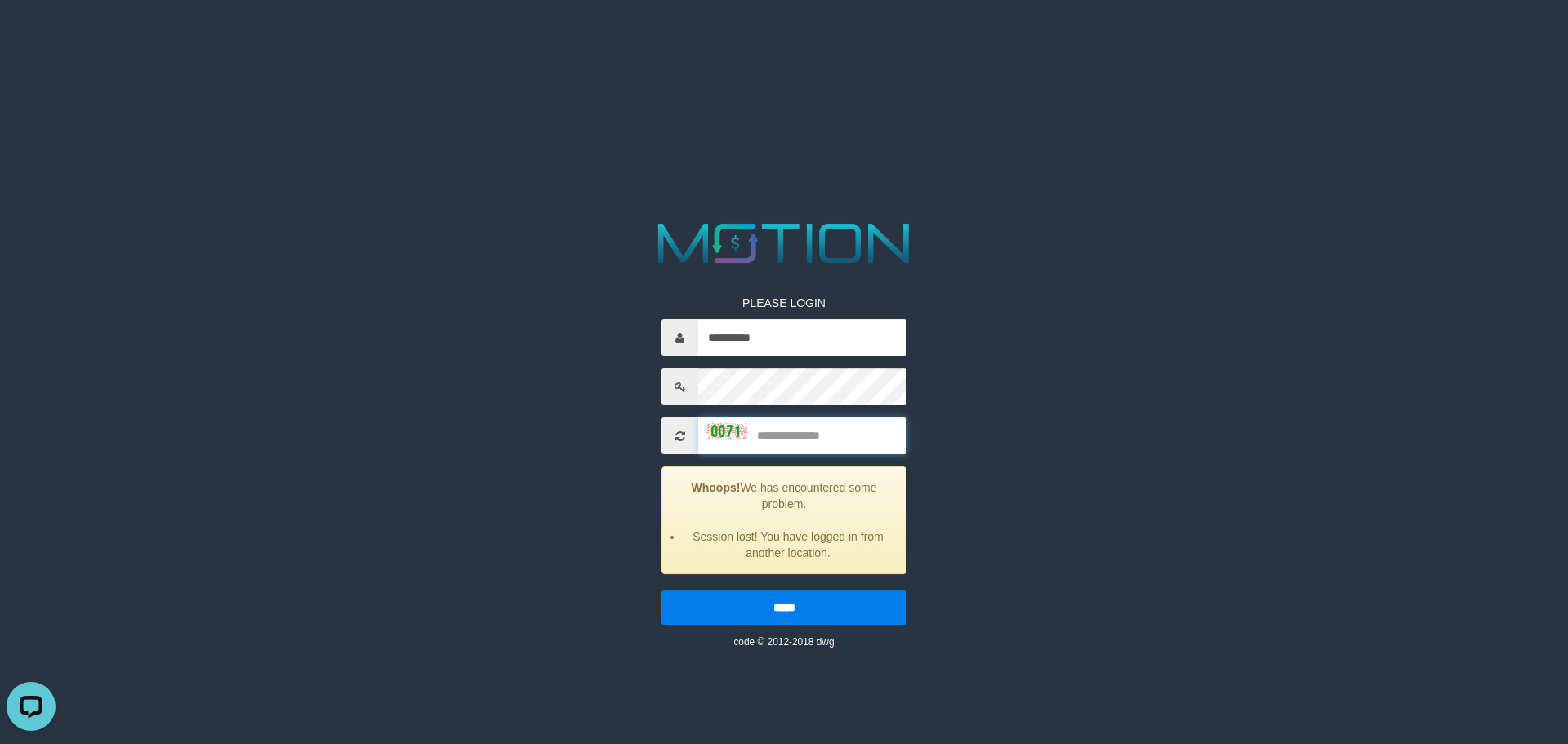 click at bounding box center (802, 435) 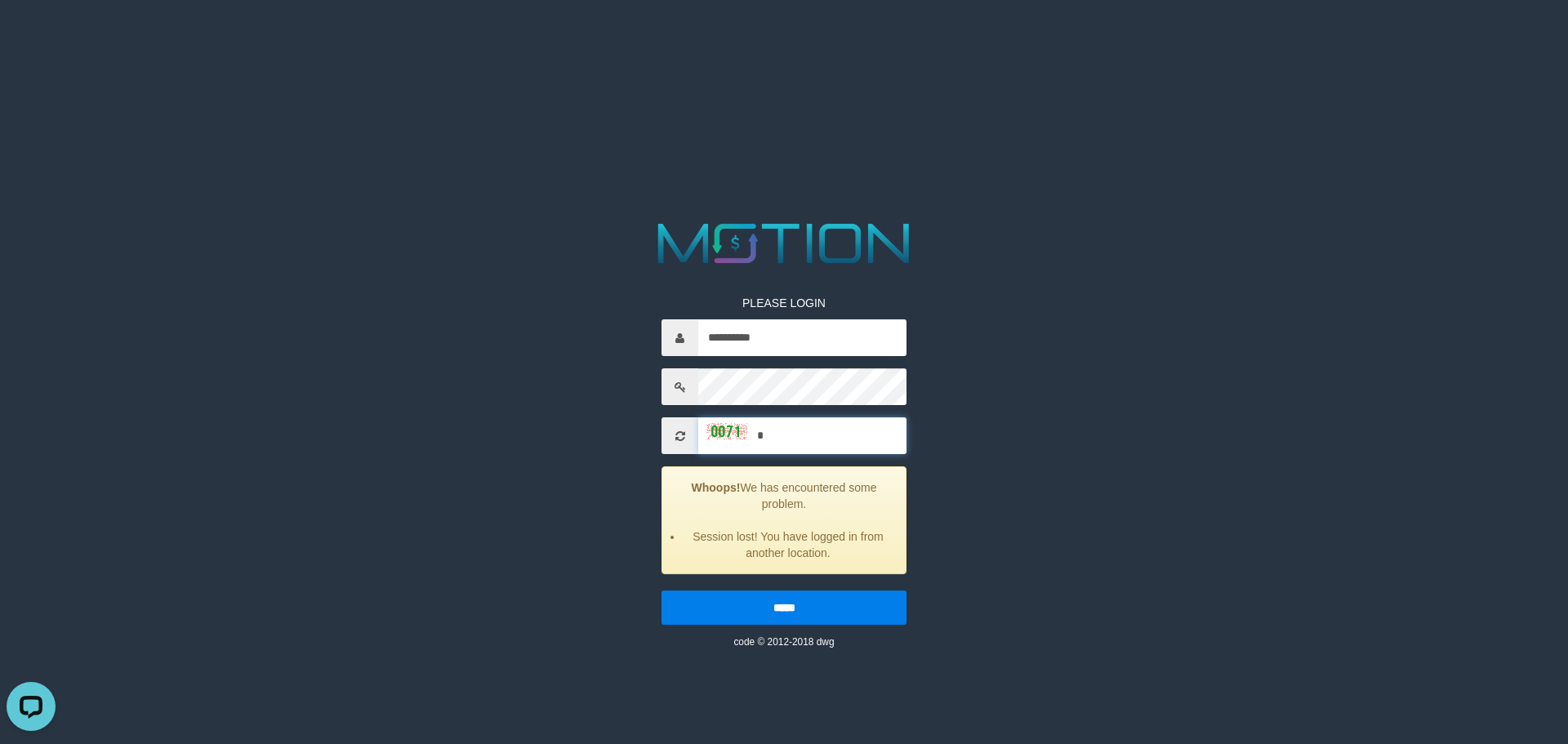 type on "**" 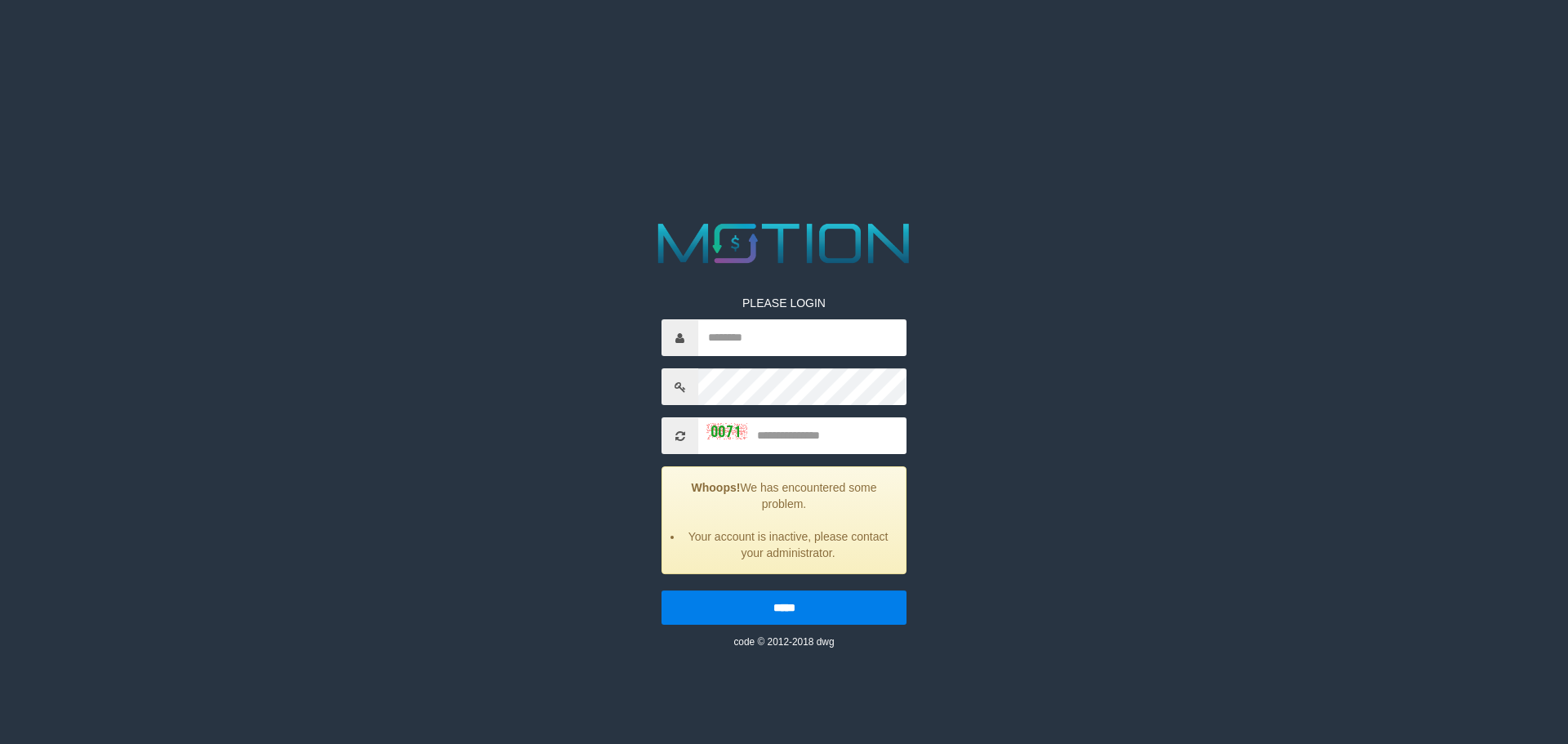scroll, scrollTop: 0, scrollLeft: 0, axis: both 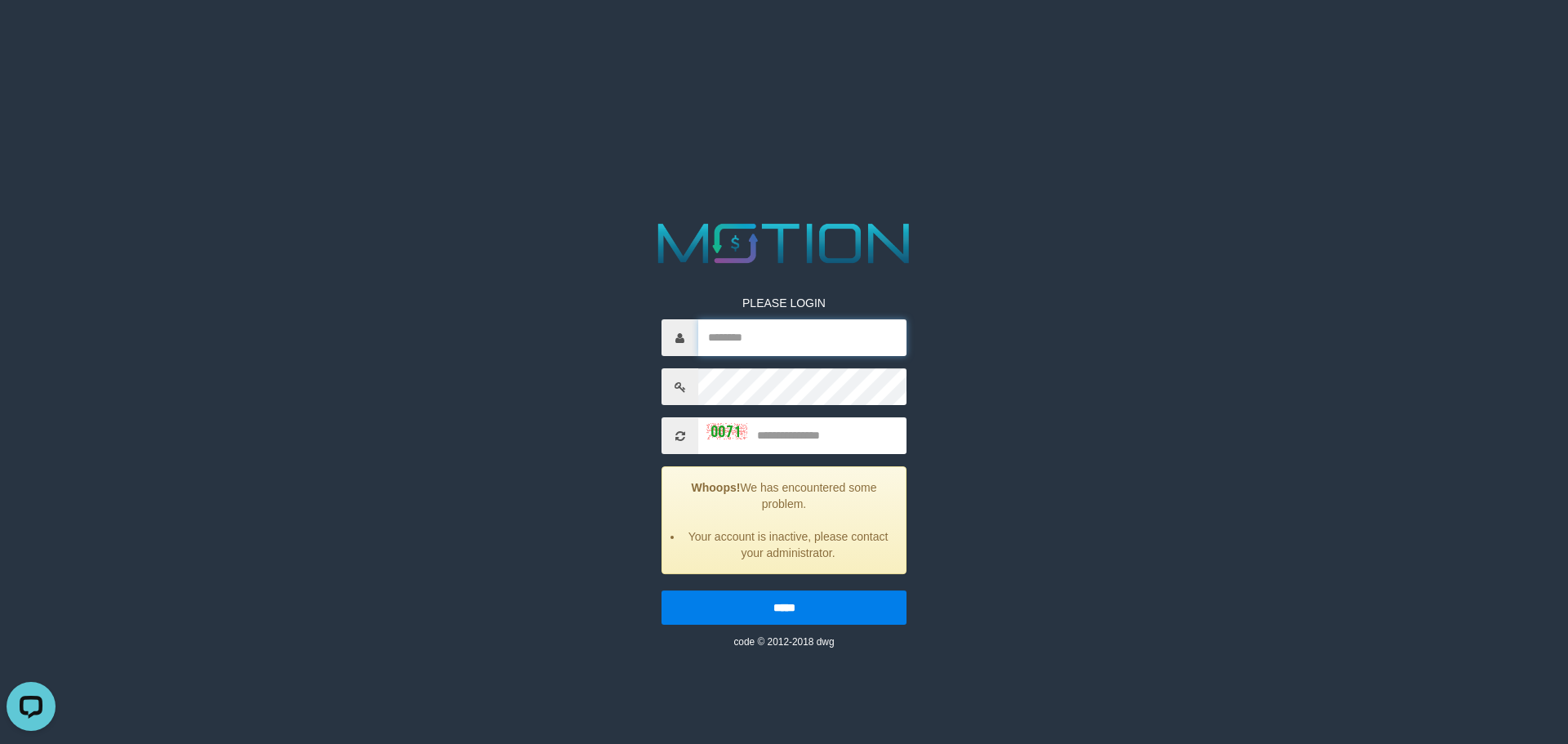 type on "**********" 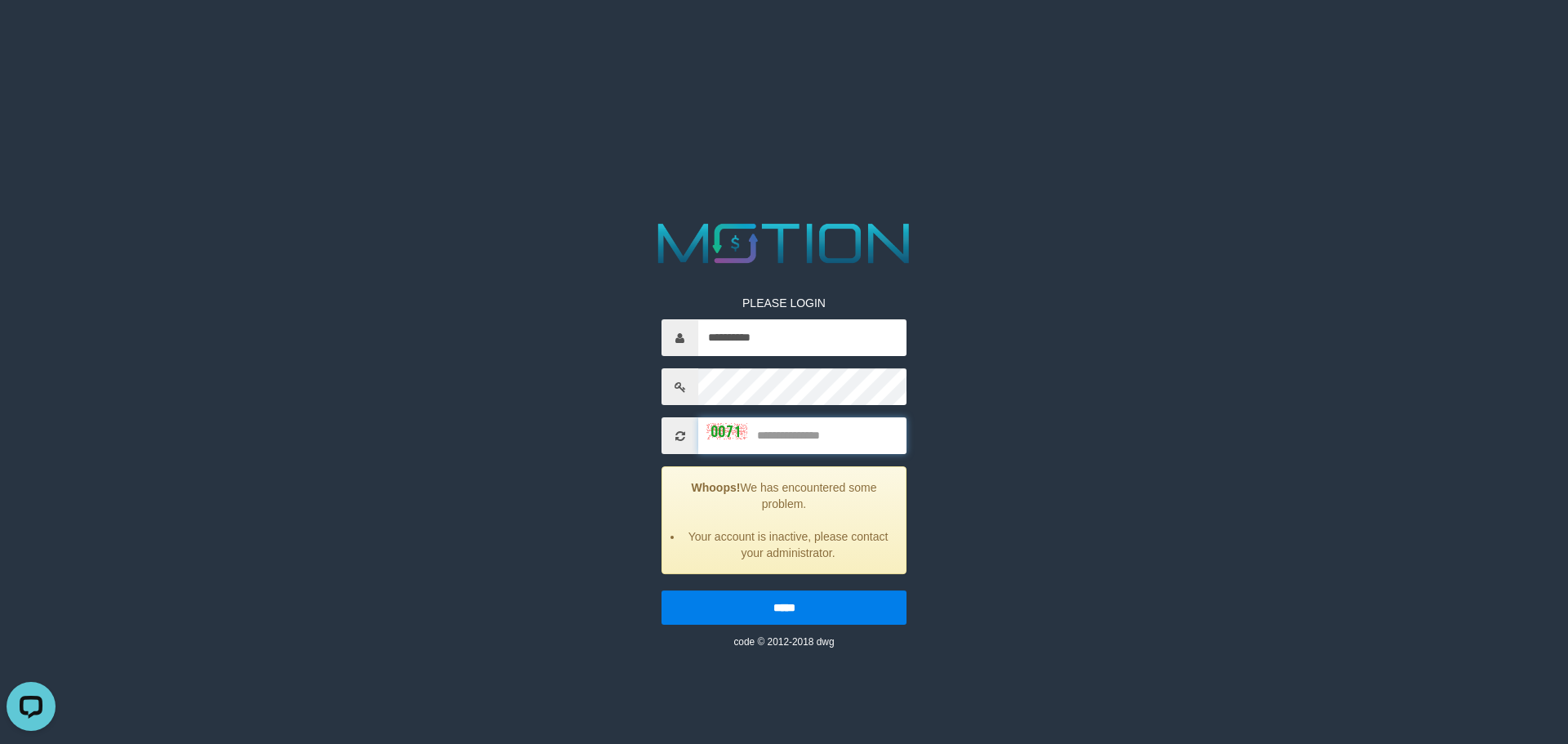 click at bounding box center (802, 435) 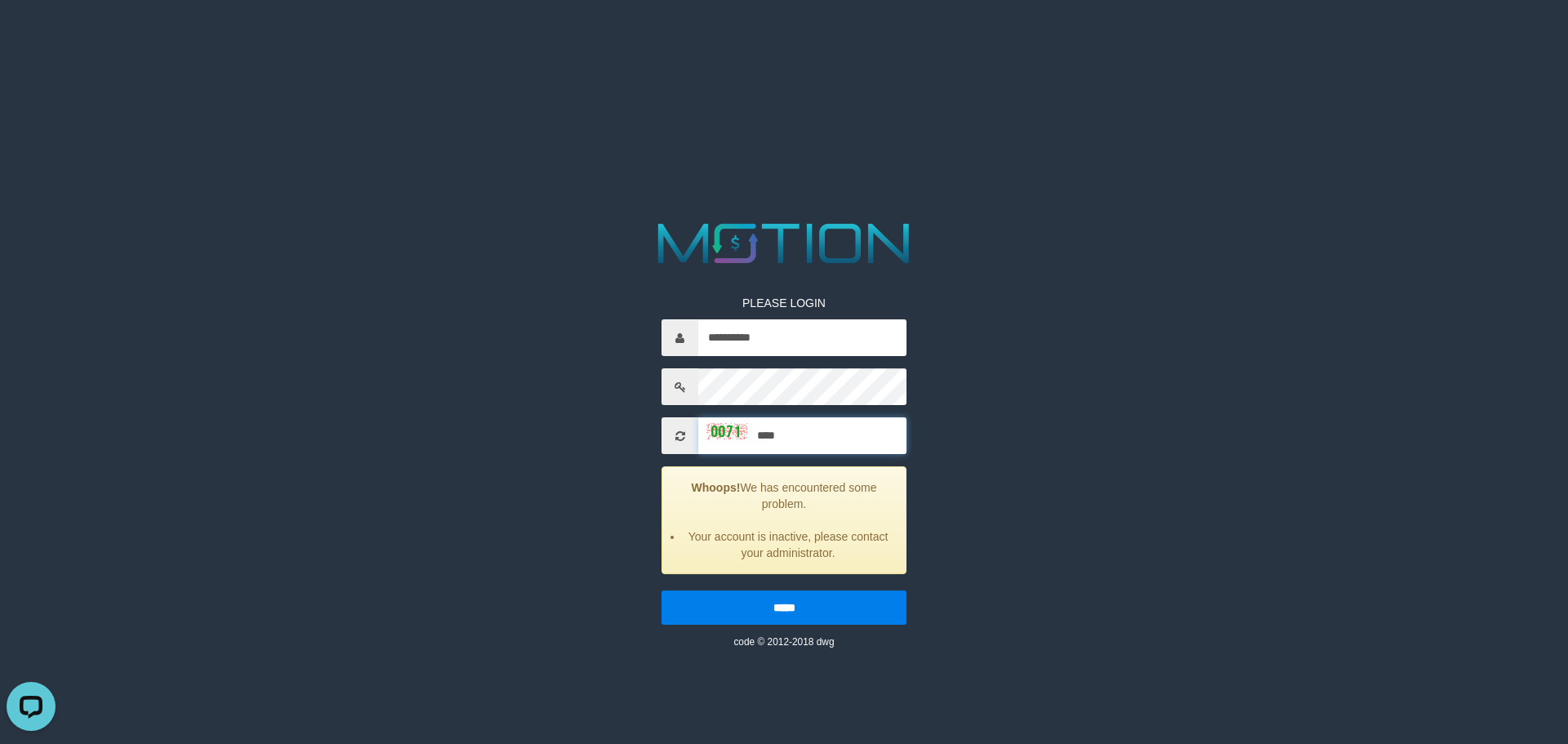 type on "****" 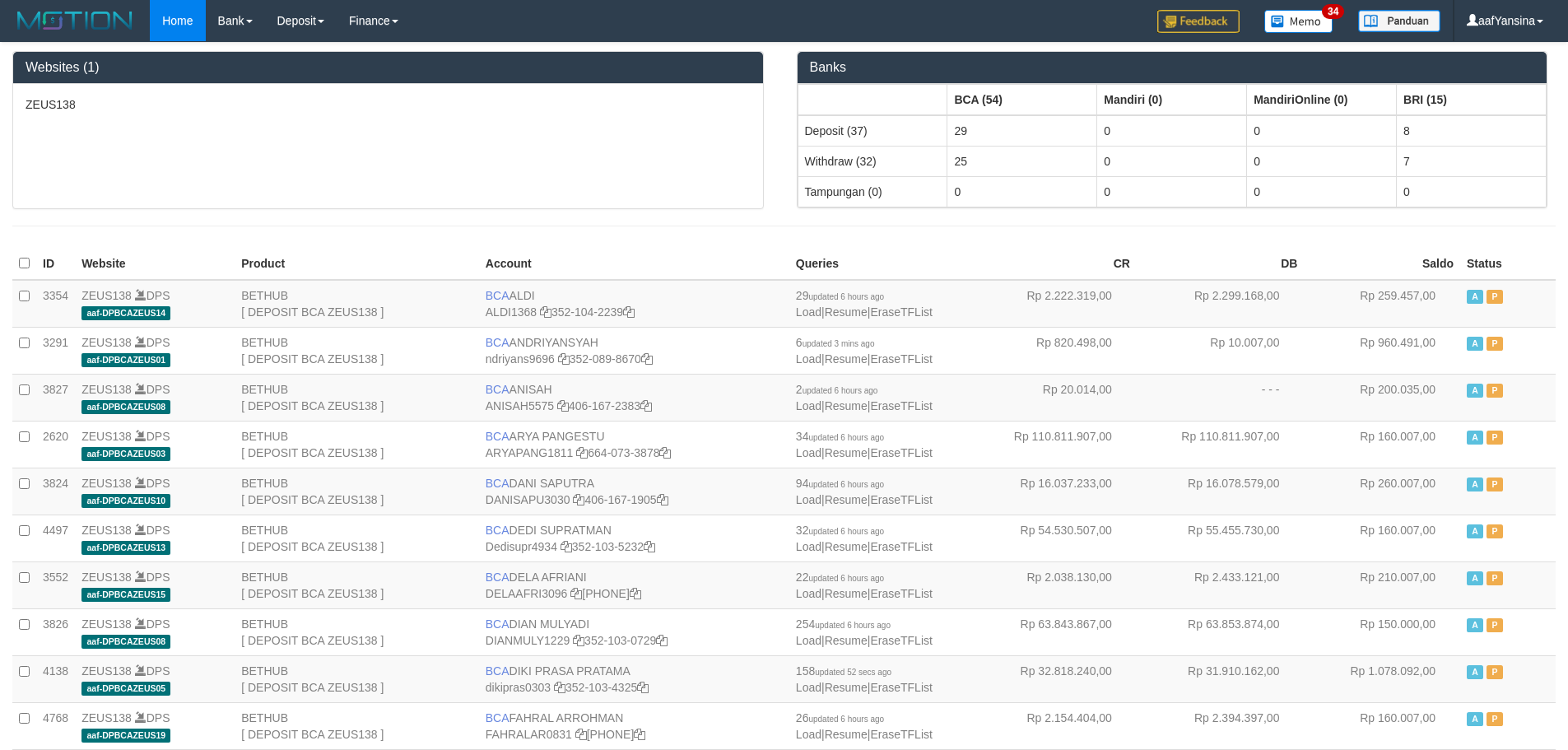 scroll, scrollTop: 0, scrollLeft: 0, axis: both 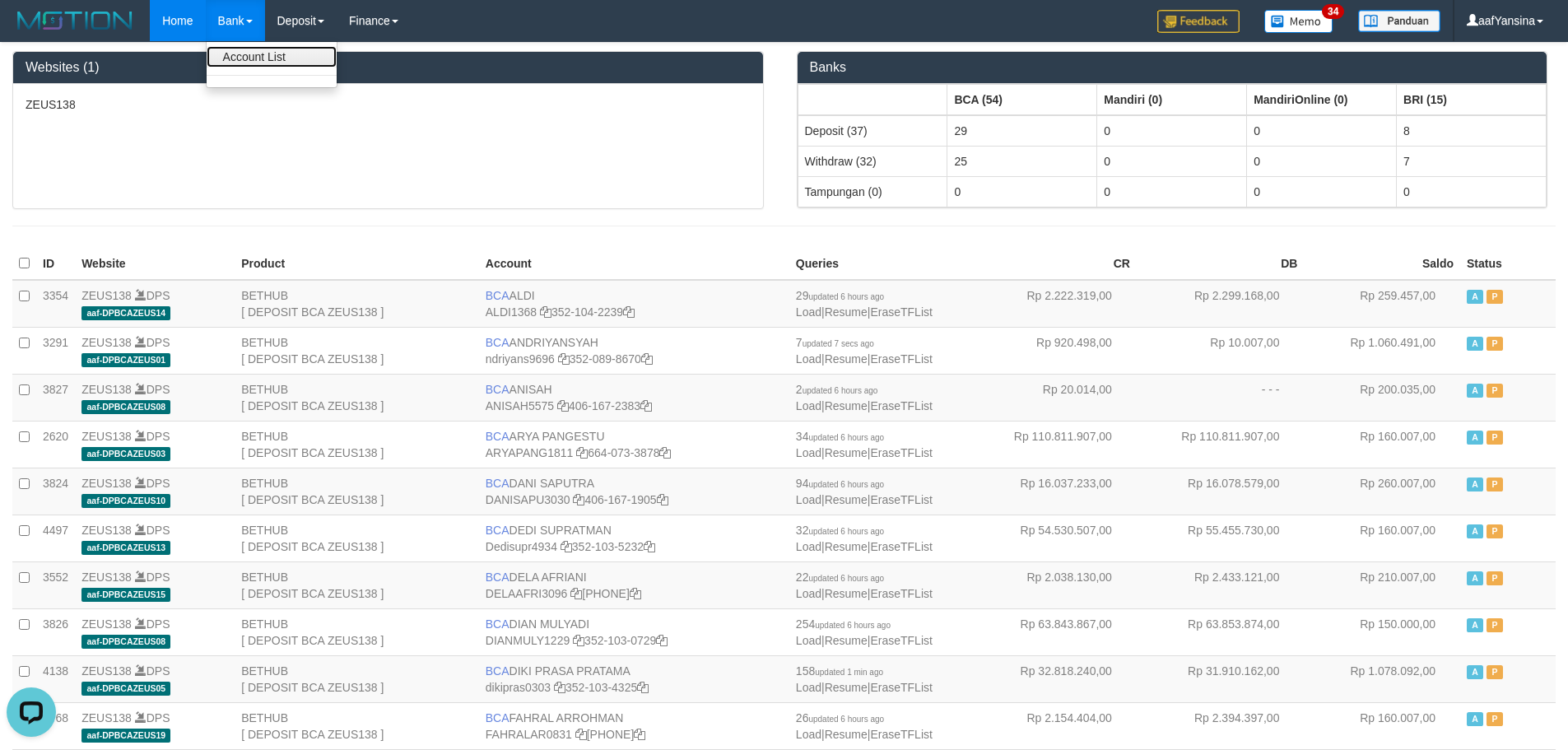 drag, startPoint x: 244, startPoint y: 54, endPoint x: 340, endPoint y: 86, distance: 101.19289 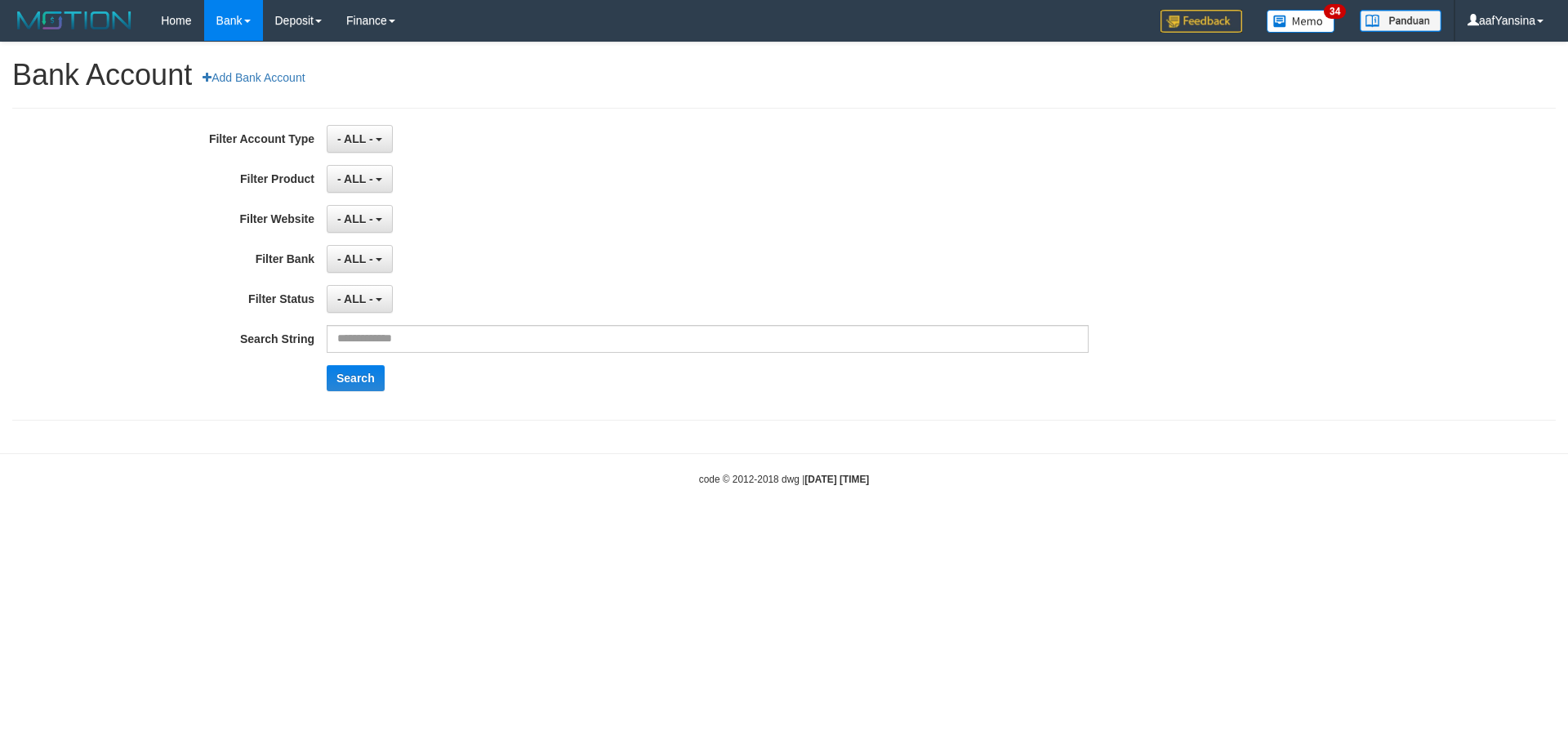 scroll, scrollTop: 0, scrollLeft: 0, axis: both 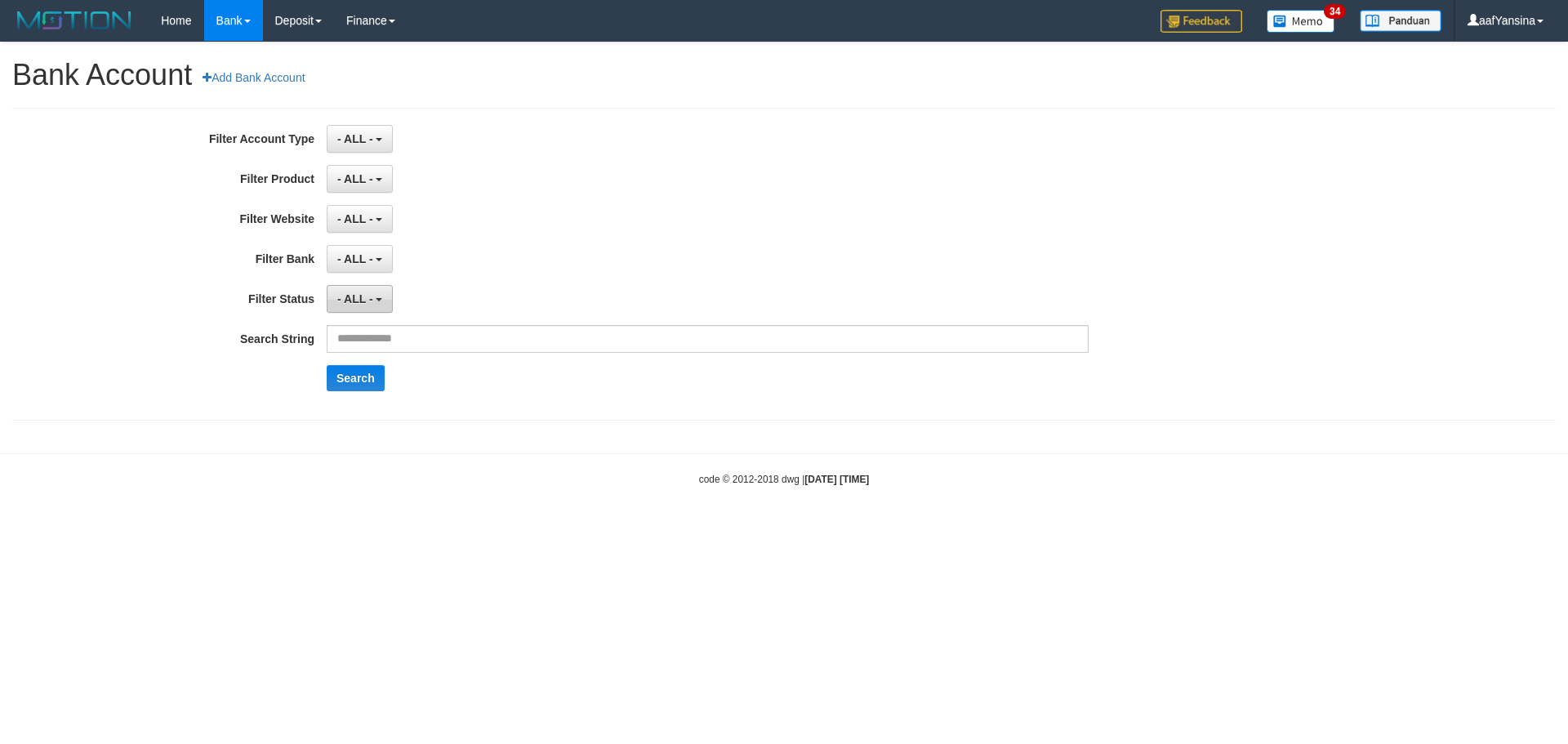 drag, startPoint x: 363, startPoint y: 297, endPoint x: 372, endPoint y: 305, distance: 12.04159 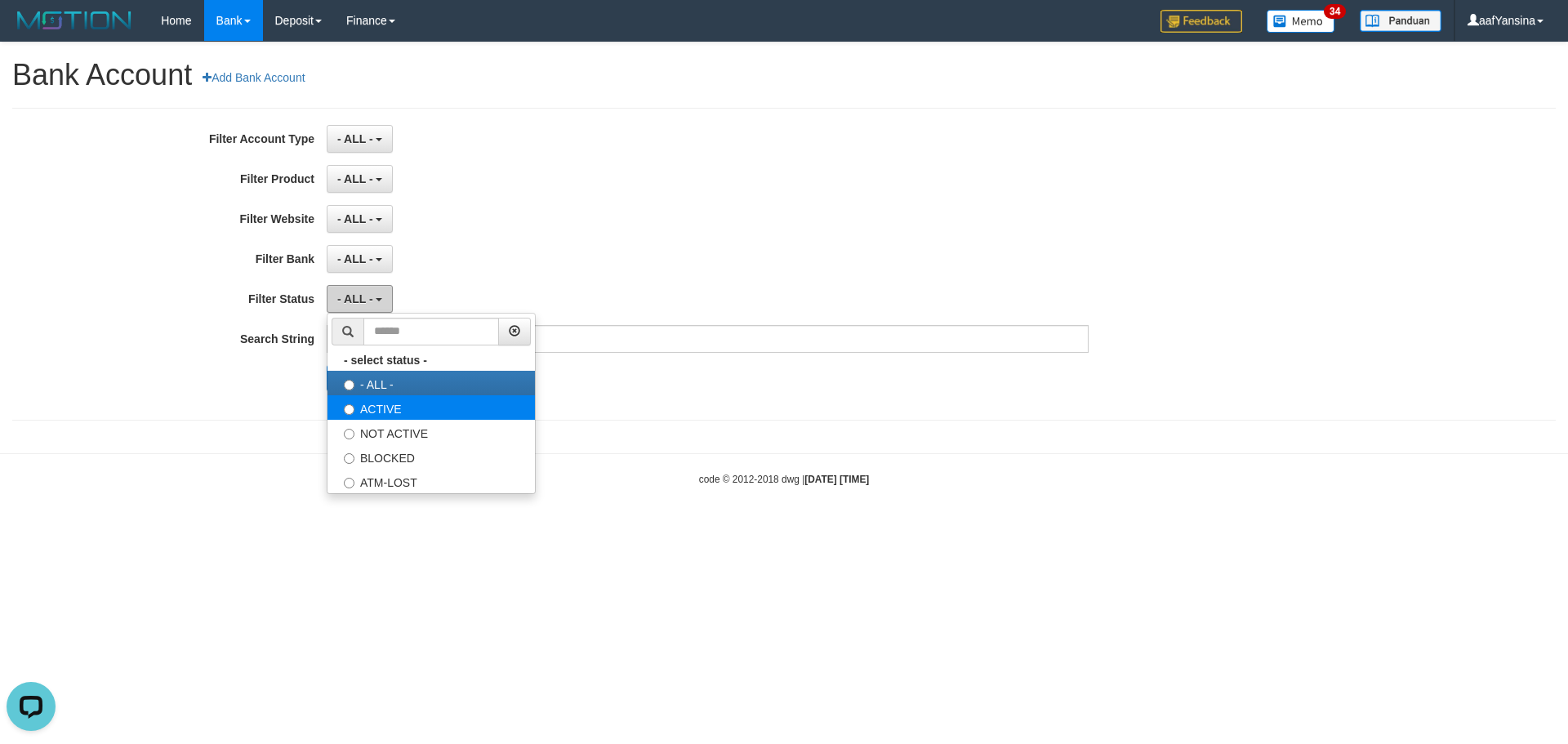 scroll, scrollTop: 0, scrollLeft: 0, axis: both 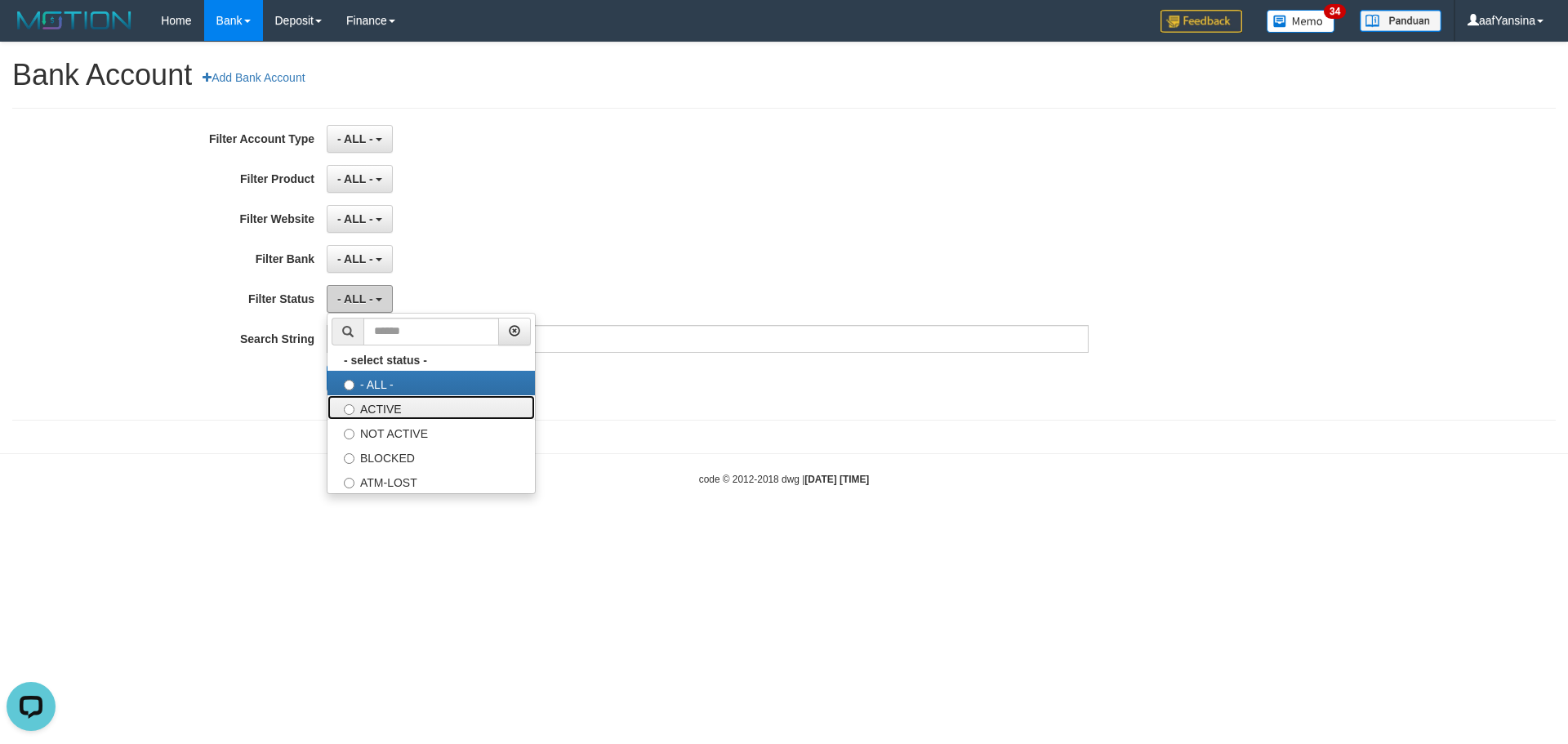 drag, startPoint x: 388, startPoint y: 411, endPoint x: 367, endPoint y: 286, distance: 126.75173 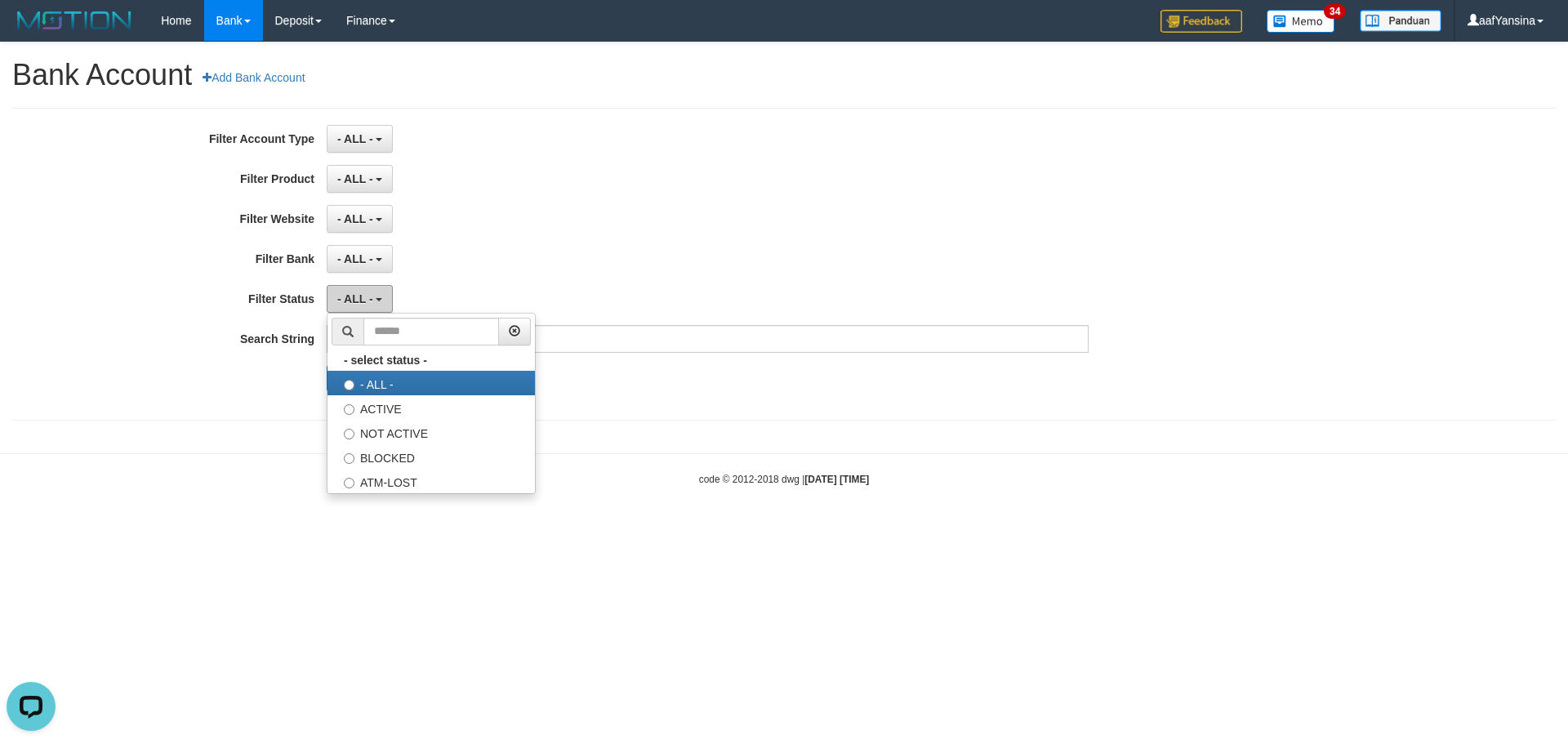 select on "*" 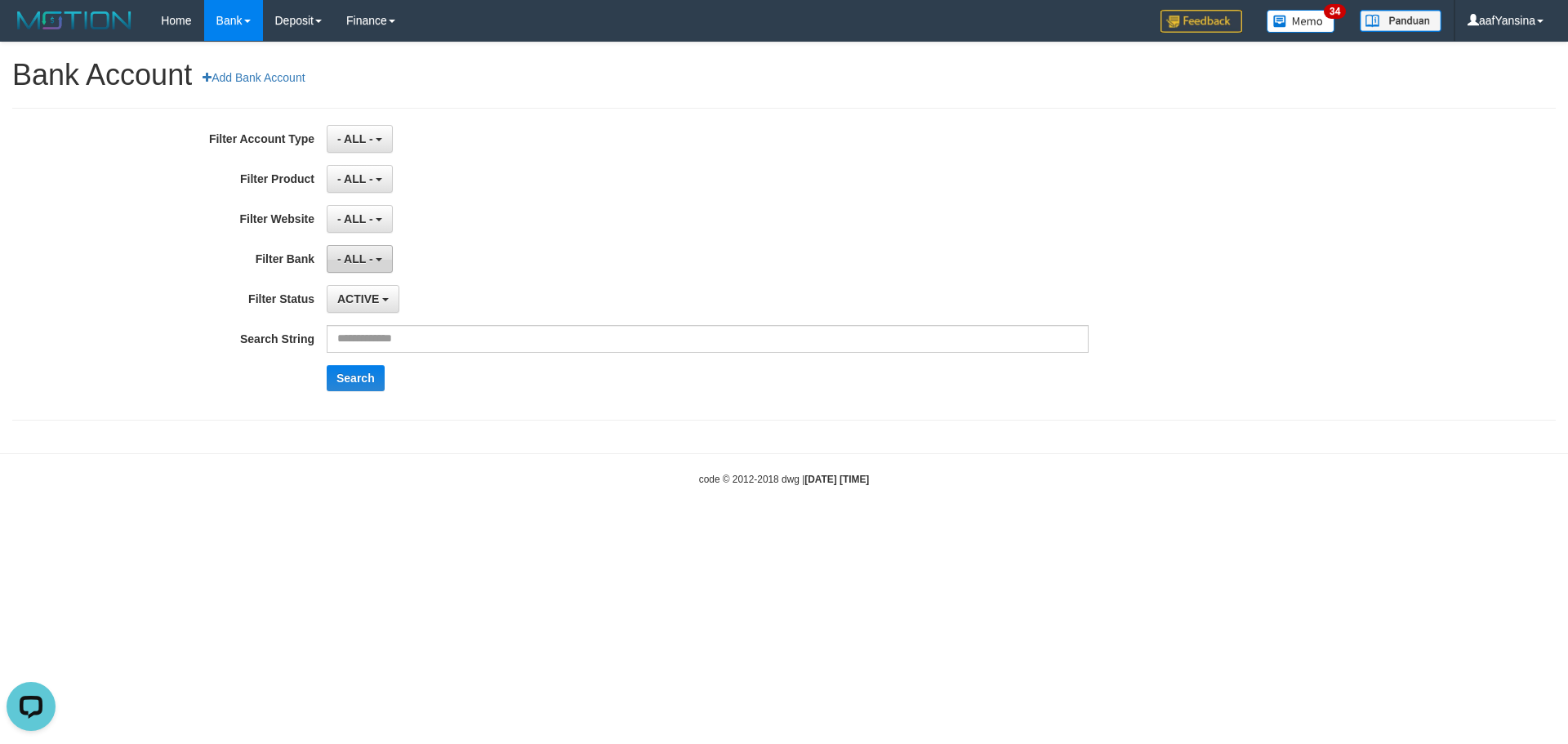 click on "- ALL -" at bounding box center [359, 259] 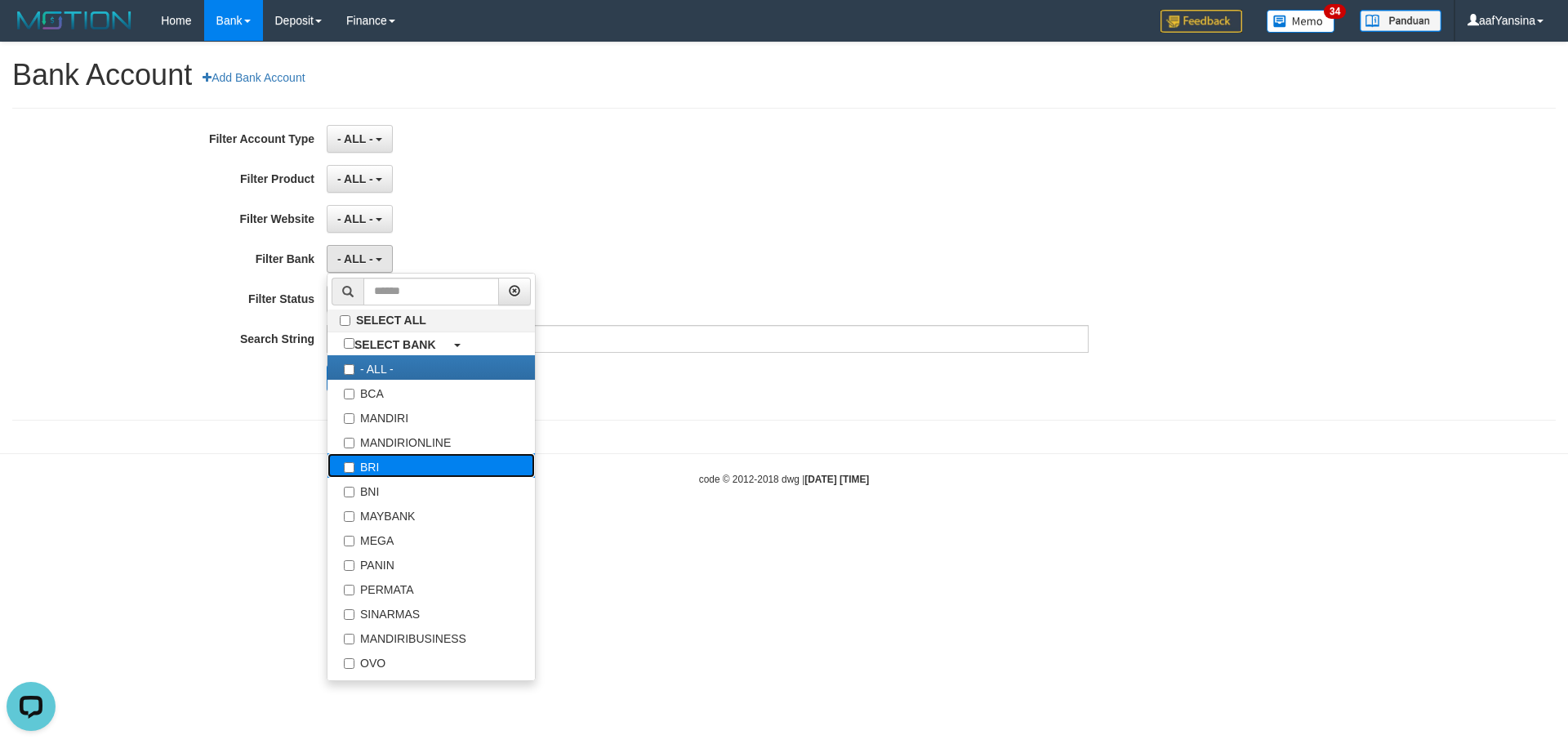 click on "BRI" at bounding box center [431, 466] 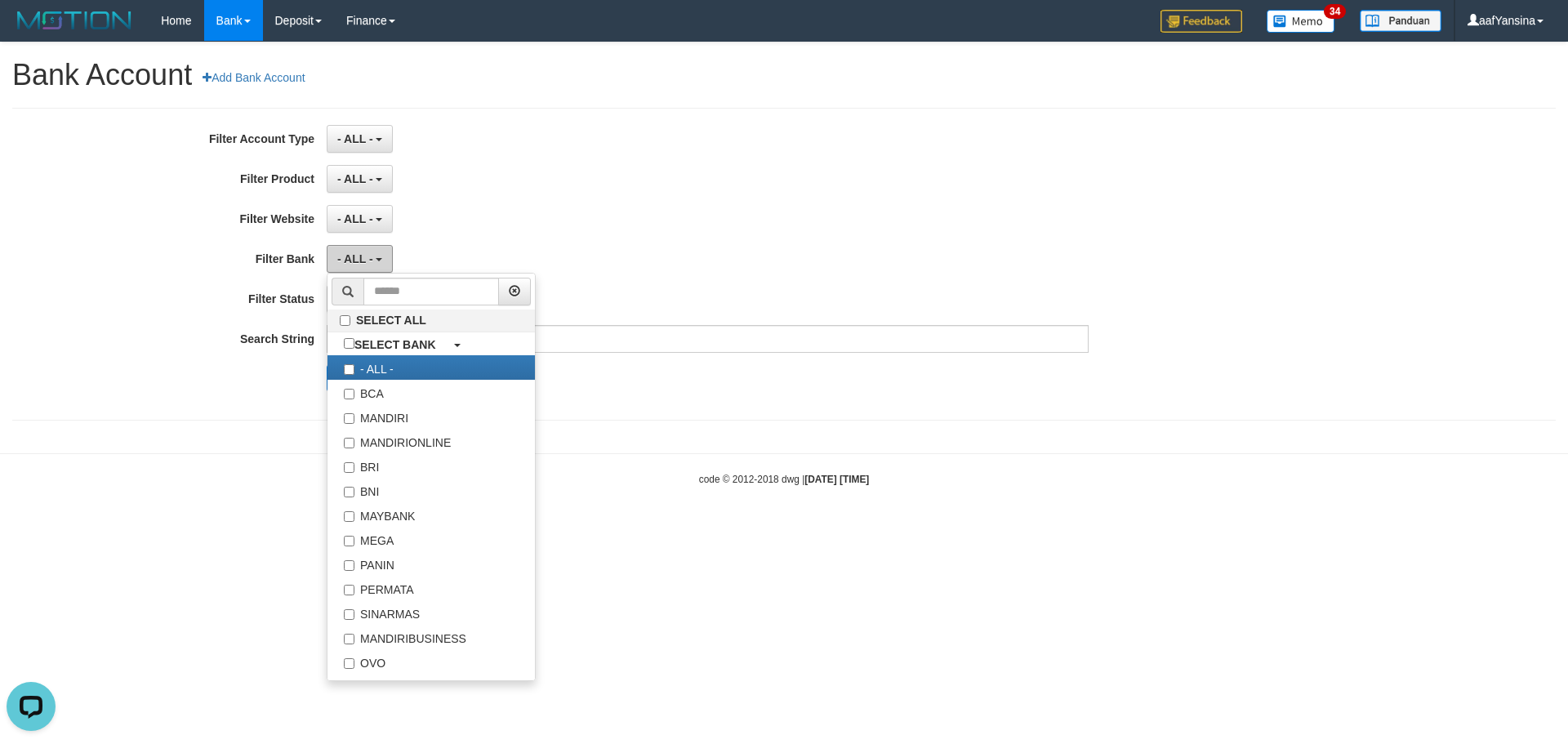 select on "***" 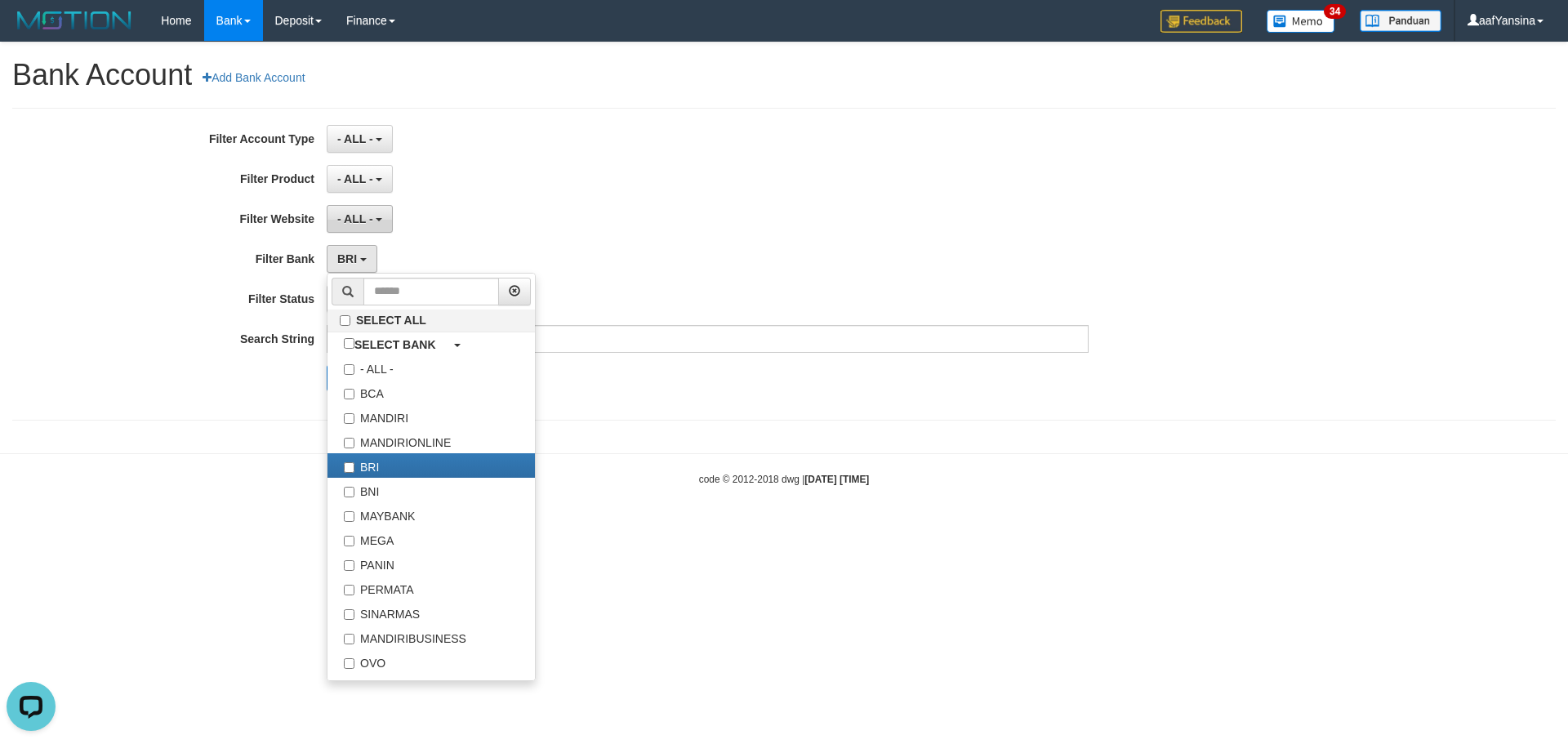 drag, startPoint x: 359, startPoint y: 197, endPoint x: 363, endPoint y: 218, distance: 21.377558 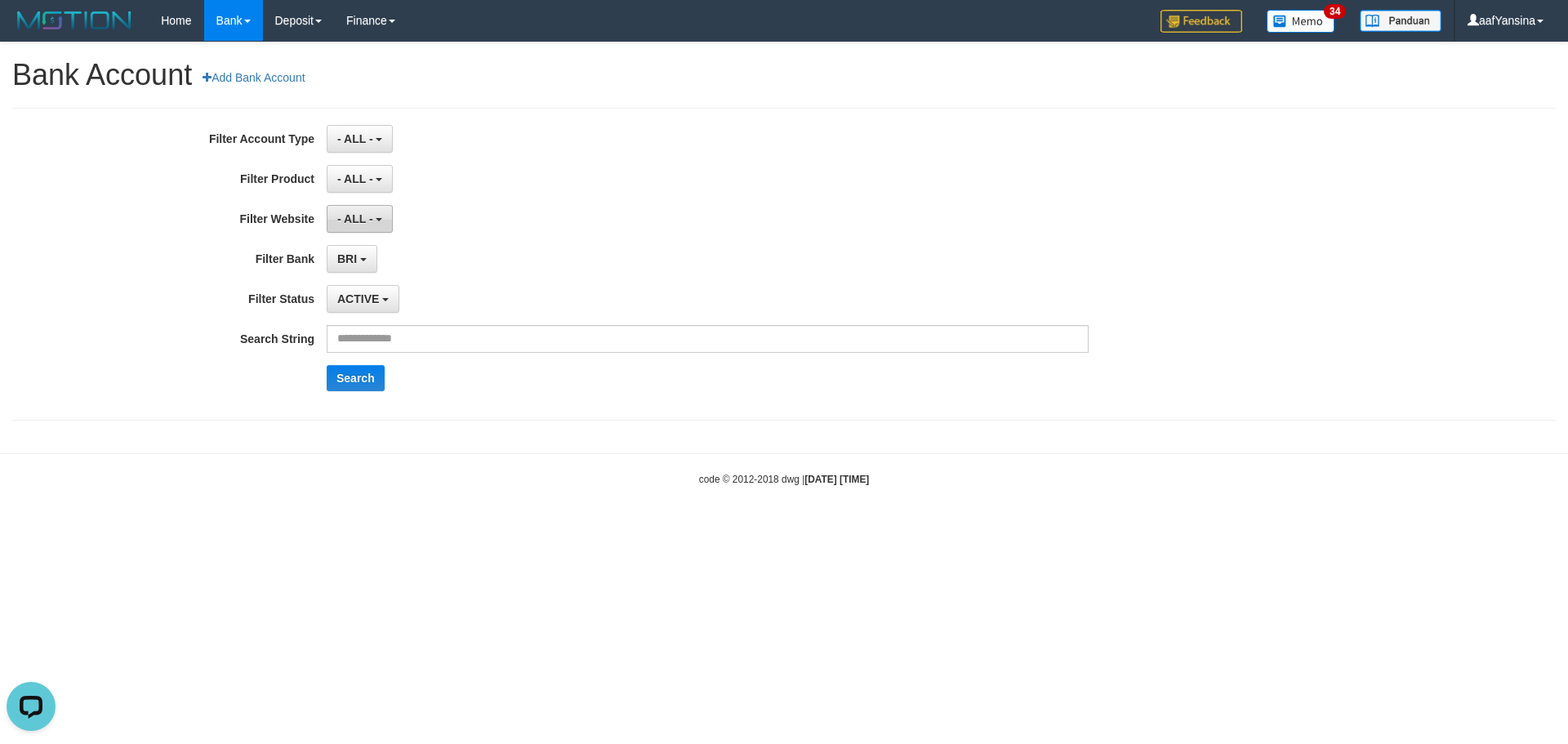 click on "- ALL -" at bounding box center (355, 219) 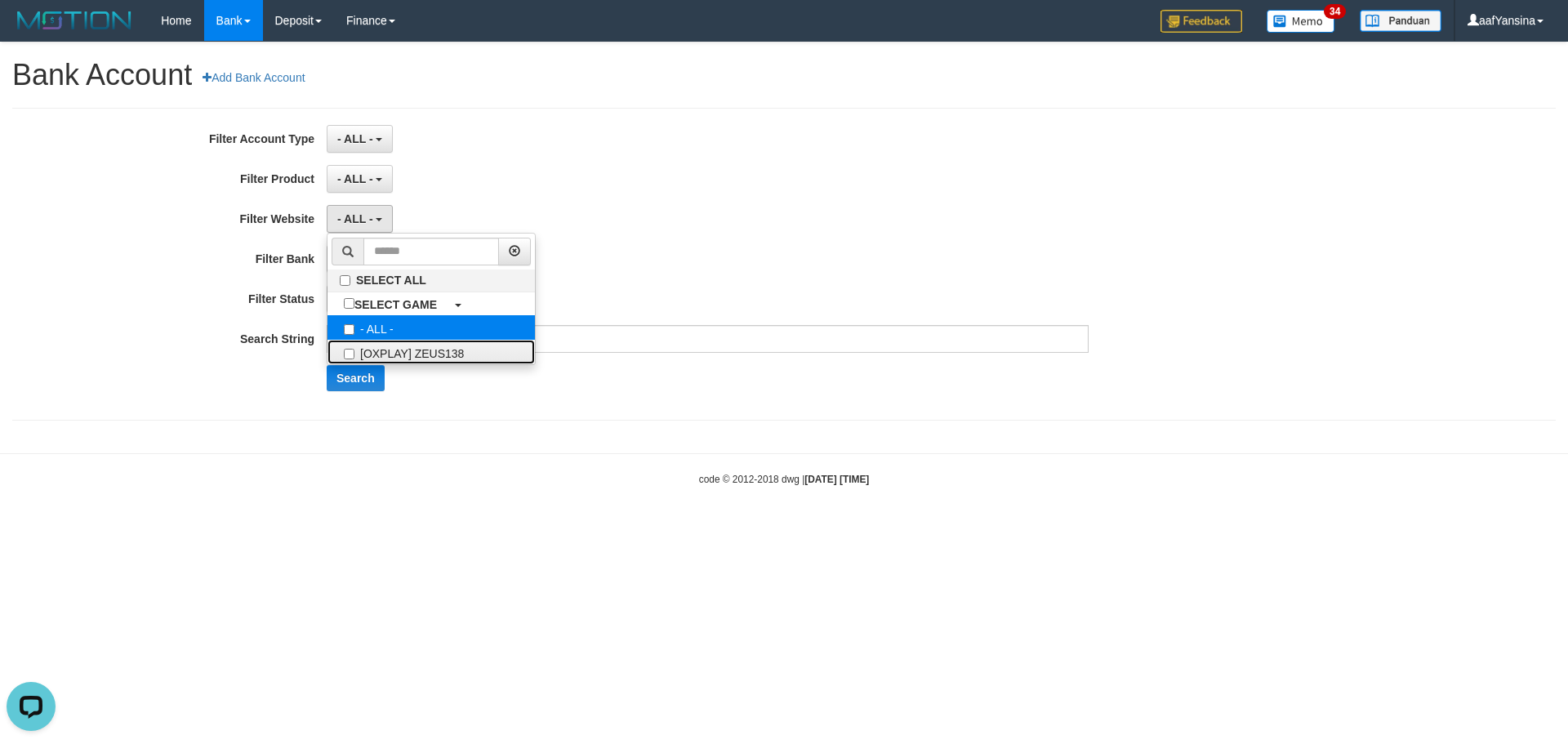 drag, startPoint x: 385, startPoint y: 350, endPoint x: 381, endPoint y: 339, distance: 11.7047 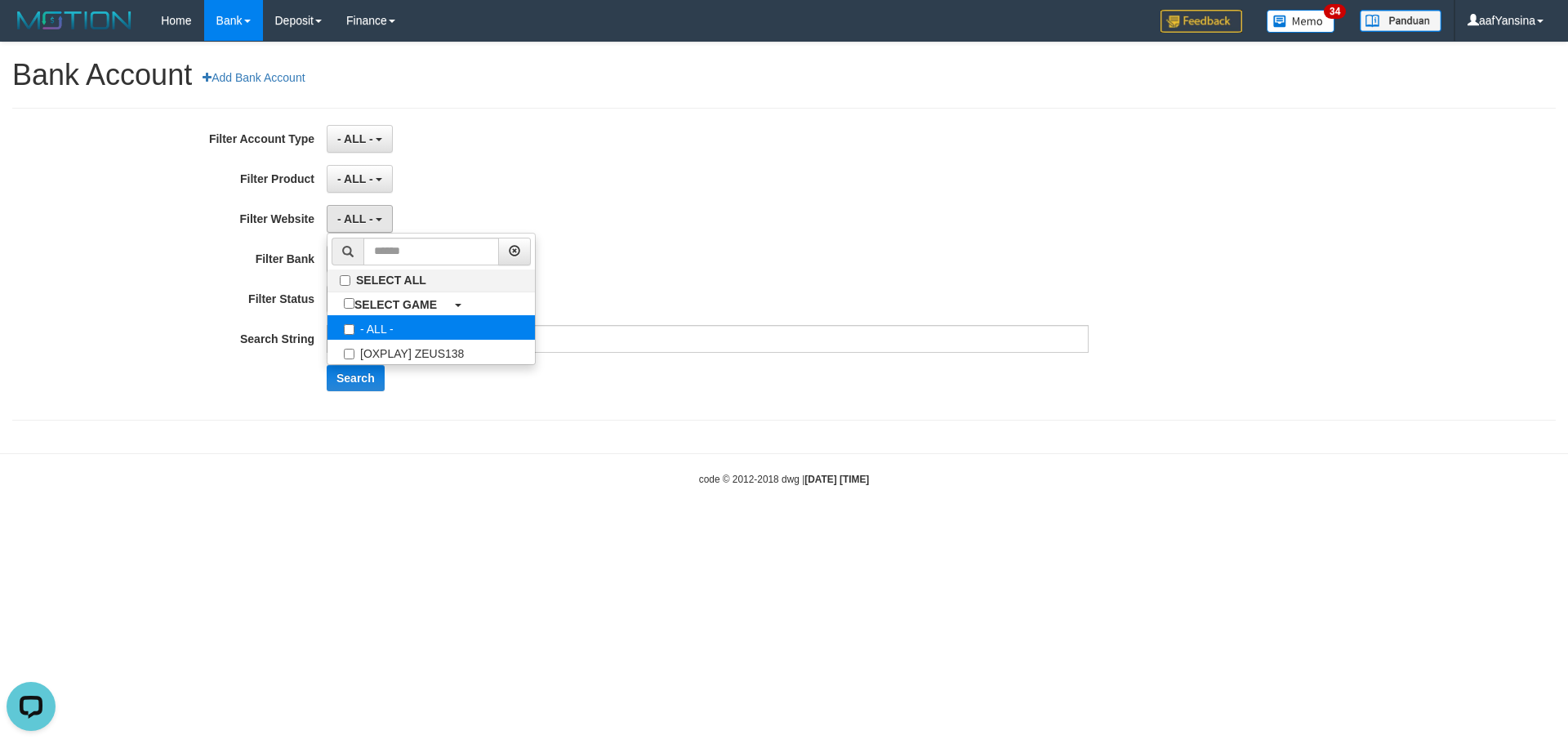 select on "***" 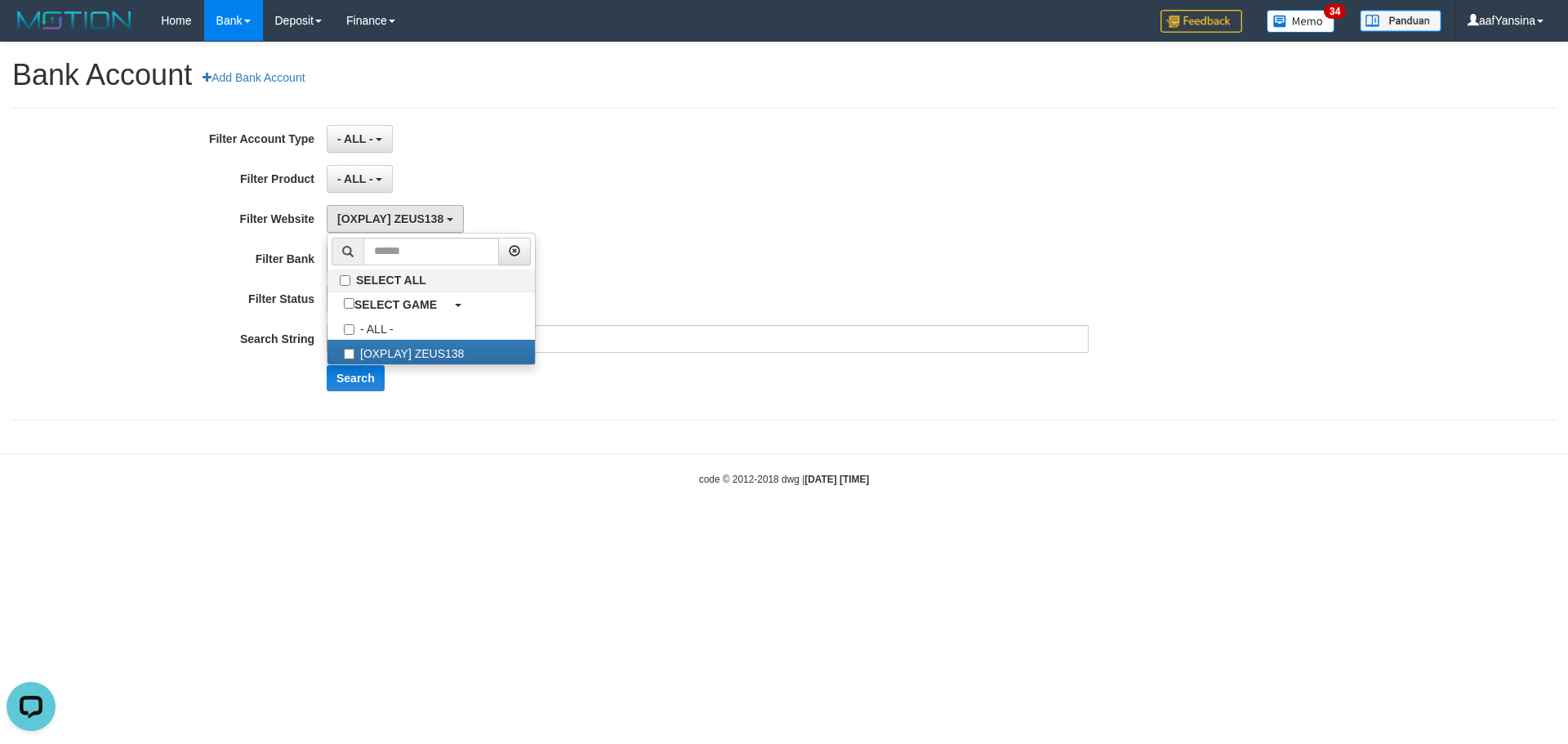 scroll, scrollTop: 15, scrollLeft: 0, axis: vertical 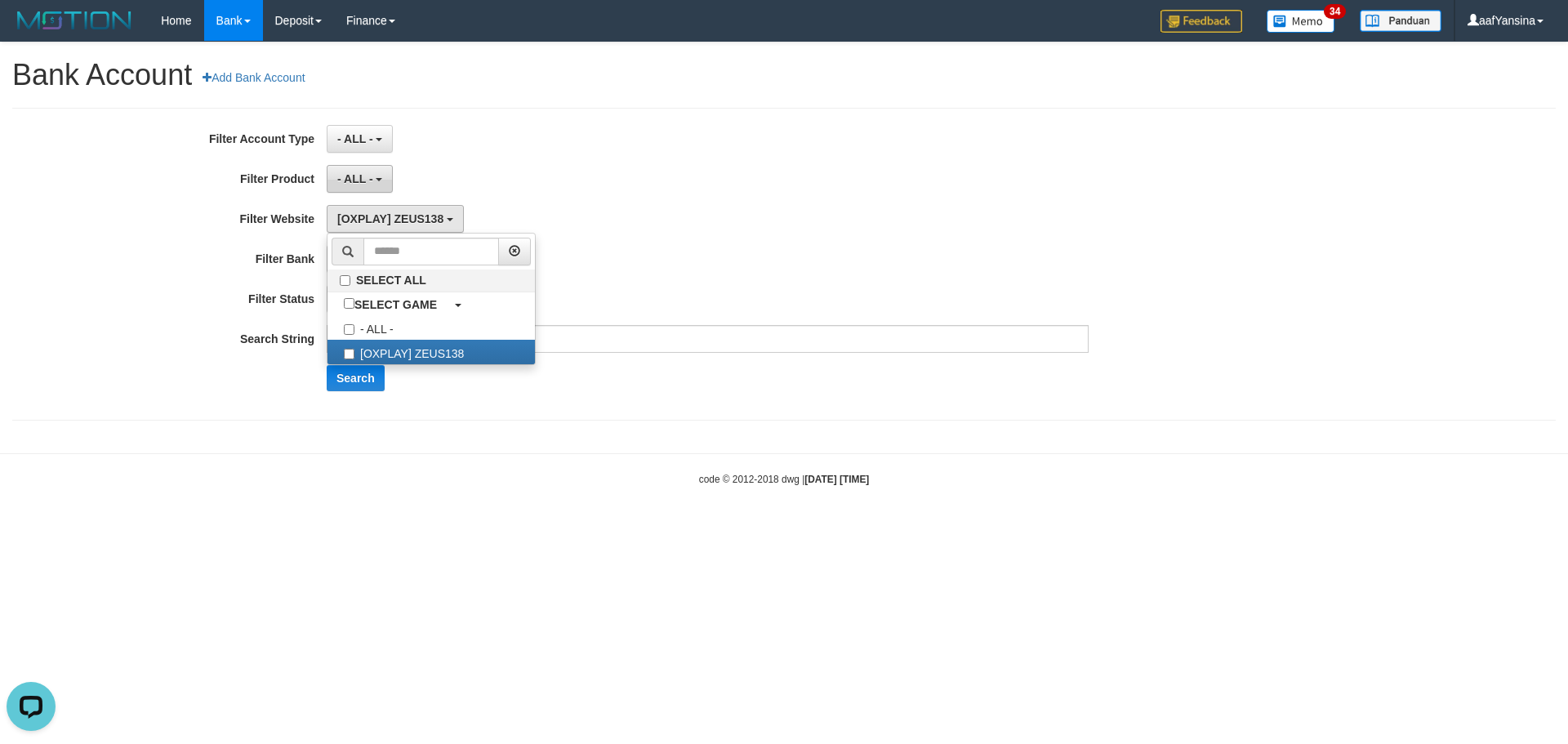 click on "- ALL -" at bounding box center [355, 179] 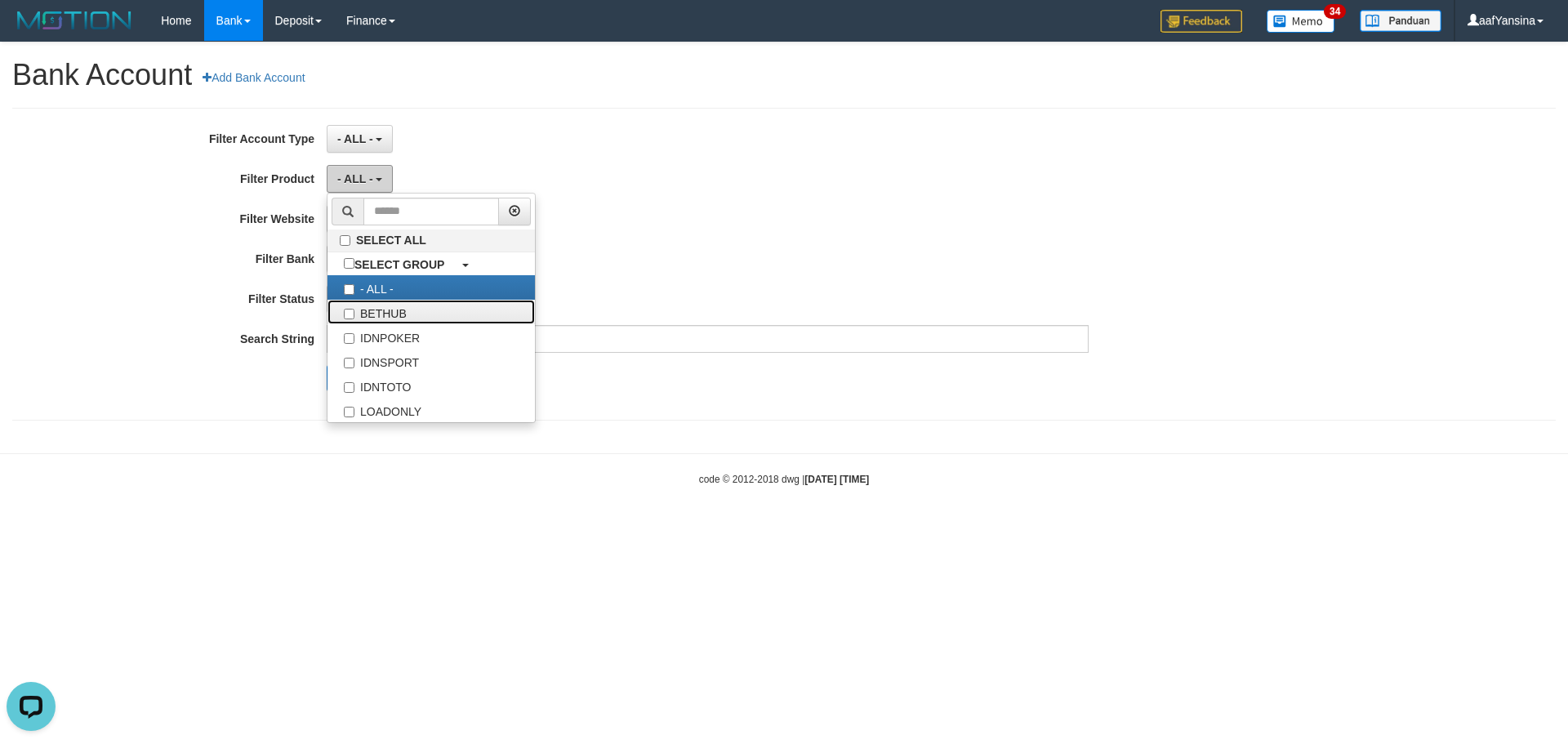 drag, startPoint x: 371, startPoint y: 310, endPoint x: 363, endPoint y: 170, distance: 140.2284 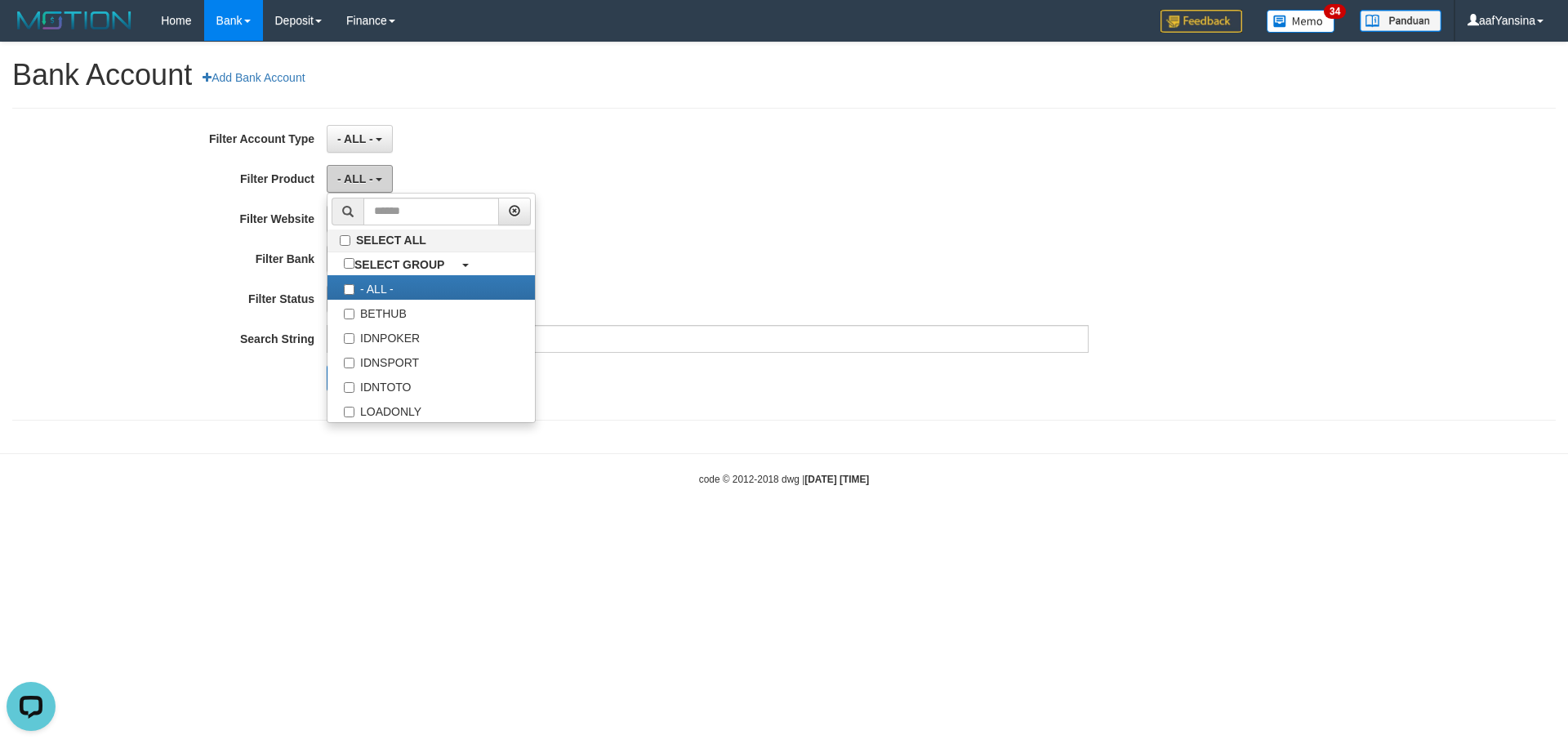 select on "*" 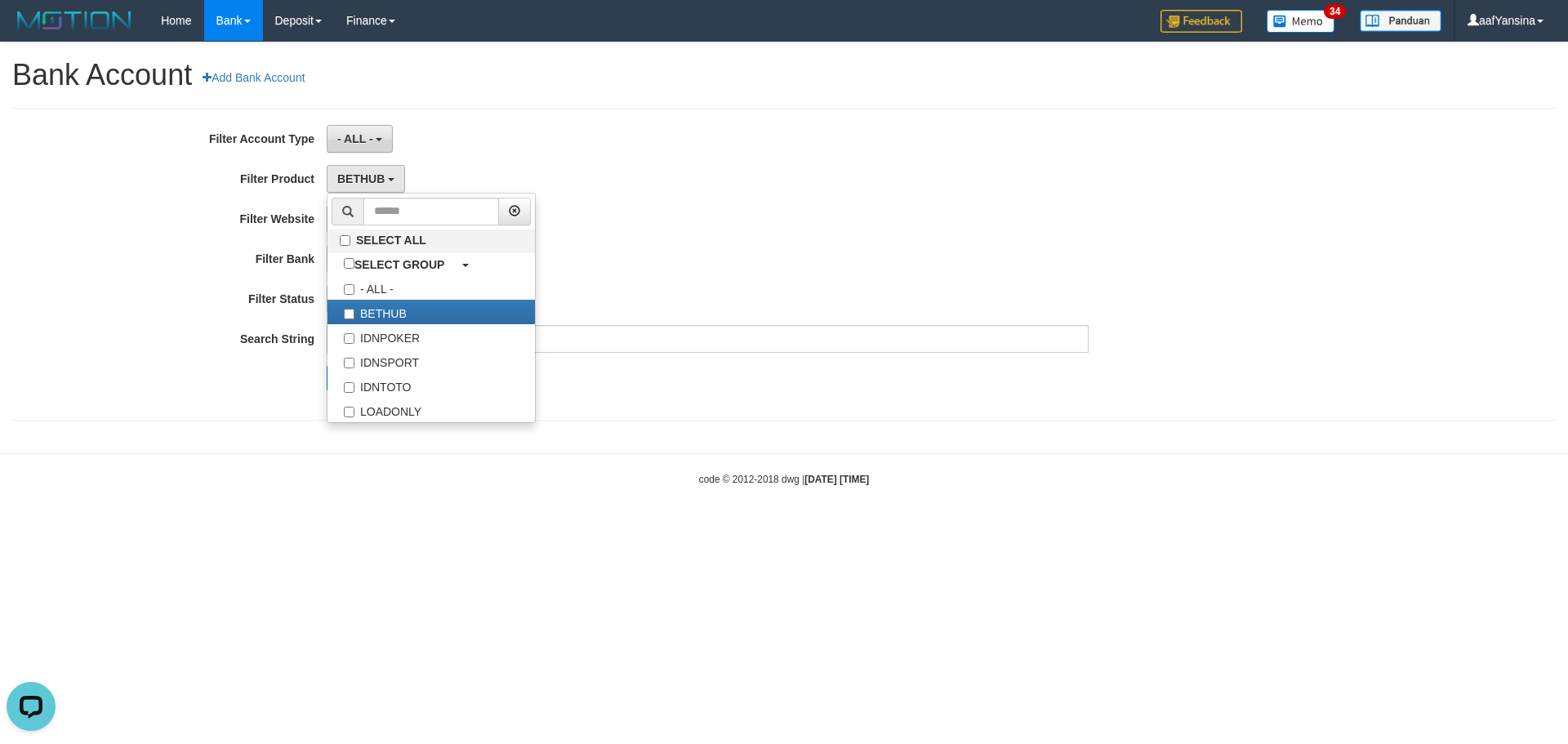scroll, scrollTop: 15, scrollLeft: 0, axis: vertical 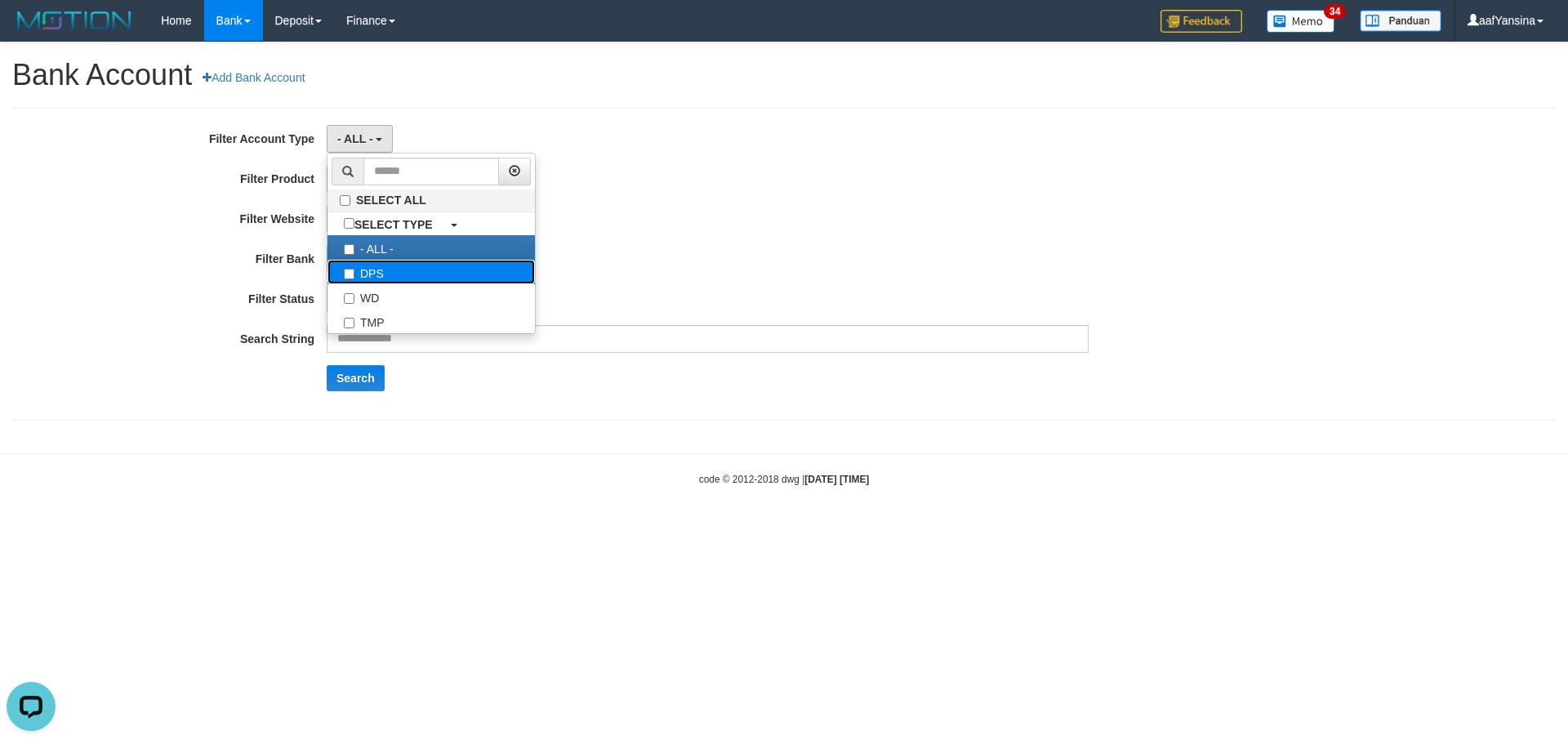 click on "DPS" at bounding box center (431, 272) 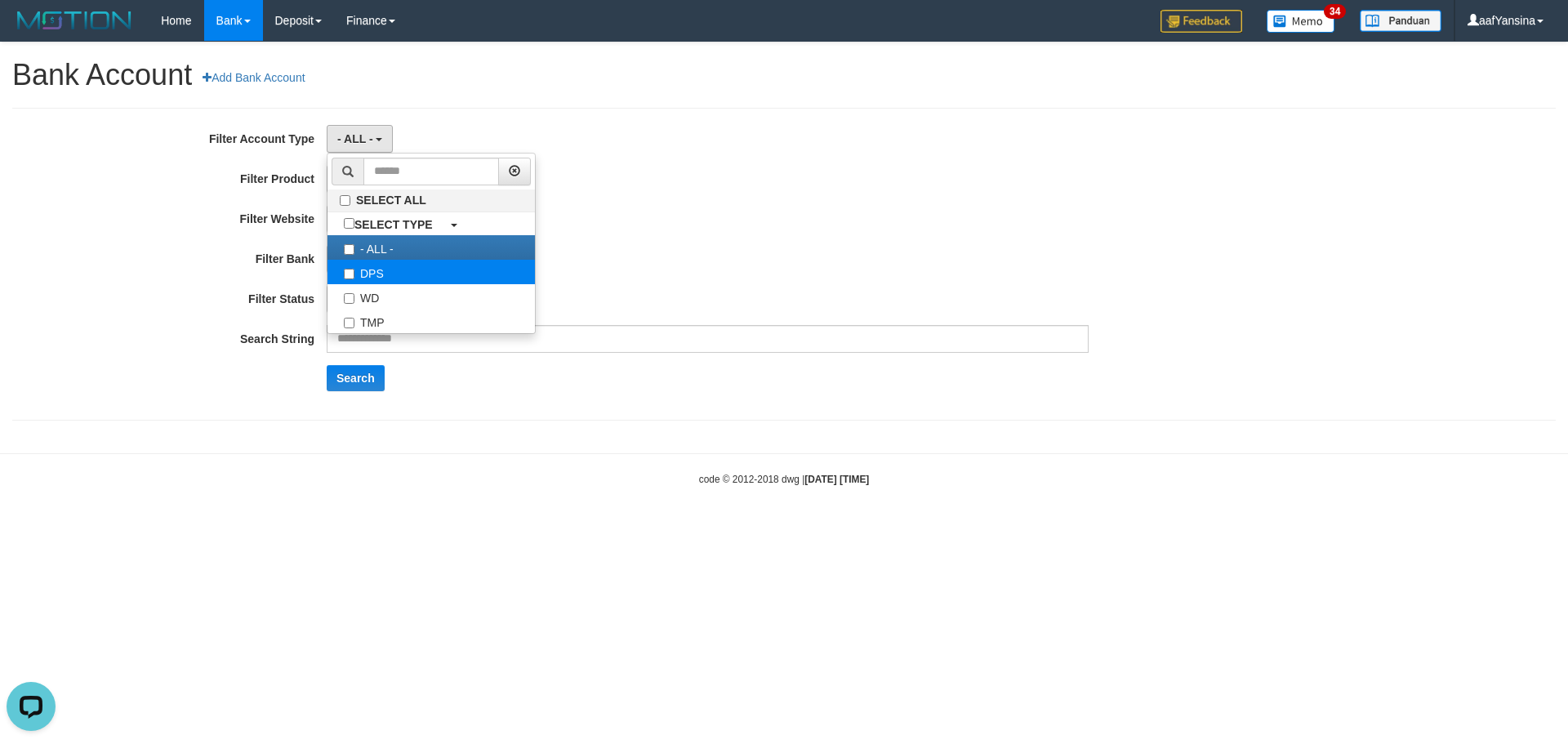 select on "***" 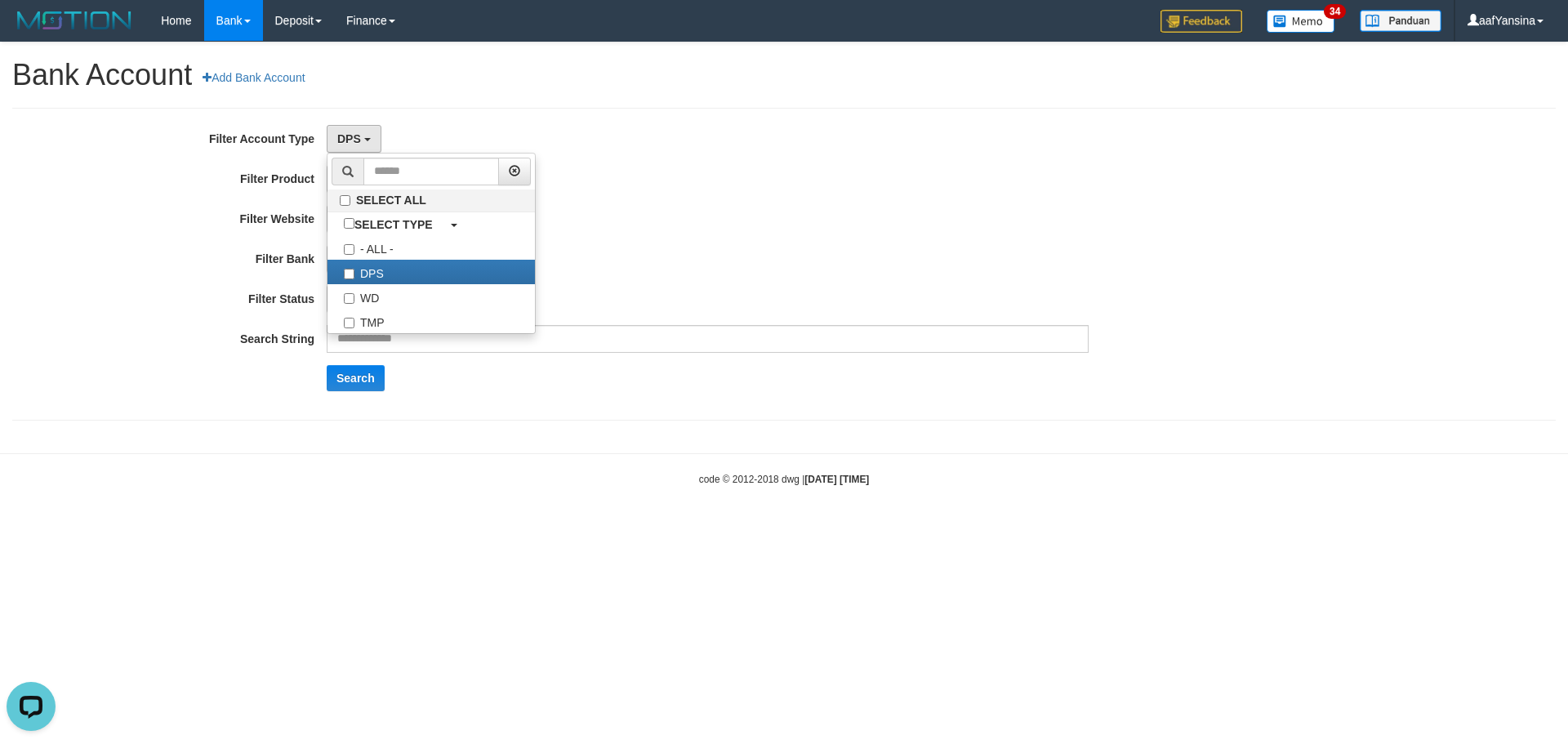 scroll, scrollTop: 15, scrollLeft: 0, axis: vertical 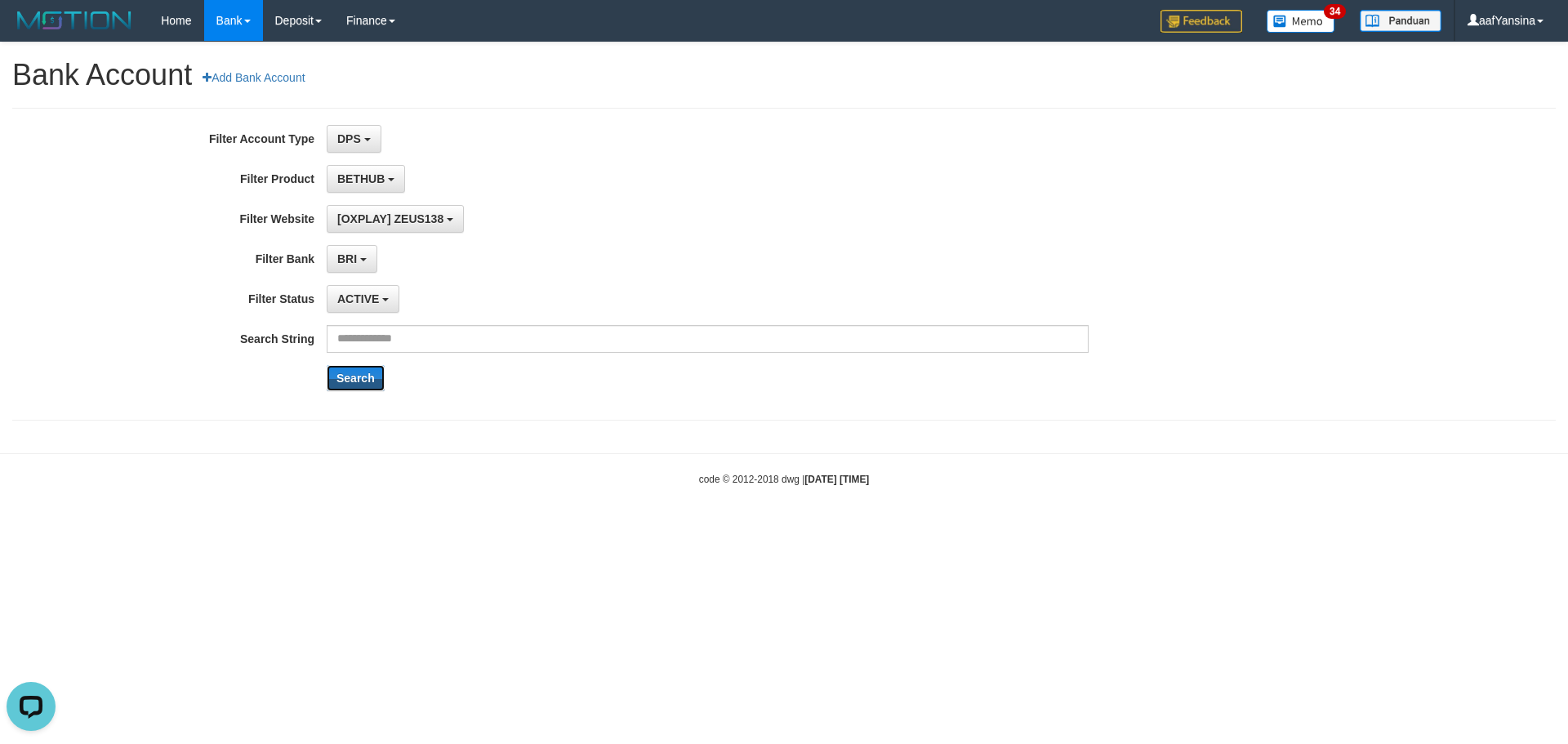 drag, startPoint x: 361, startPoint y: 381, endPoint x: 368, endPoint y: 394, distance: 14.764823 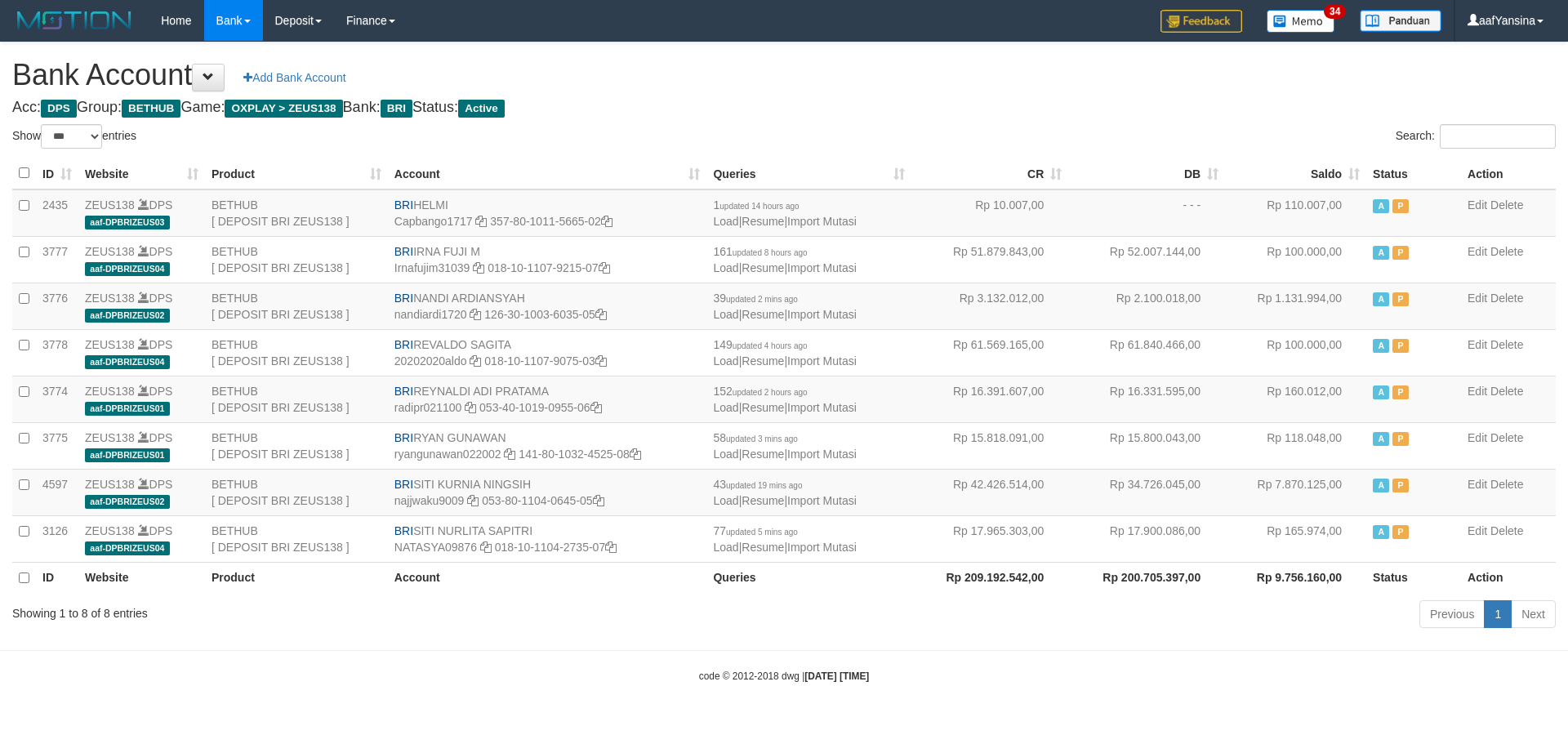 select on "***" 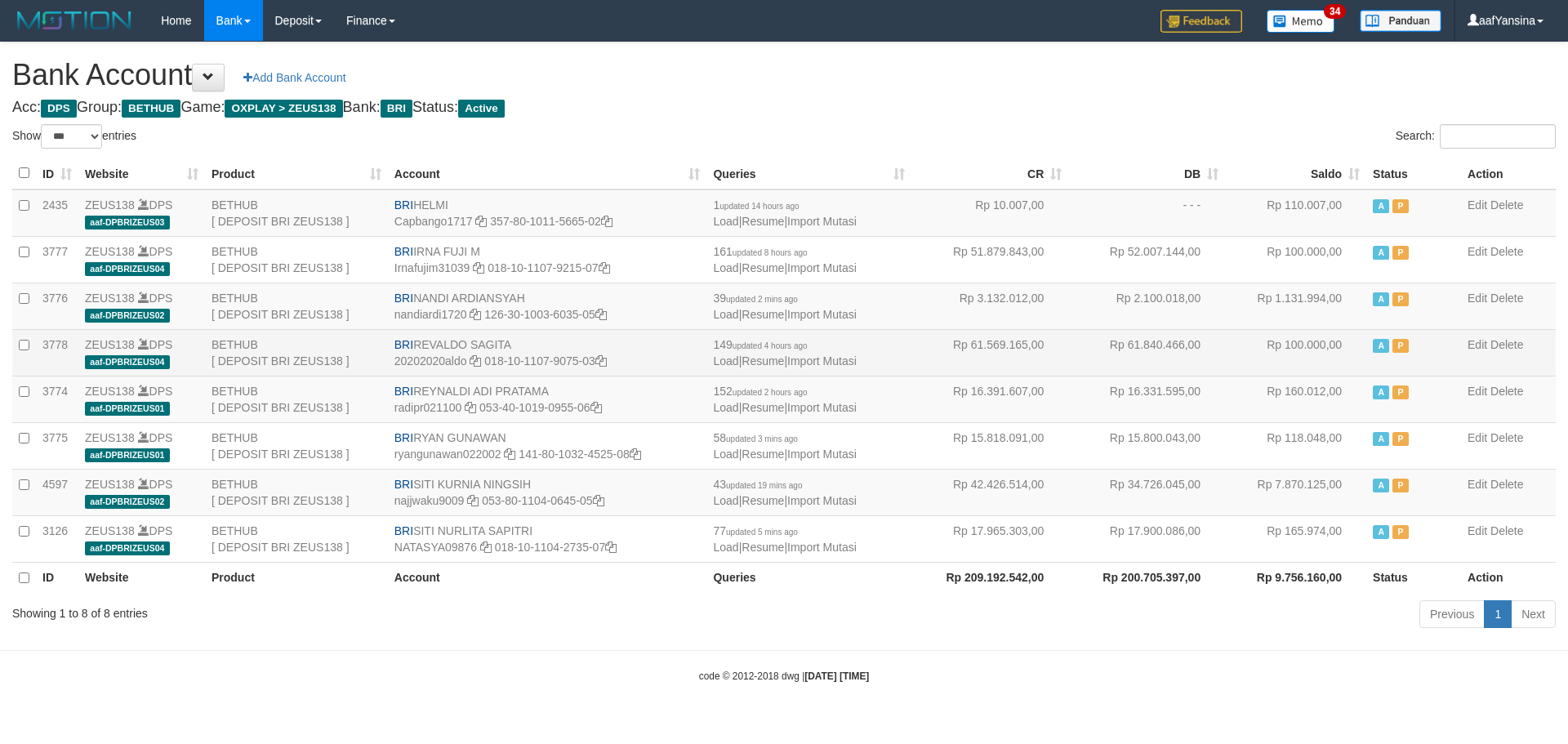 scroll, scrollTop: 0, scrollLeft: 0, axis: both 